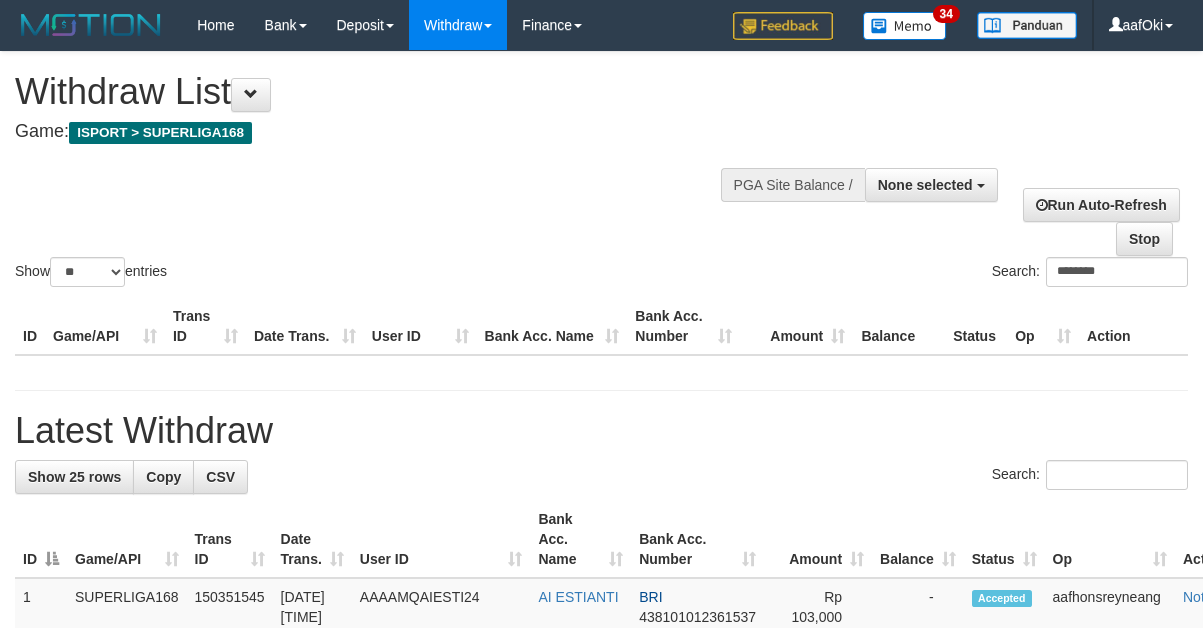 select 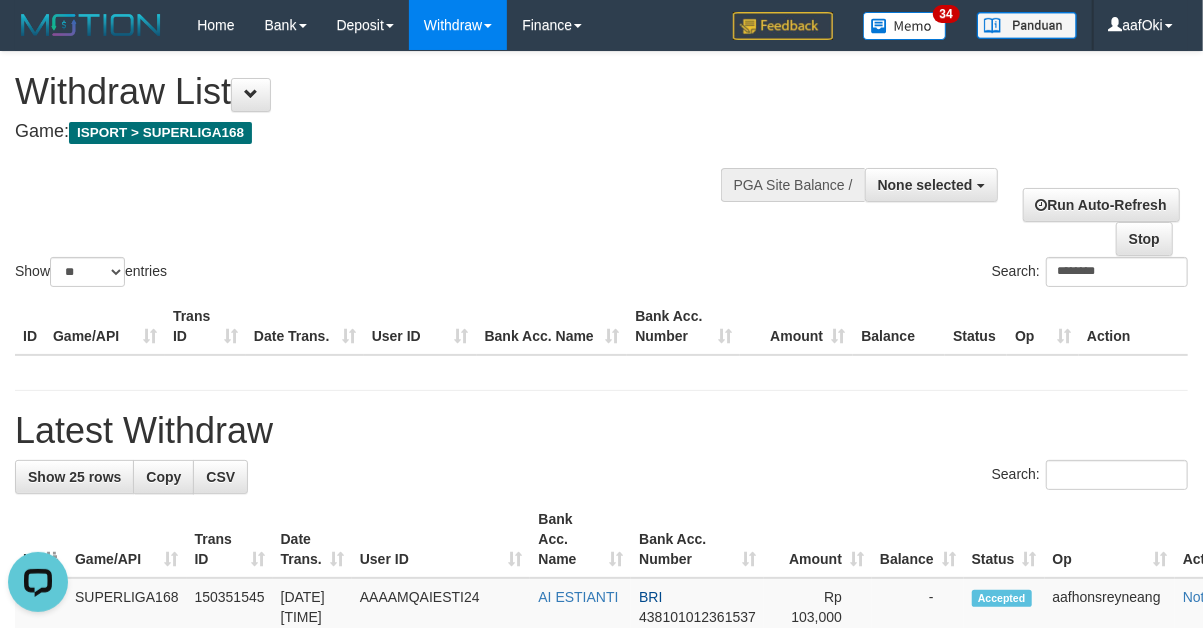 scroll, scrollTop: 0, scrollLeft: 0, axis: both 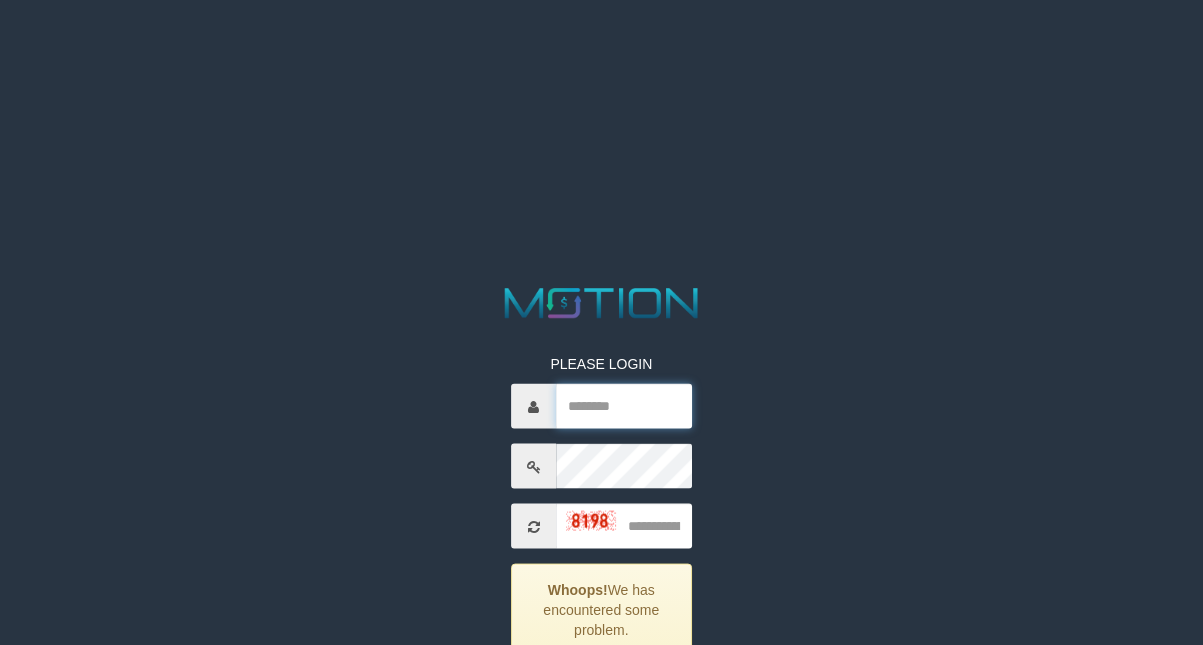 type on "******" 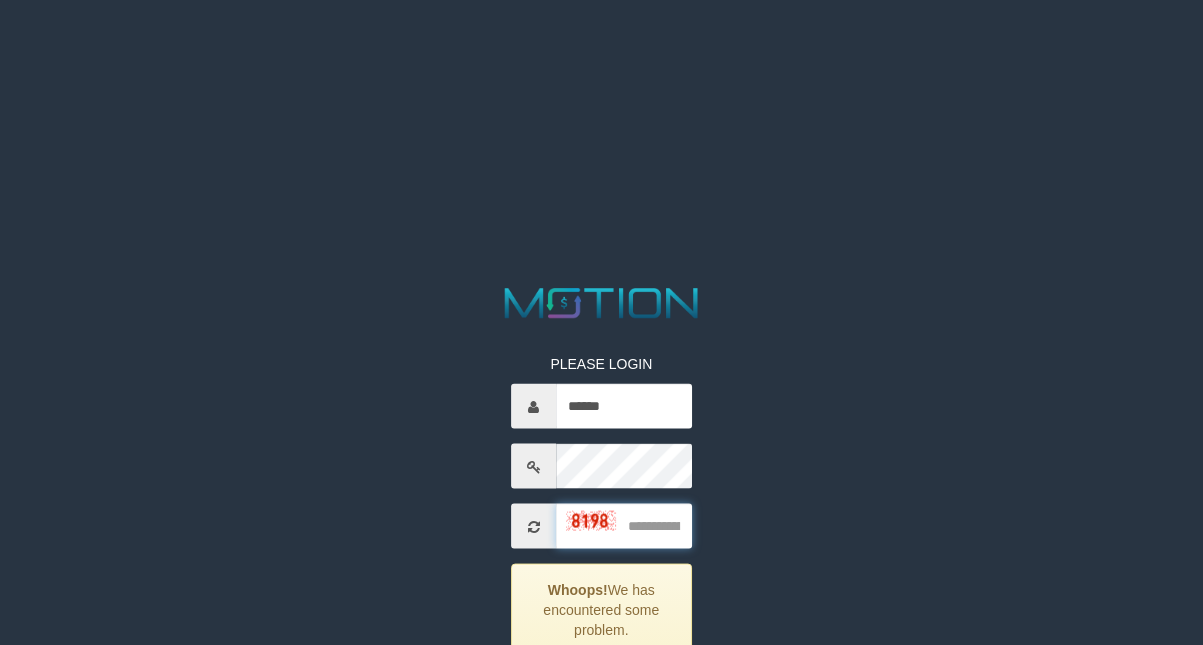 click at bounding box center [624, 526] 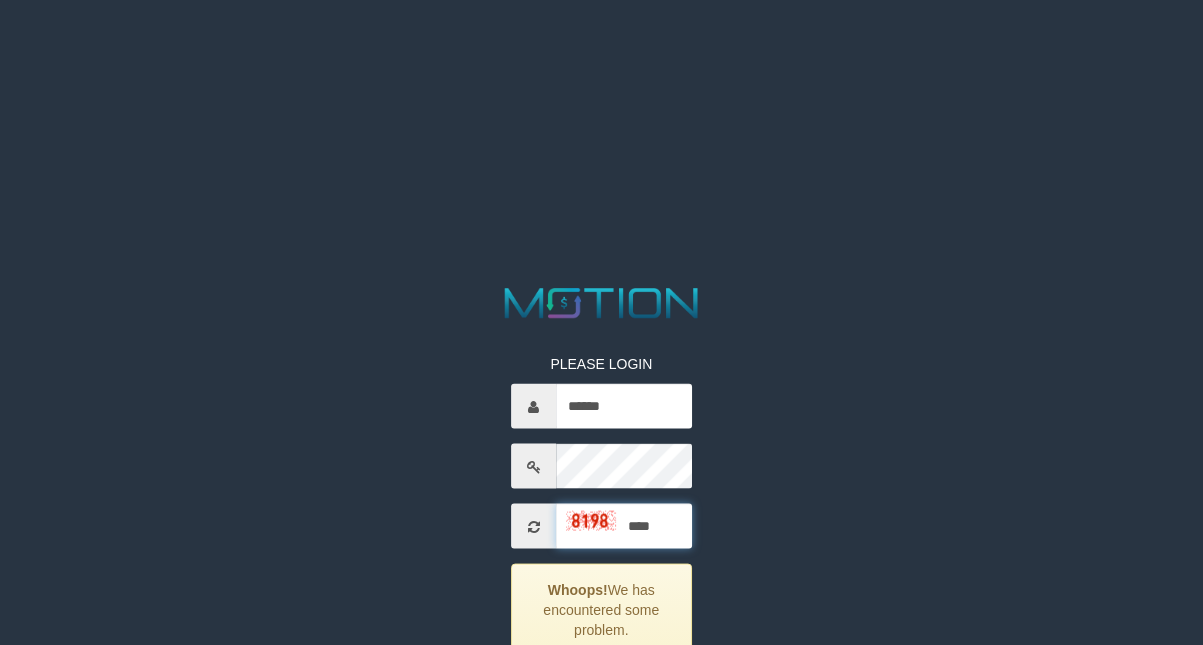 type on "****" 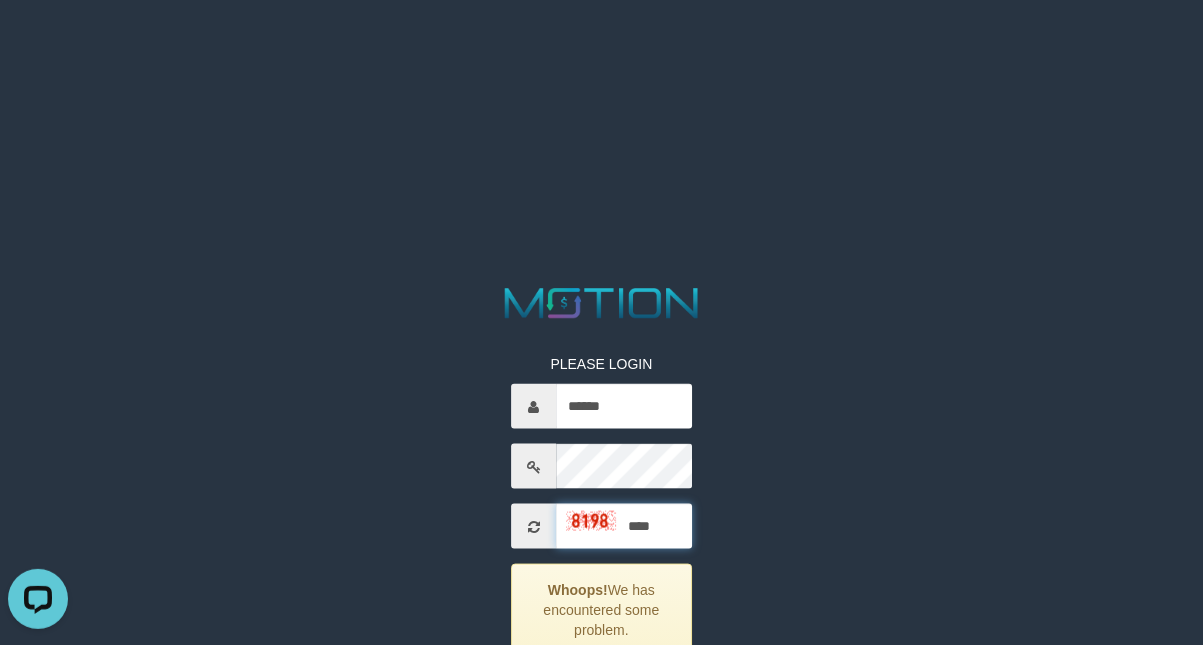 scroll, scrollTop: 0, scrollLeft: 0, axis: both 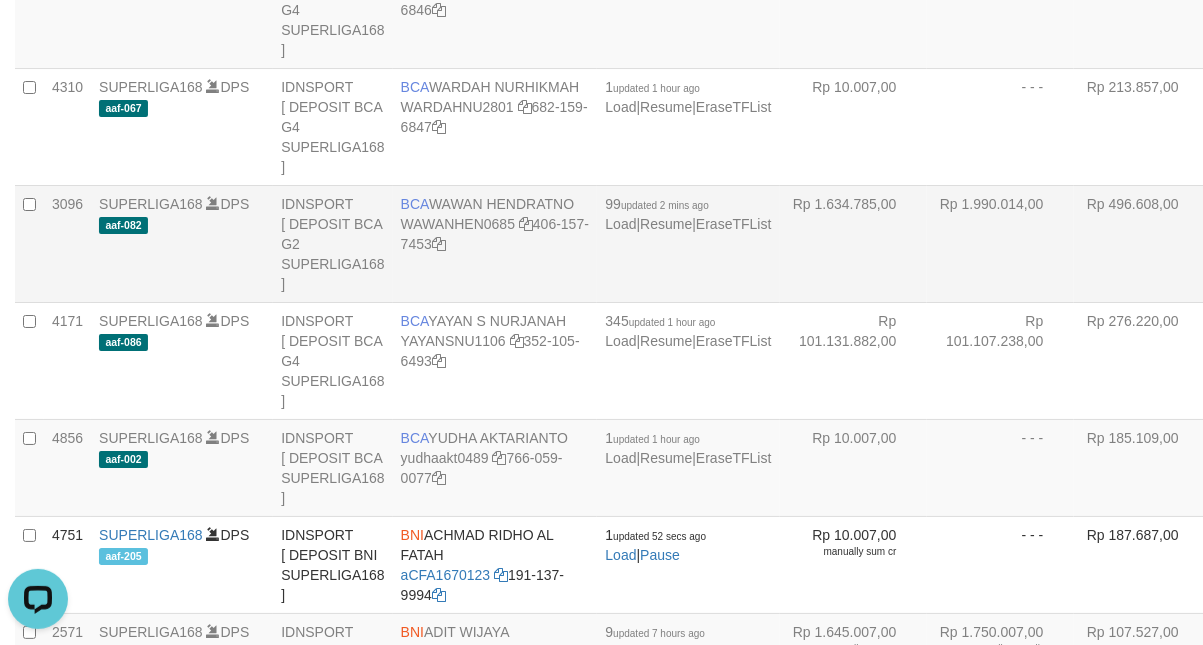 drag, startPoint x: 400, startPoint y: 264, endPoint x: 493, endPoint y: 282, distance: 94.72592 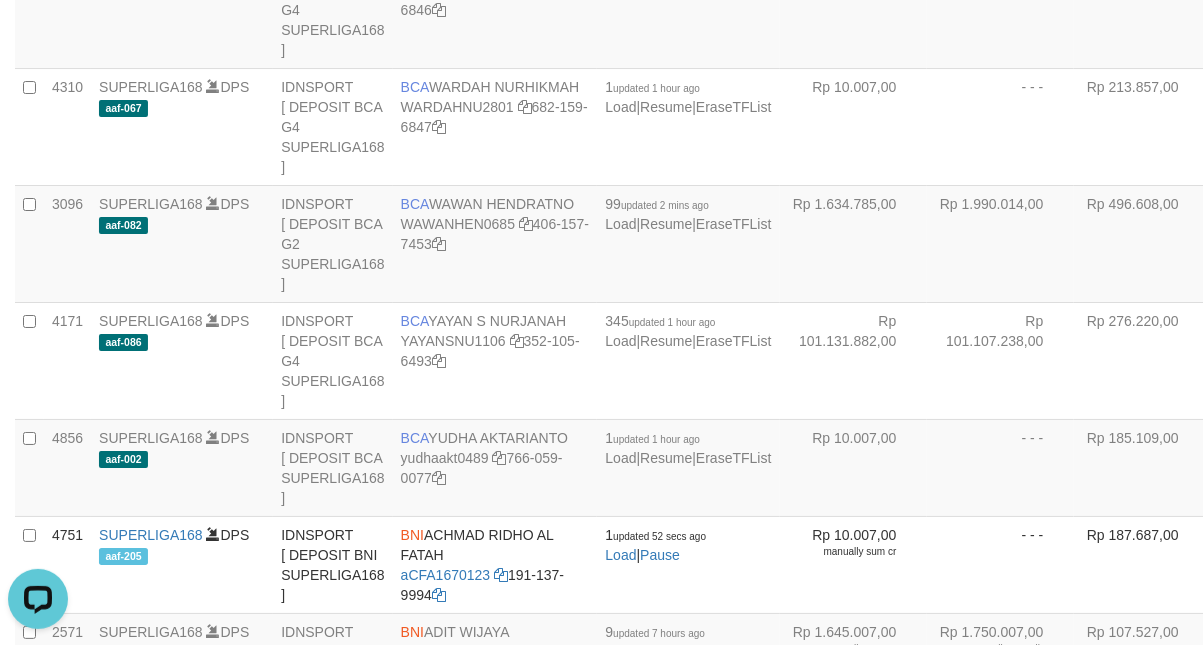 copy on "BCA
WAWAN HENDRATNO" 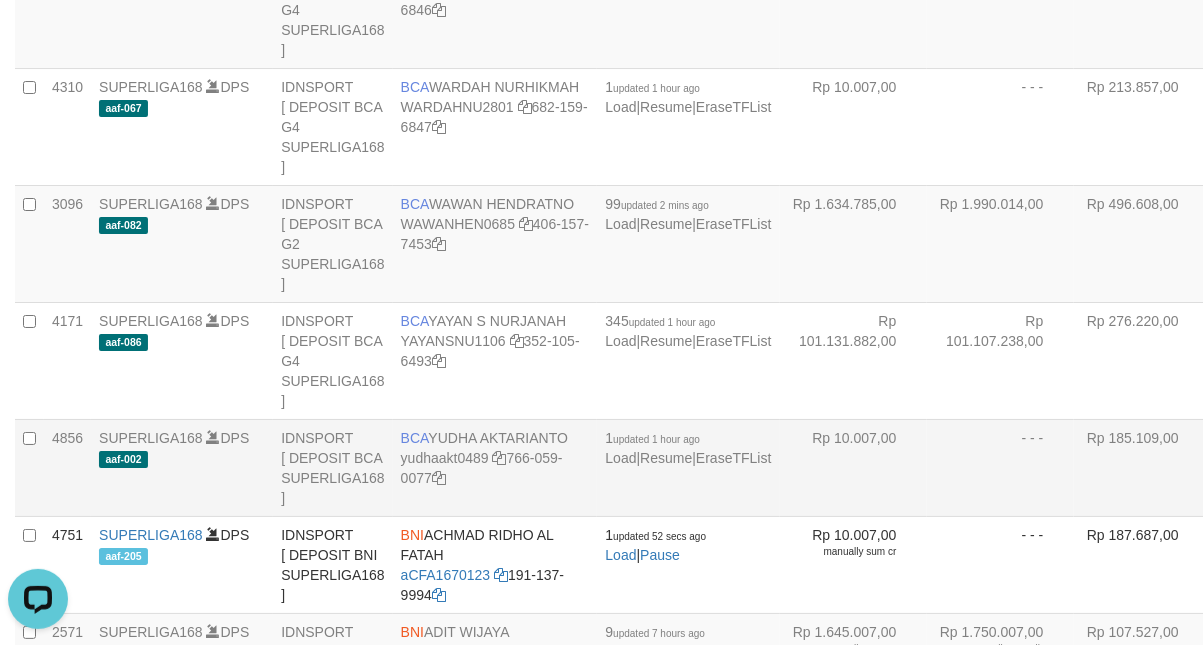 click on "- - -" at bounding box center [1000, 467] 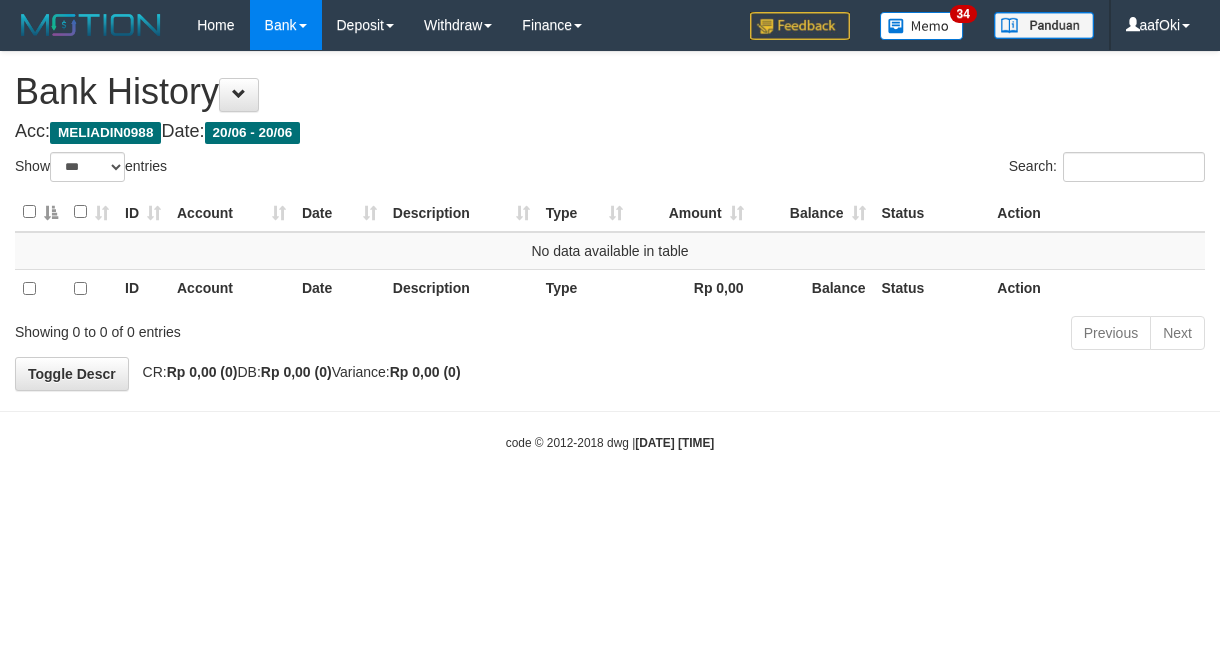 select on "***" 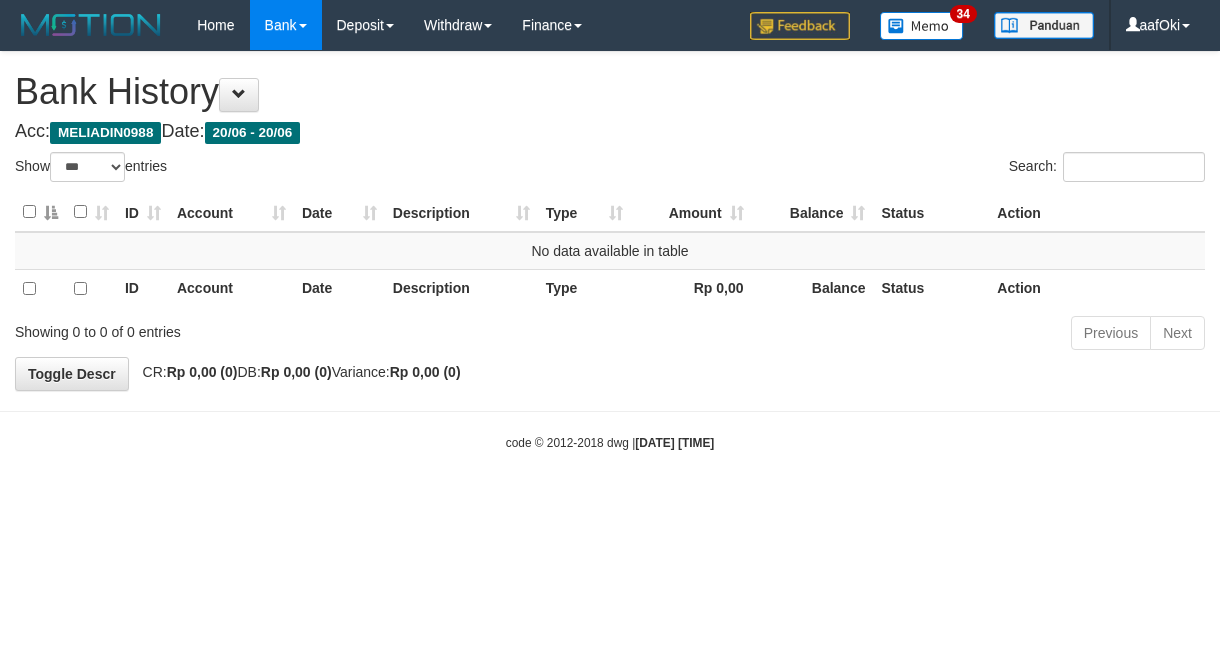 scroll, scrollTop: 0, scrollLeft: 0, axis: both 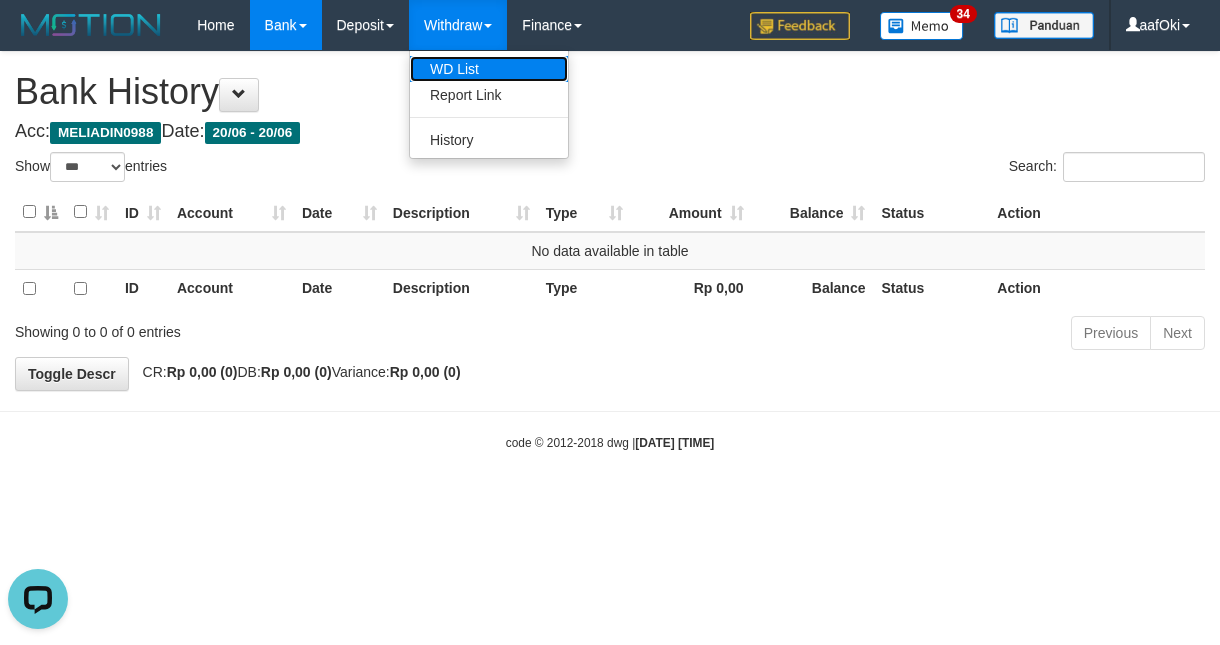 click on "WD List" at bounding box center (489, 69) 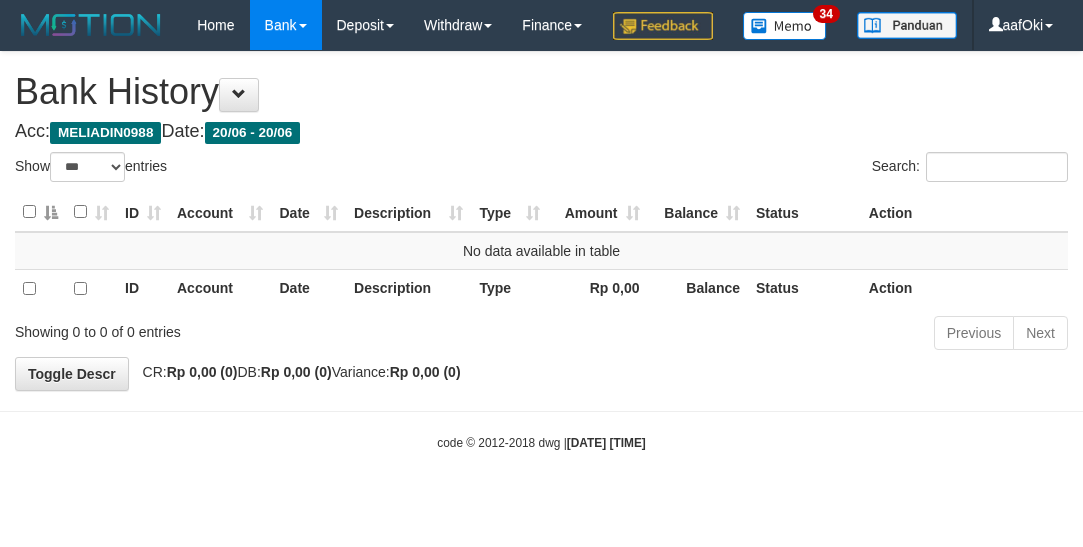 select on "***" 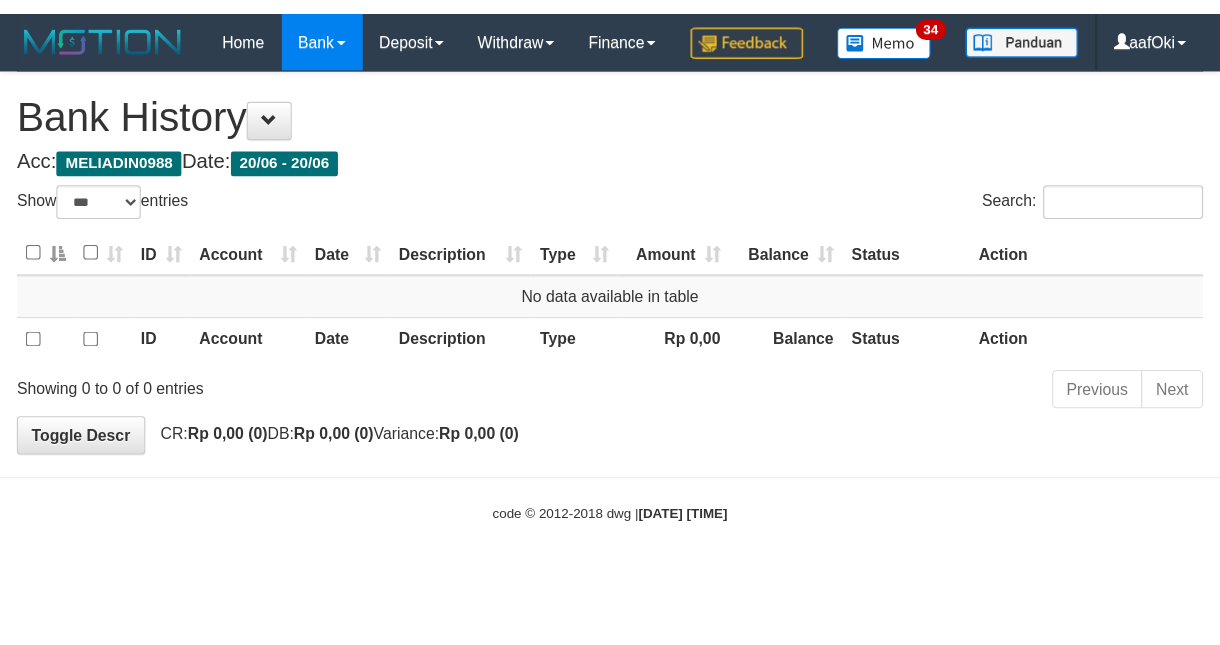 scroll, scrollTop: 0, scrollLeft: 0, axis: both 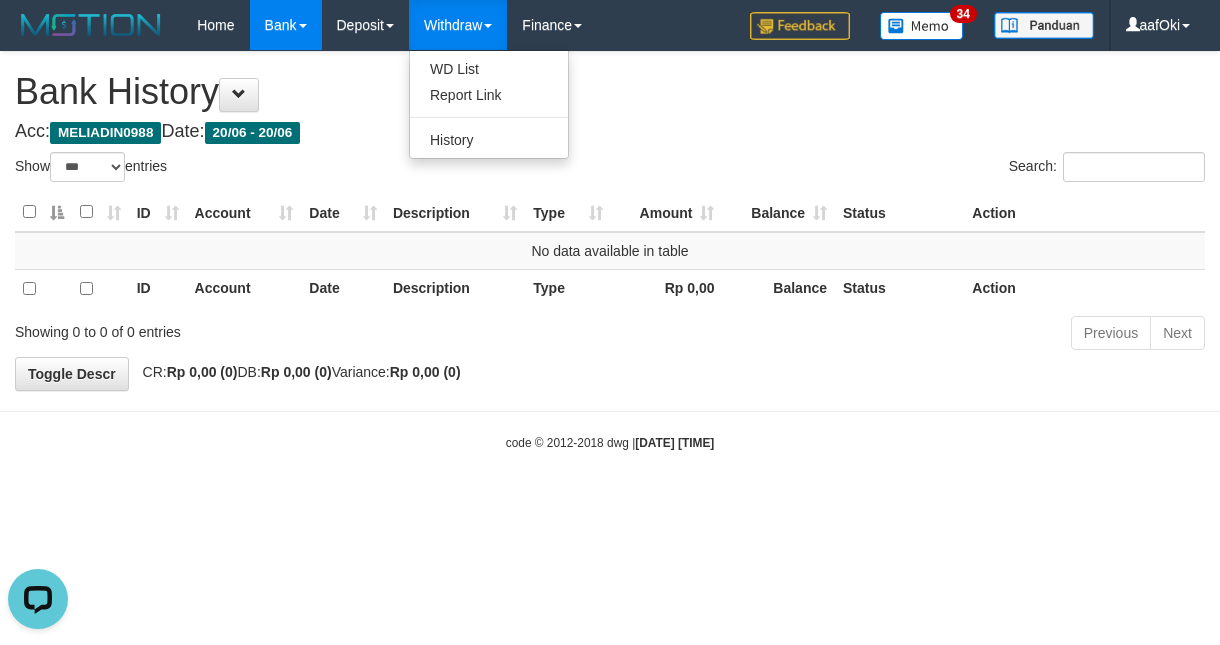click on "WD List
Report Link
History" at bounding box center [489, 104] 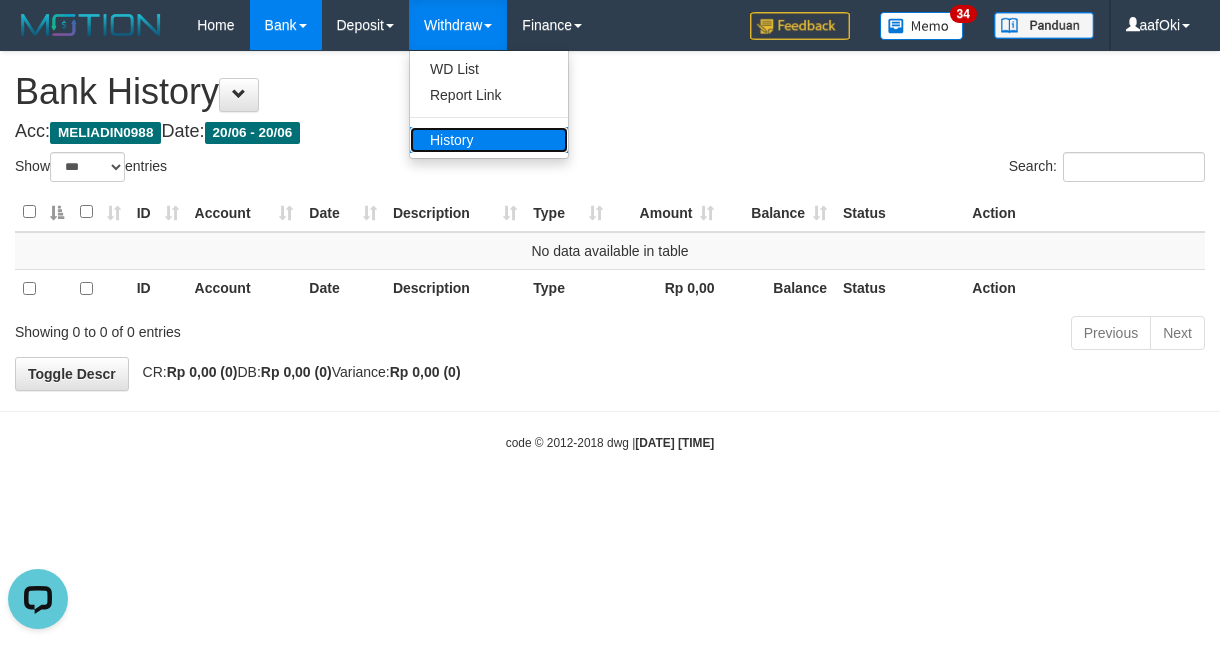 click on "History" at bounding box center [489, 140] 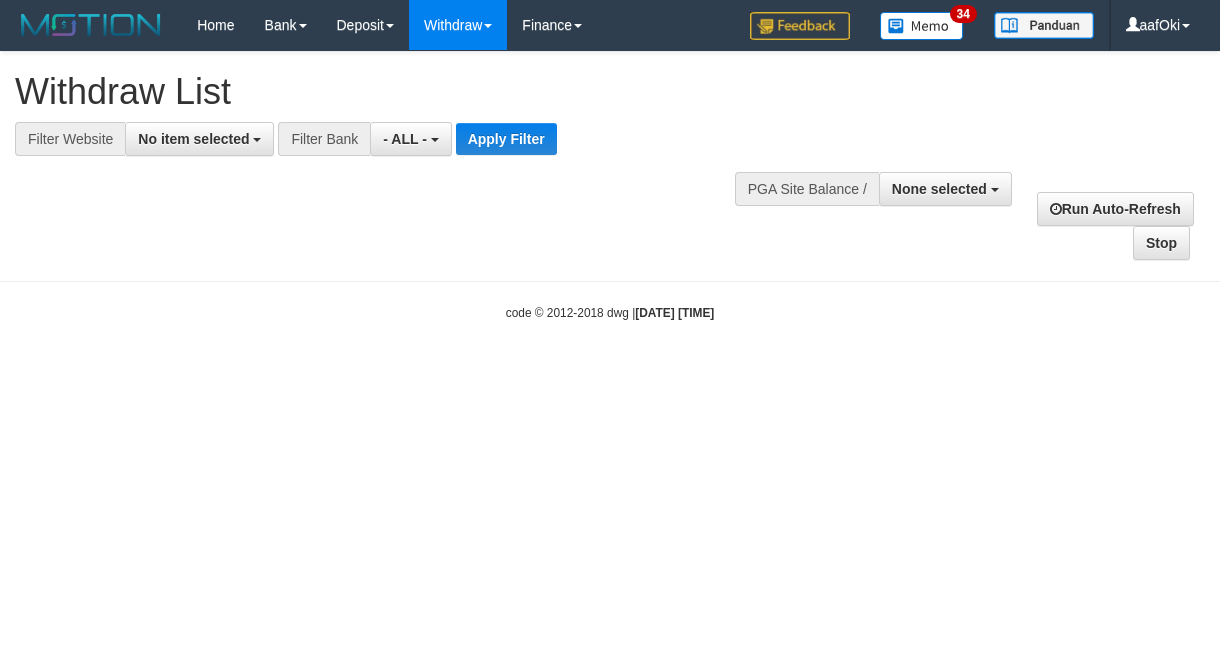 select 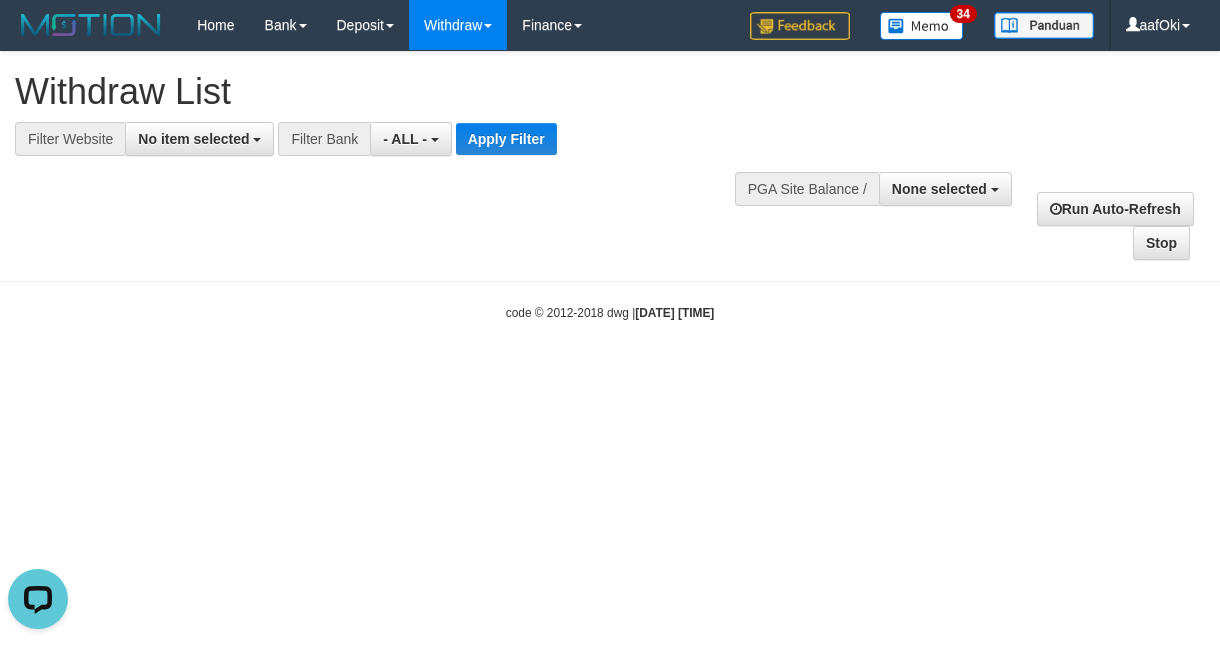 scroll, scrollTop: 0, scrollLeft: 0, axis: both 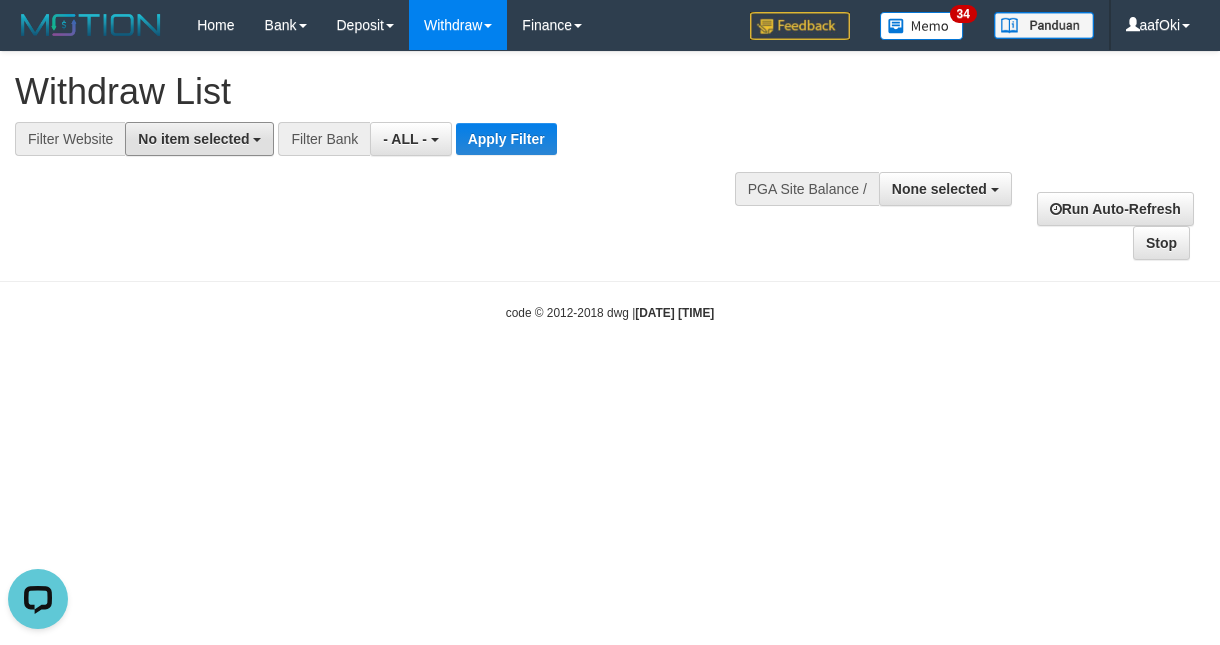 drag, startPoint x: 243, startPoint y: 151, endPoint x: 245, endPoint y: 177, distance: 26.076809 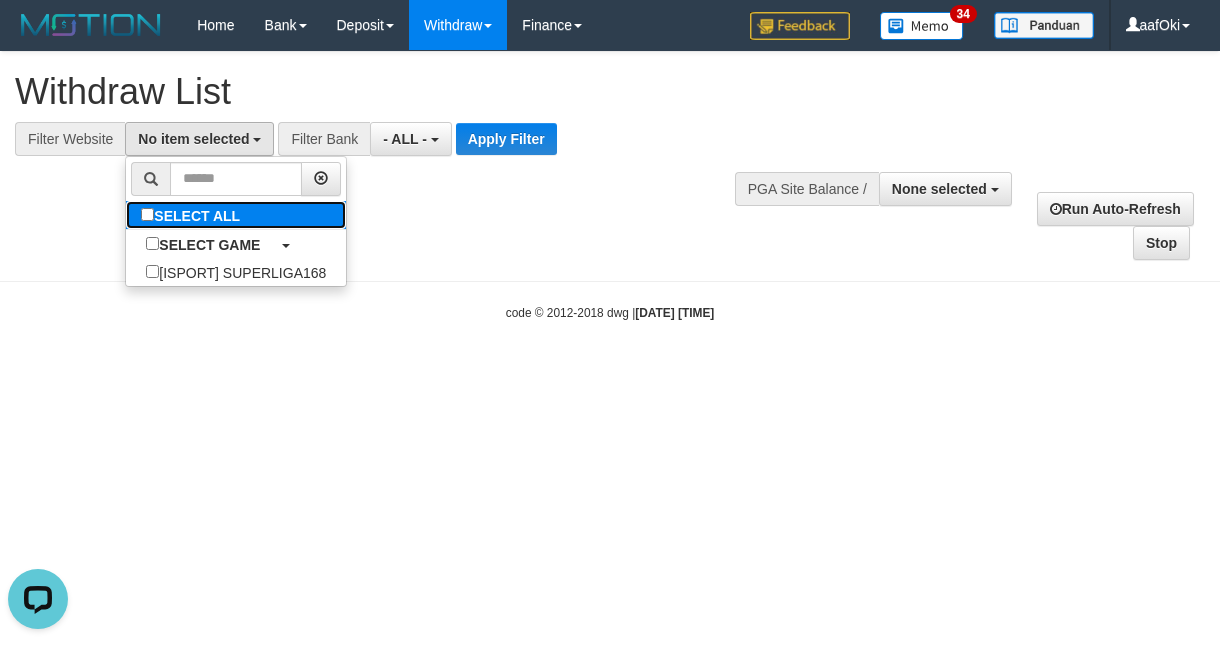click on "SELECT ALL" at bounding box center (193, 215) 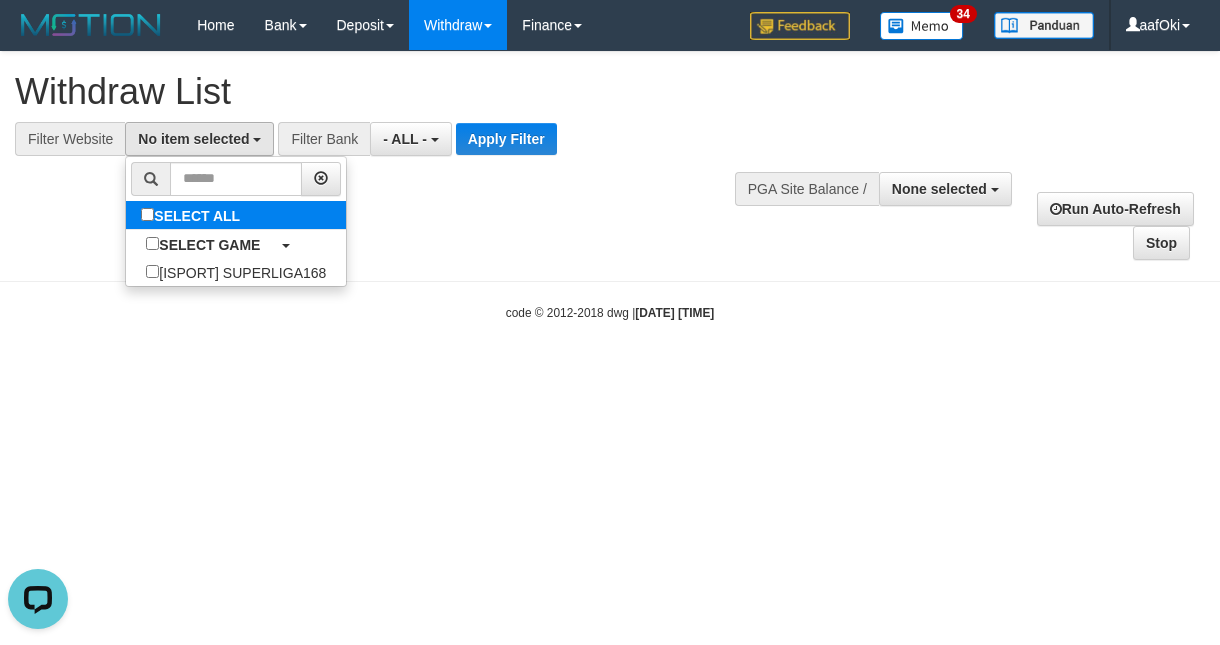 select on "***" 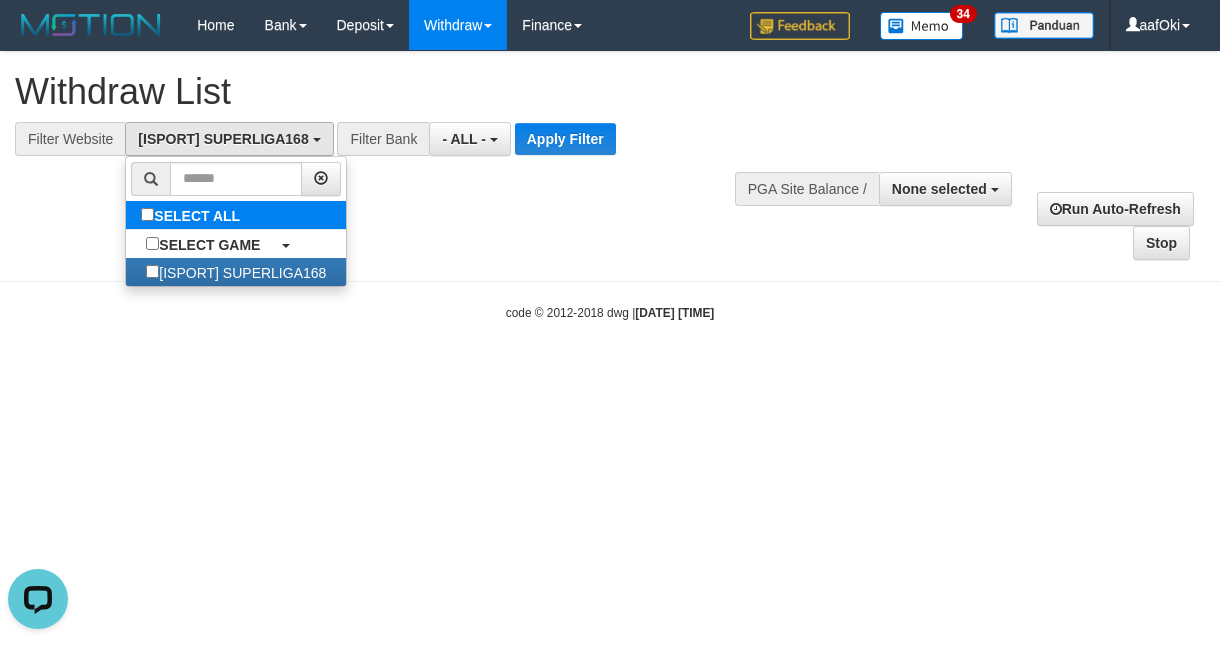 scroll, scrollTop: 17, scrollLeft: 0, axis: vertical 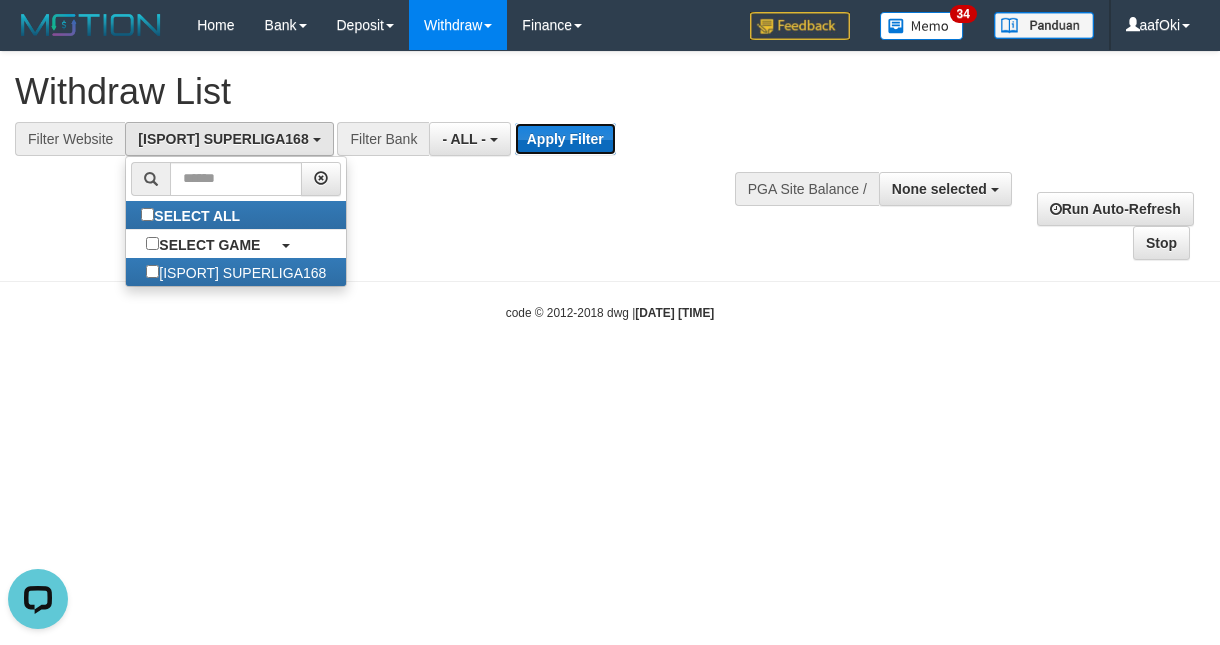 click on "Apply Filter" at bounding box center [565, 139] 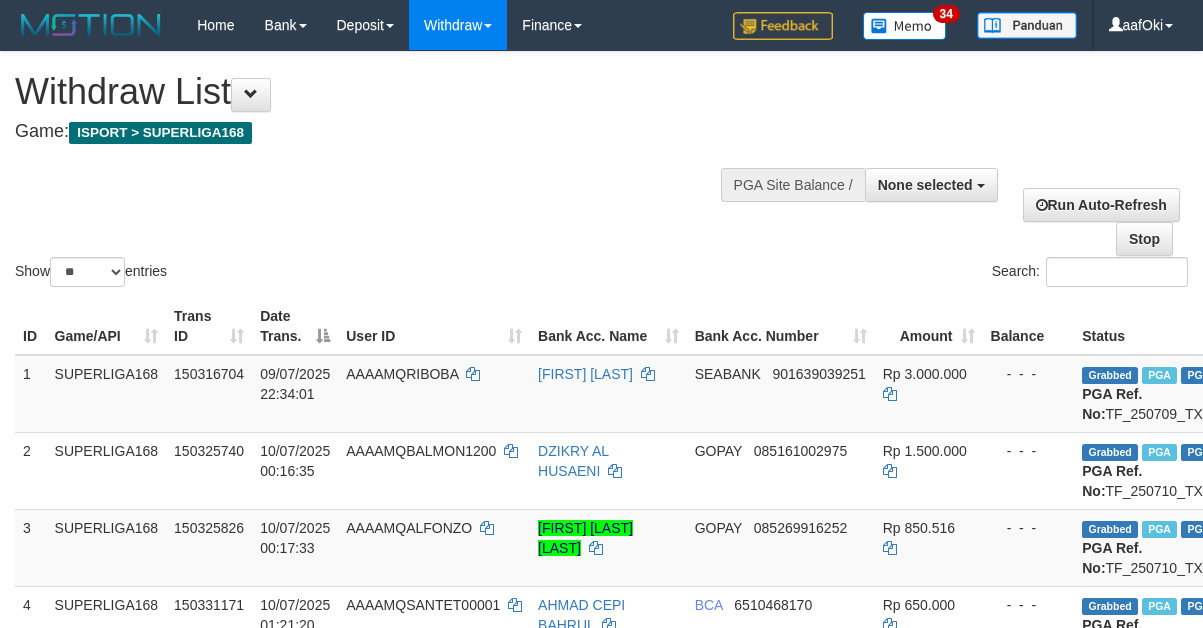 select 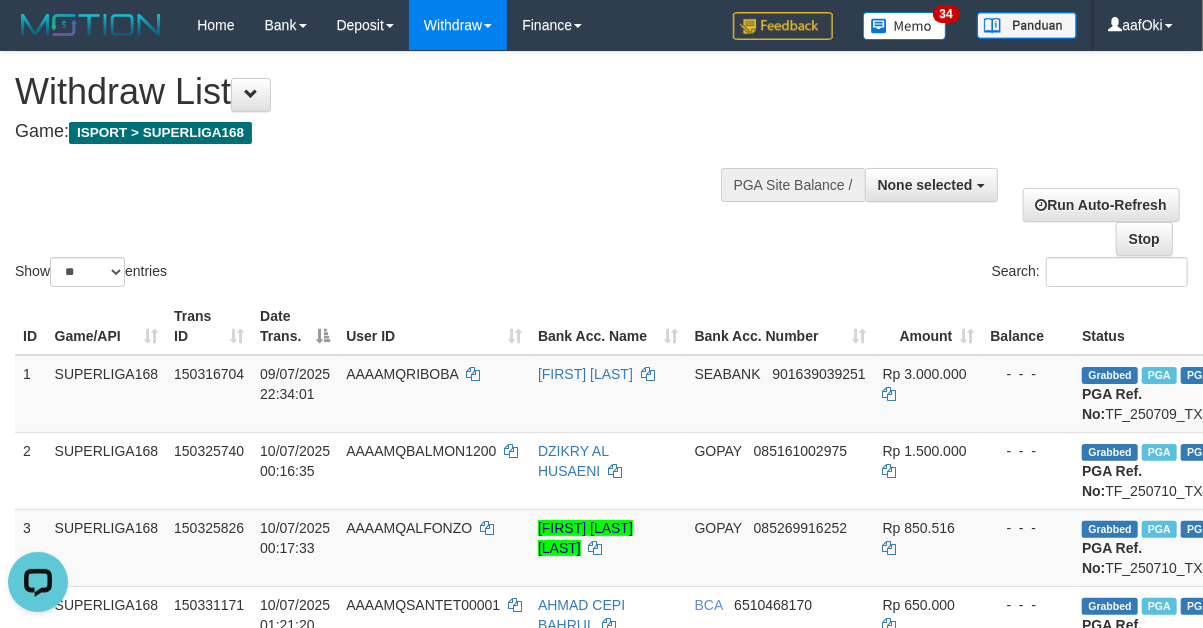 scroll, scrollTop: 0, scrollLeft: 0, axis: both 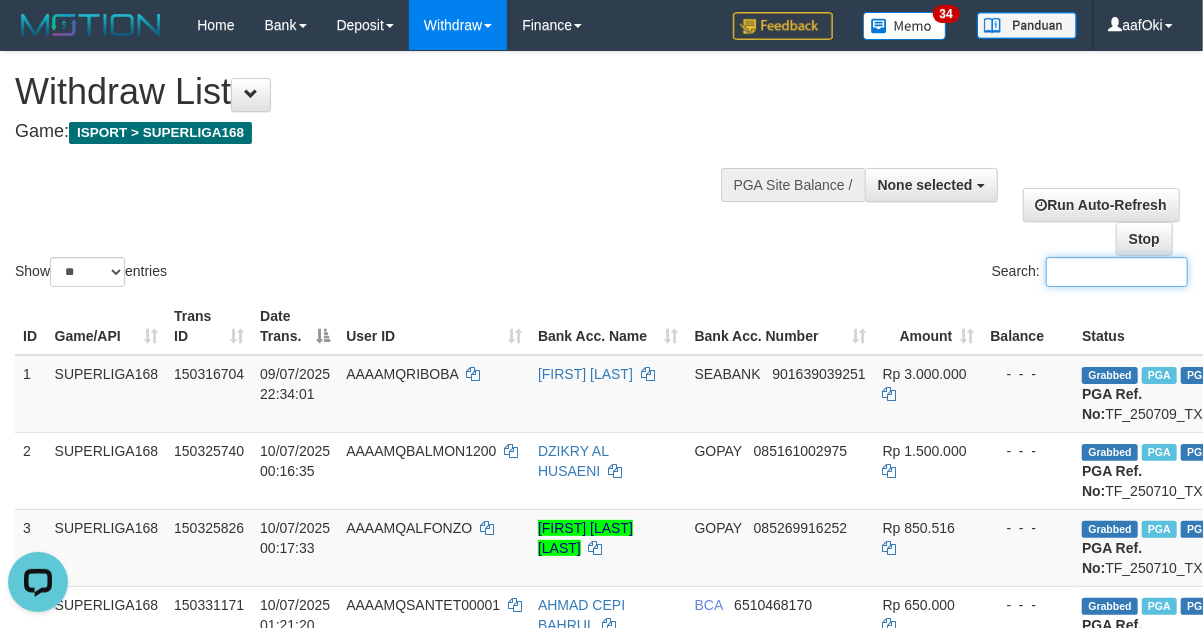 click on "Search:" at bounding box center (1117, 272) 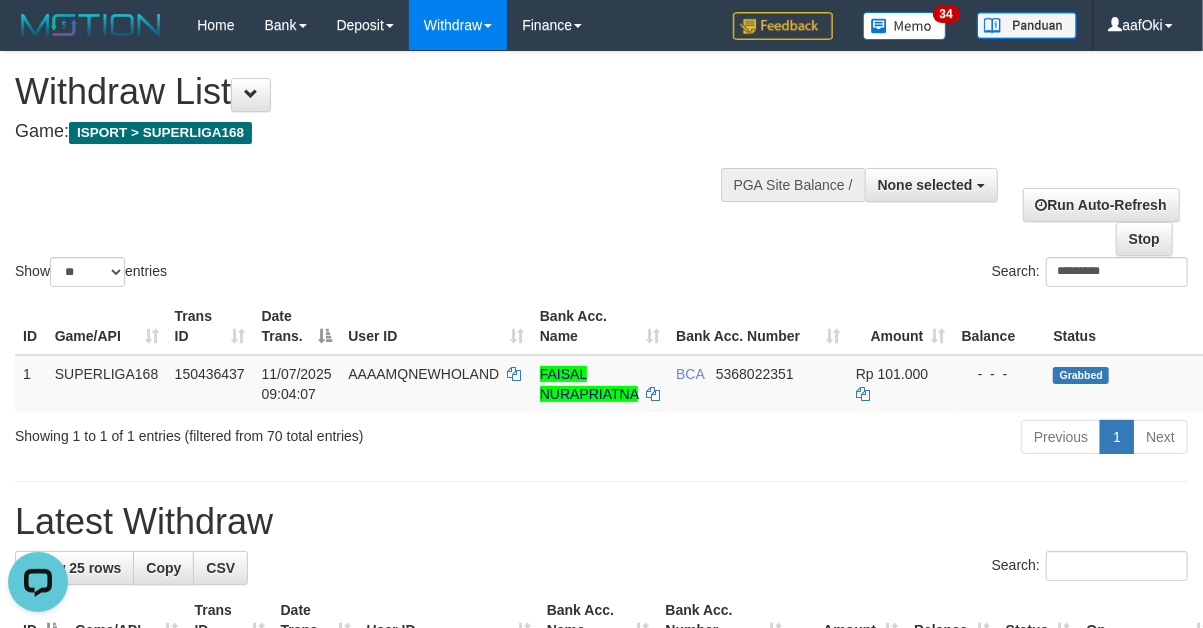 drag, startPoint x: 831, startPoint y: 518, endPoint x: 842, endPoint y: 508, distance: 14.866069 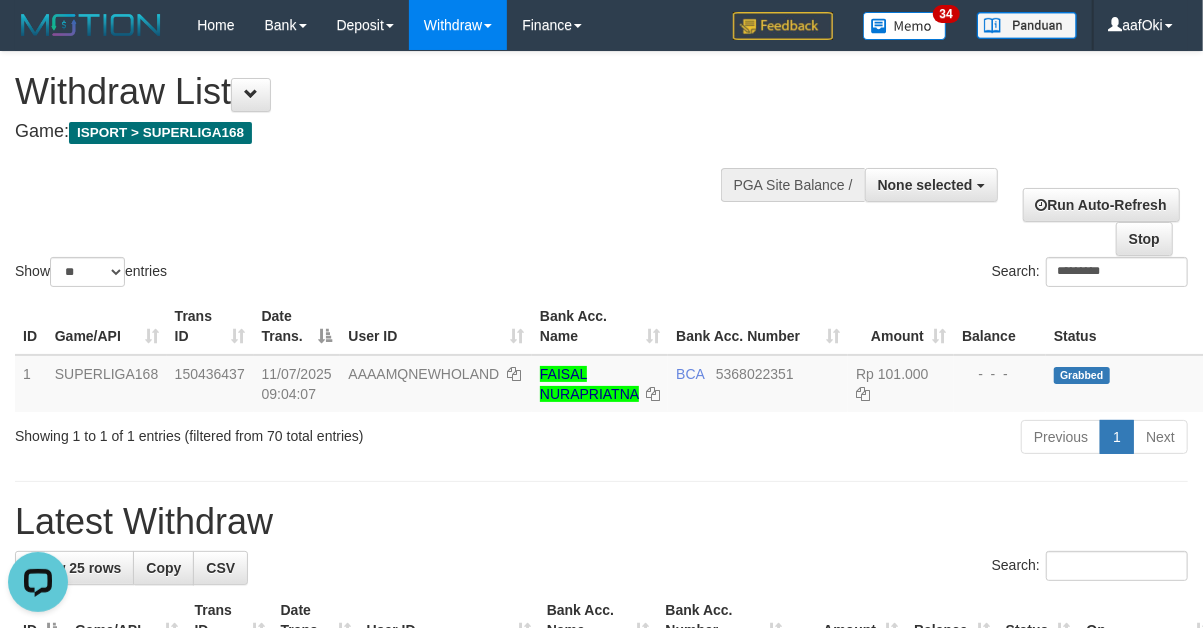 click on "Search:" at bounding box center [601, 568] 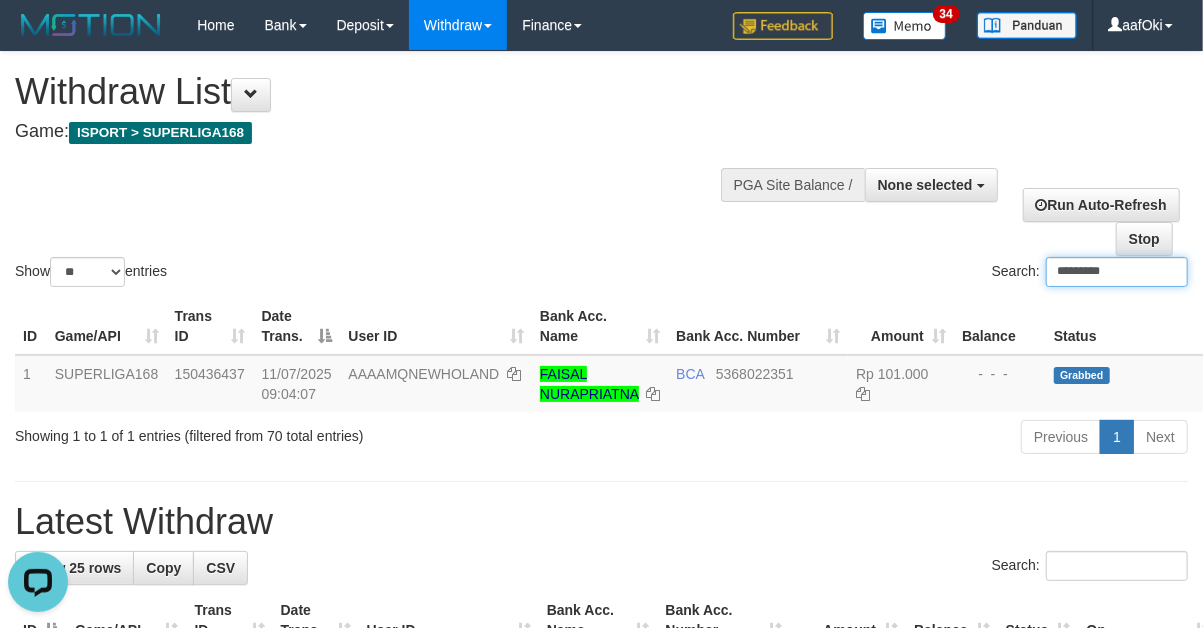 click on "*********" at bounding box center (1117, 272) 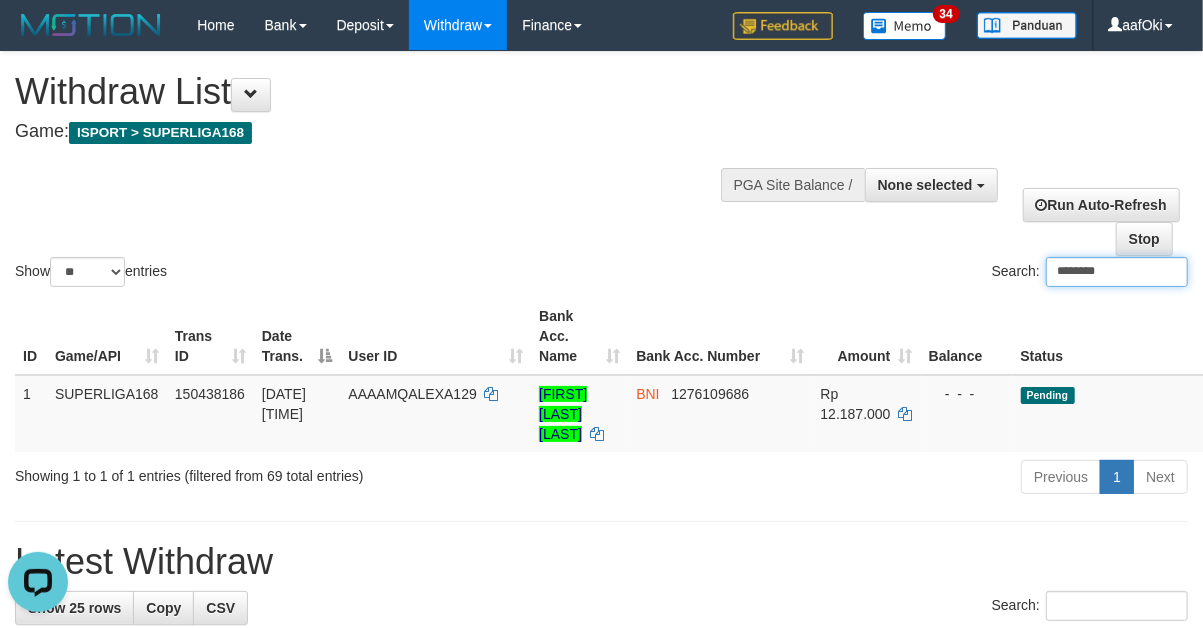 type on "********" 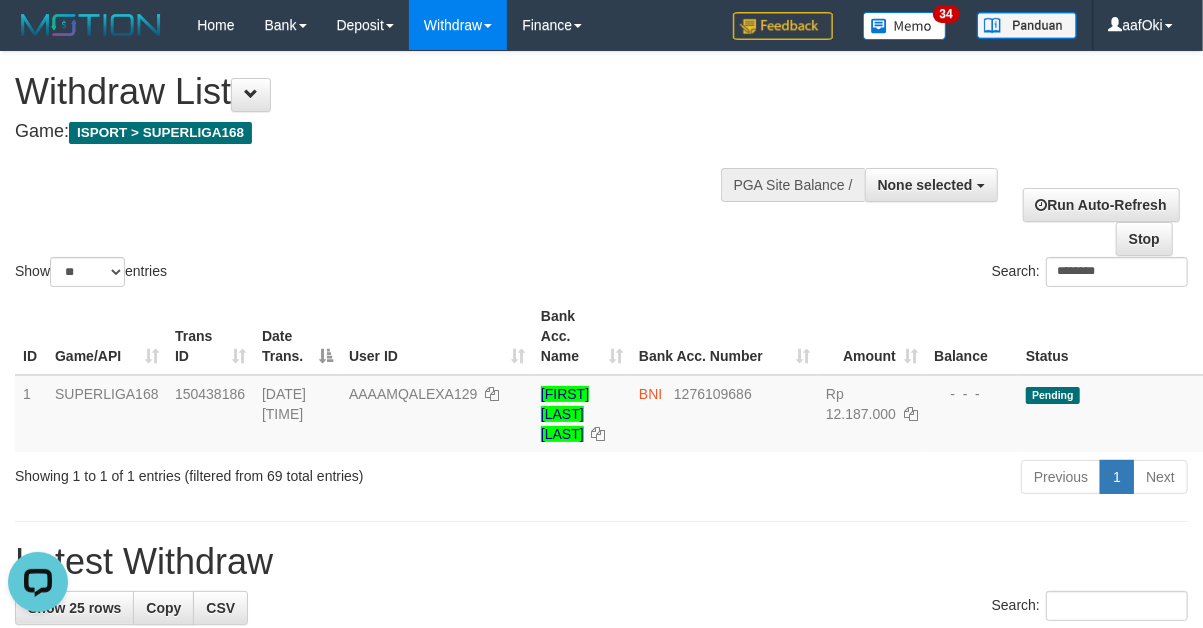 click on "**********" at bounding box center (601, 1150) 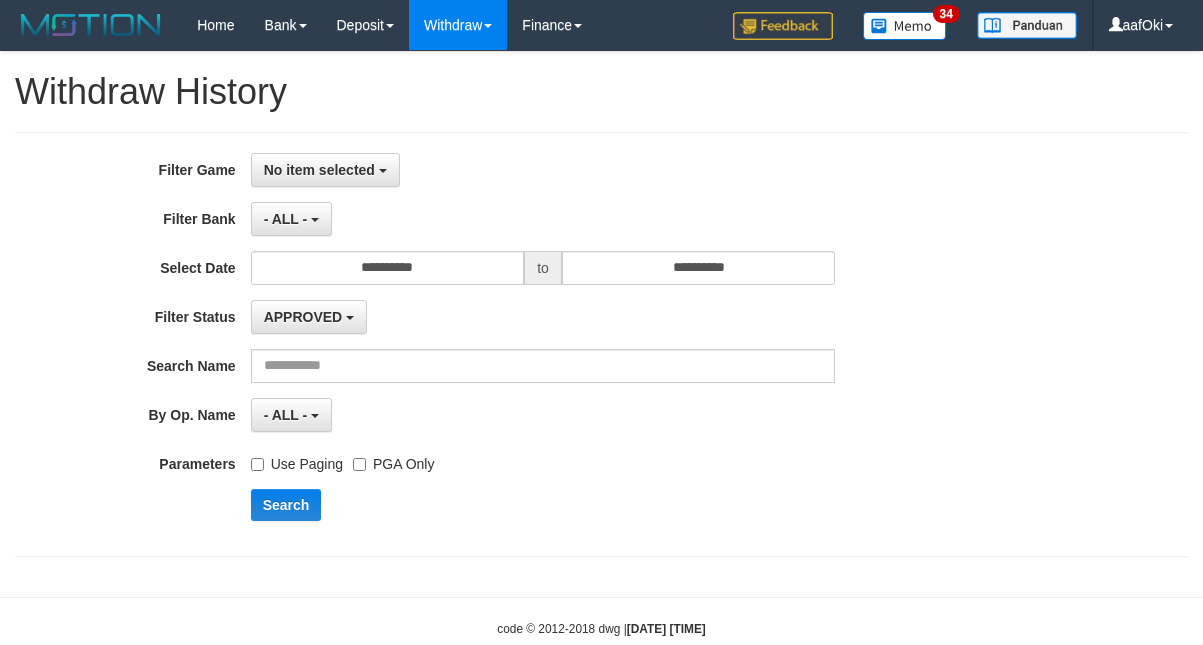 scroll, scrollTop: 0, scrollLeft: 0, axis: both 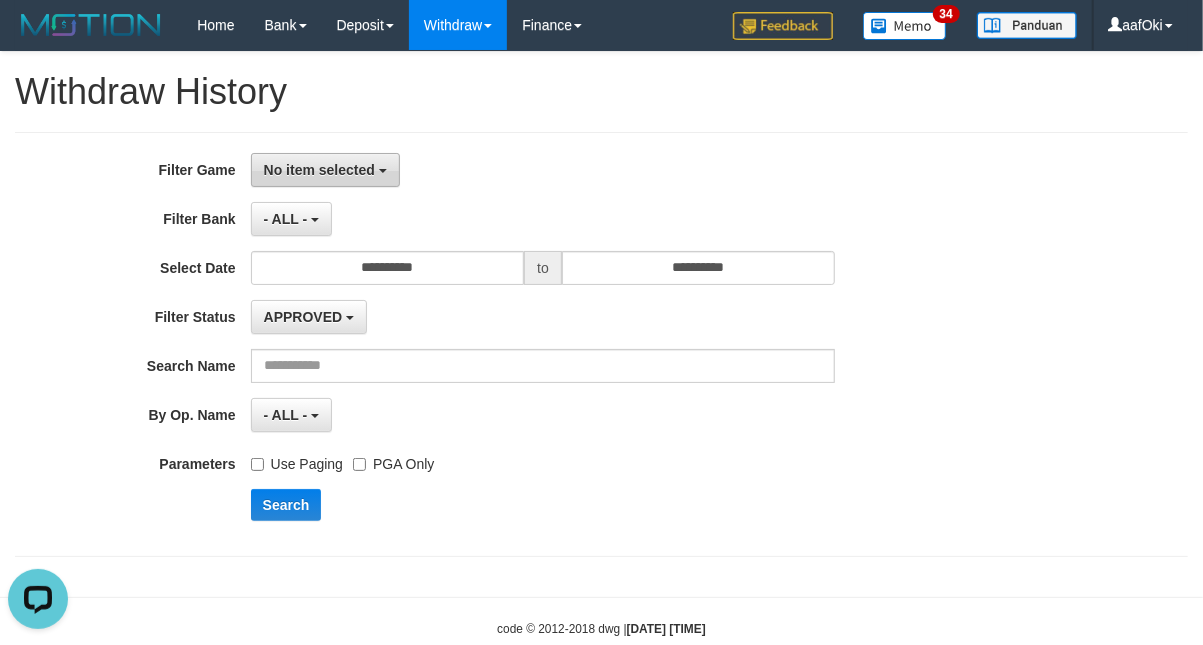 click on "No item selected" at bounding box center (325, 170) 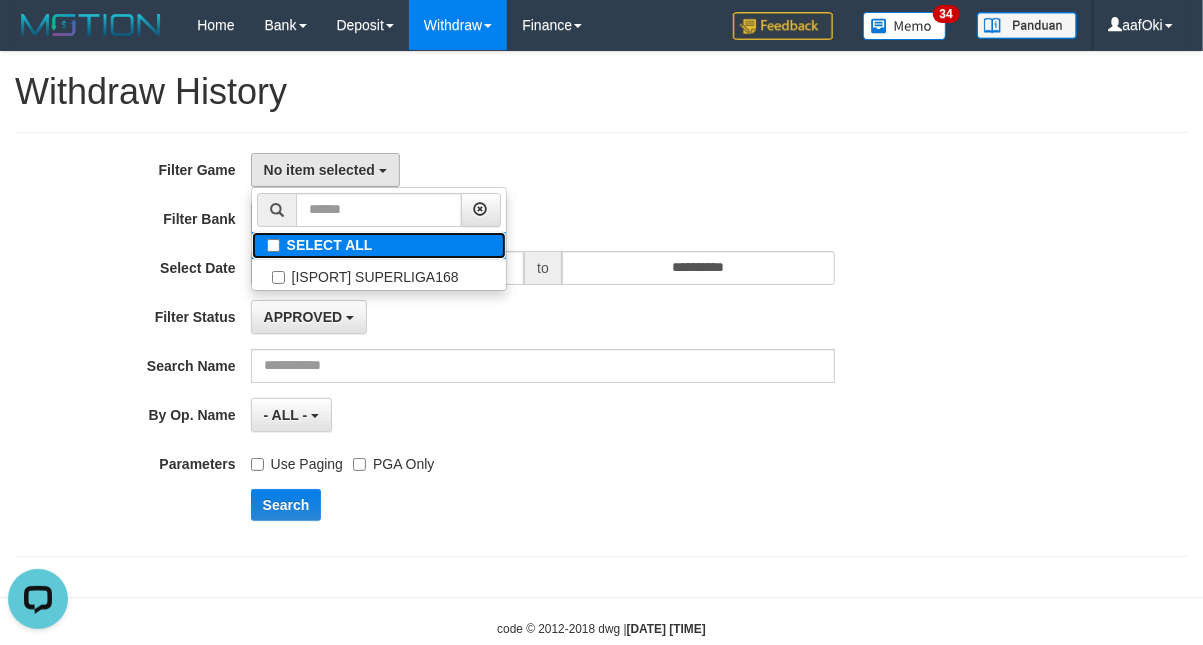 click on "SELECT ALL" at bounding box center (379, 245) 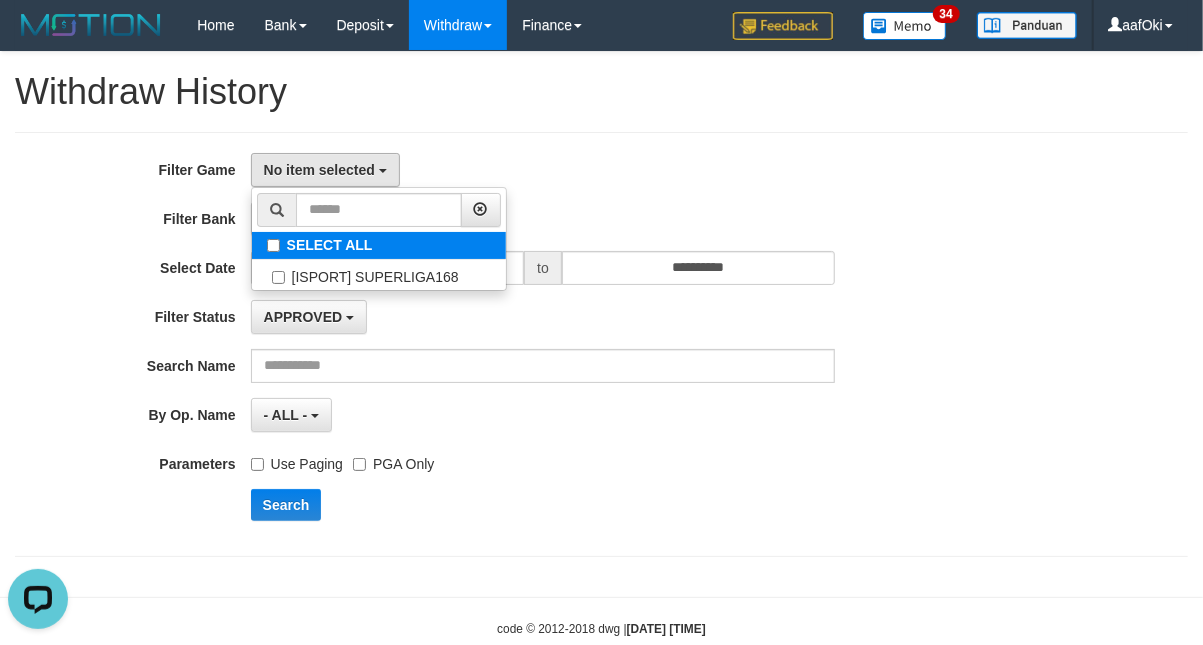 select on "***" 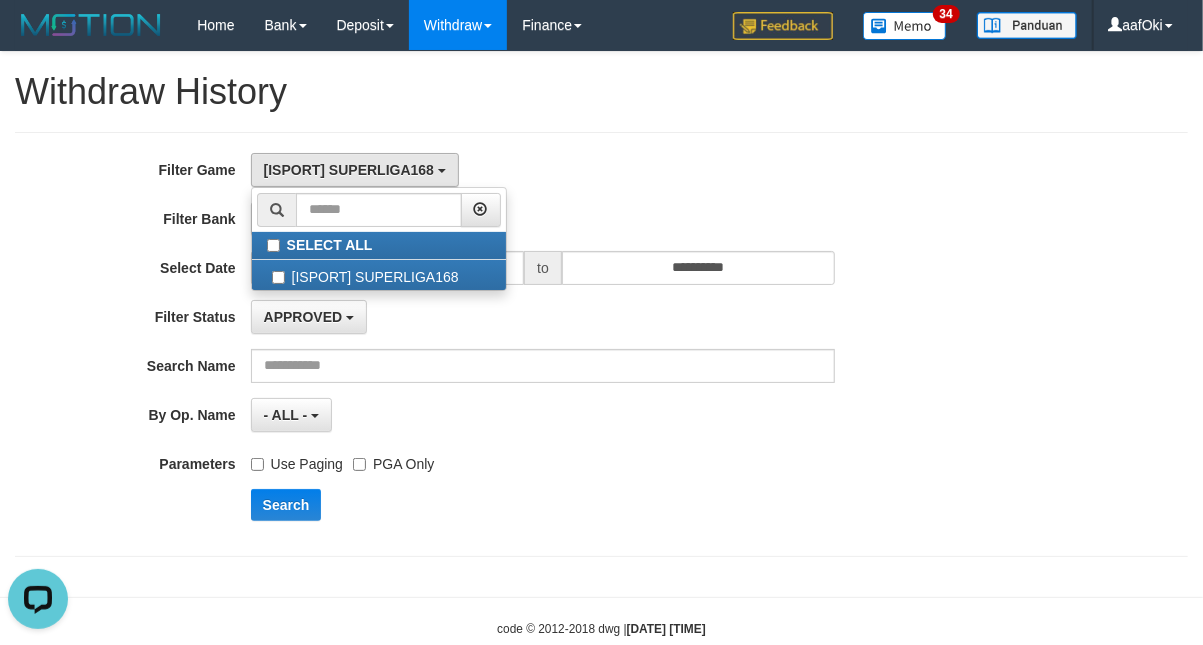 click on "[ISPORT] SUPERLIGA168
SELECT ALL
[ISPORT] SUPERLIGA168" at bounding box center (543, 170) 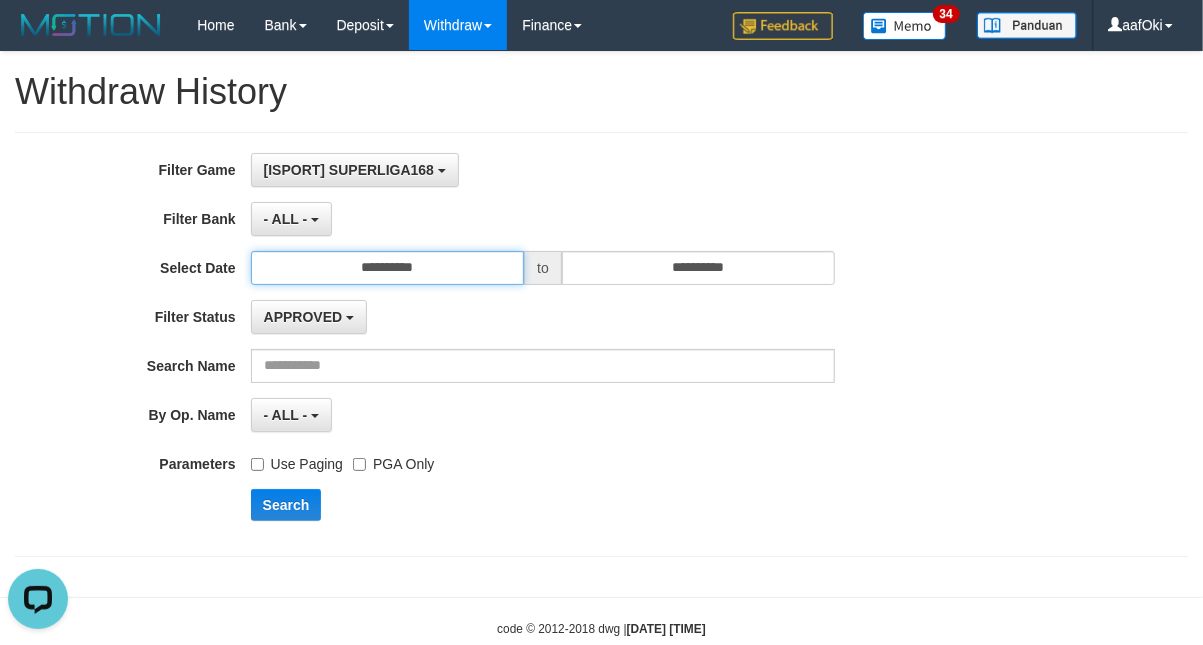 click on "**********" at bounding box center [388, 268] 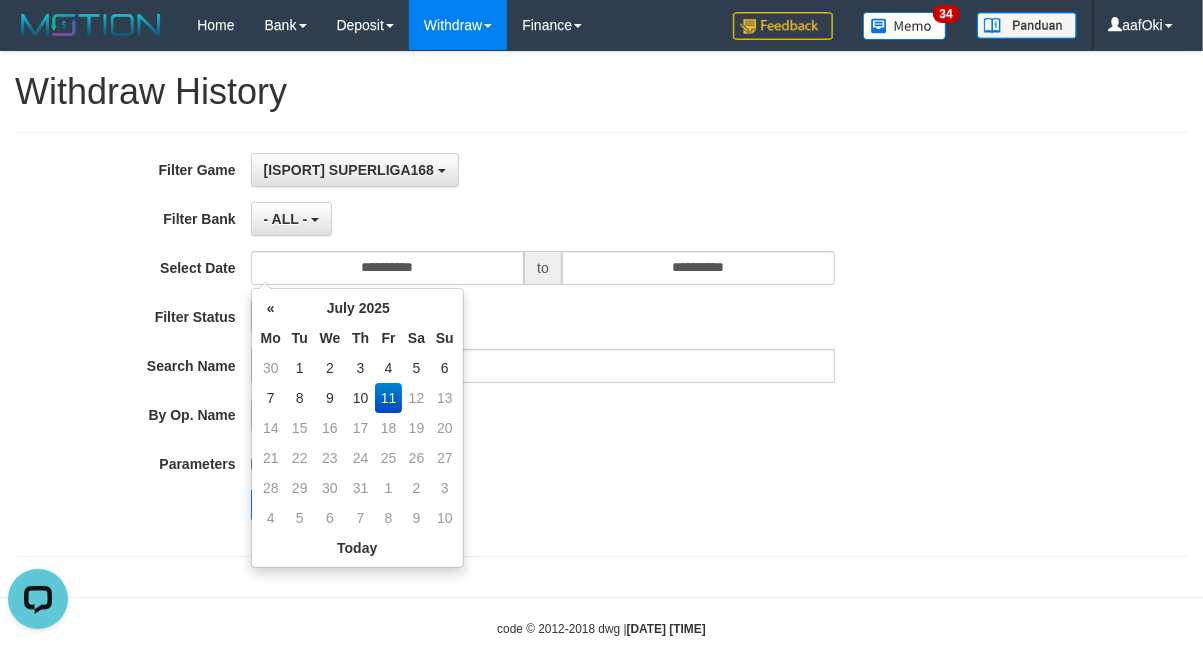 drag, startPoint x: 352, startPoint y: 391, endPoint x: 444, endPoint y: 323, distance: 114.402794 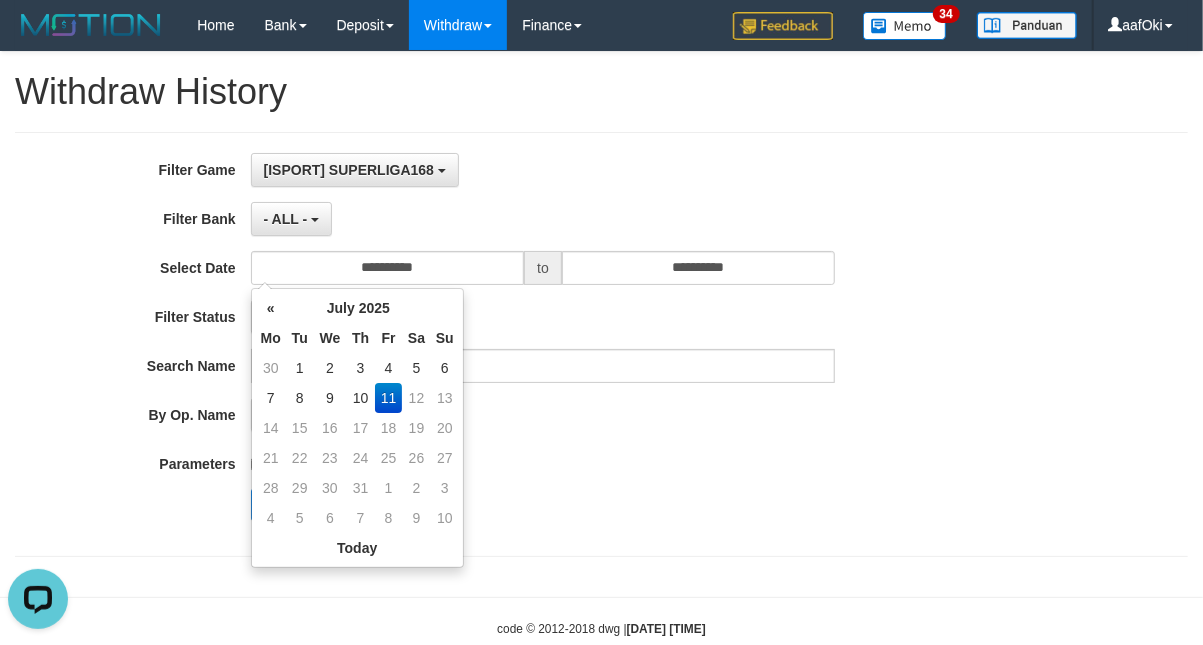 click on "10" at bounding box center (360, 398) 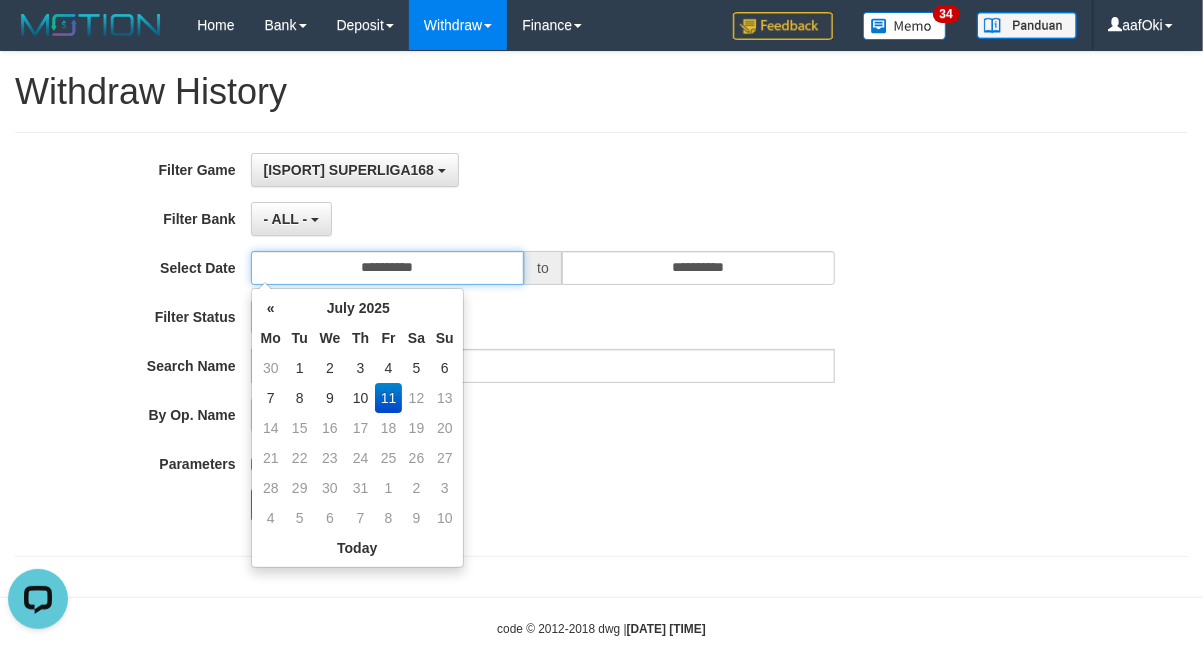 type on "**********" 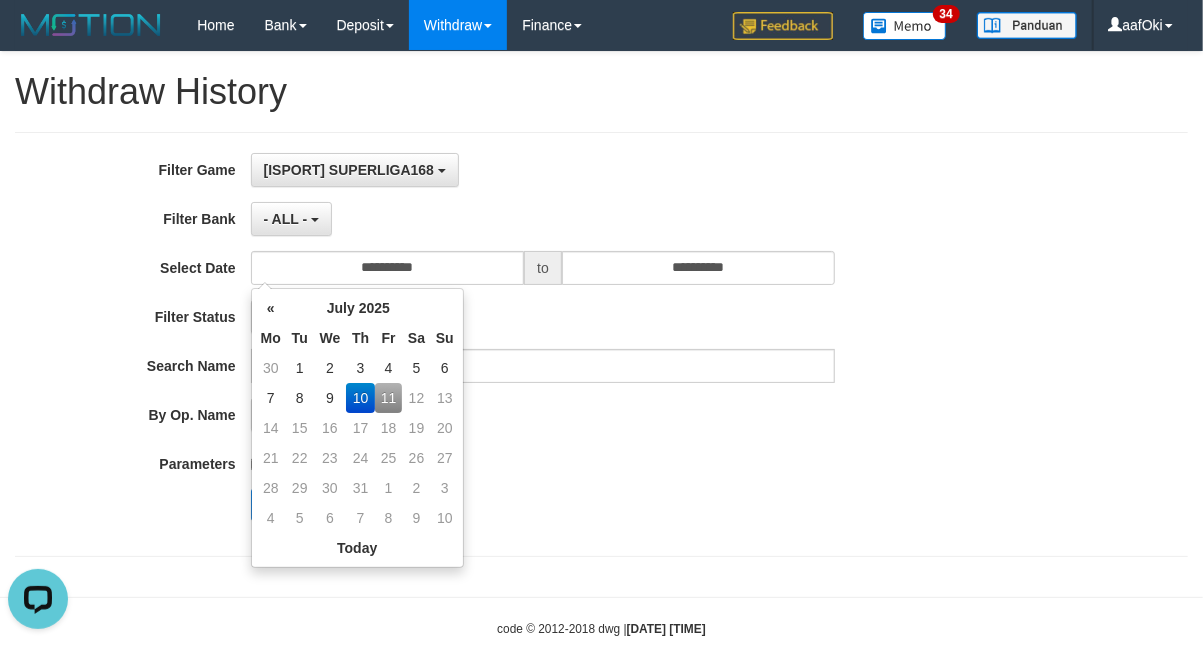 click on "[ISPORT] SUPERLIGA168
SELECT ALL
[ISPORT] SUPERLIGA168" at bounding box center (543, 170) 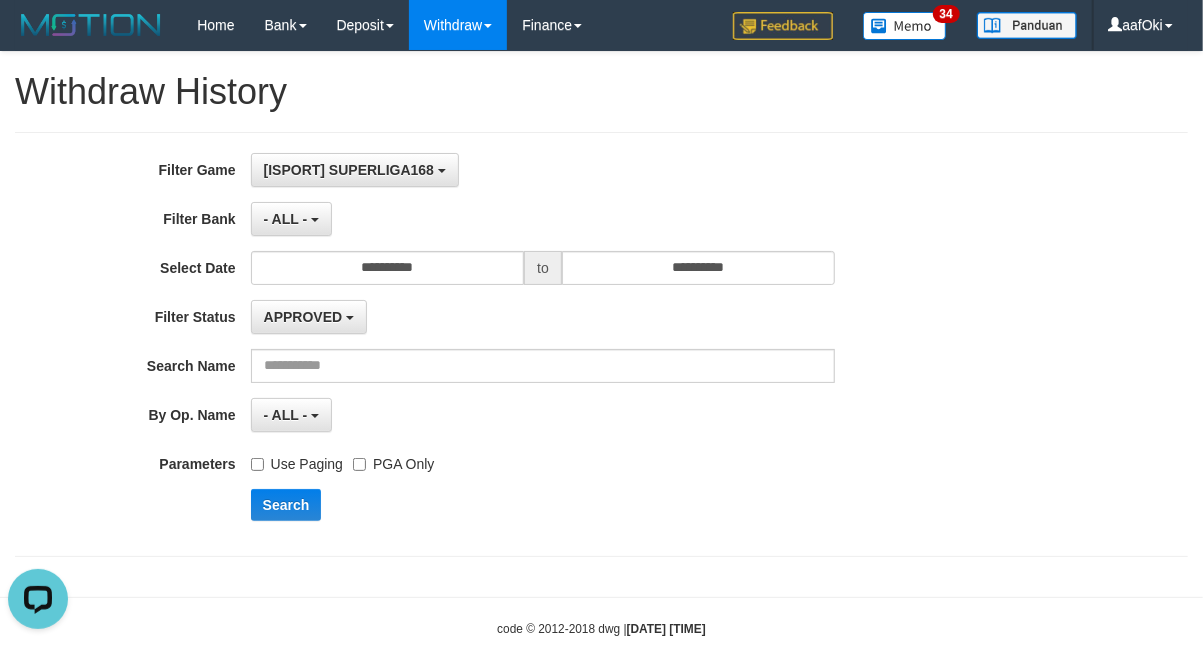 click on "PGA Only" at bounding box center [393, 460] 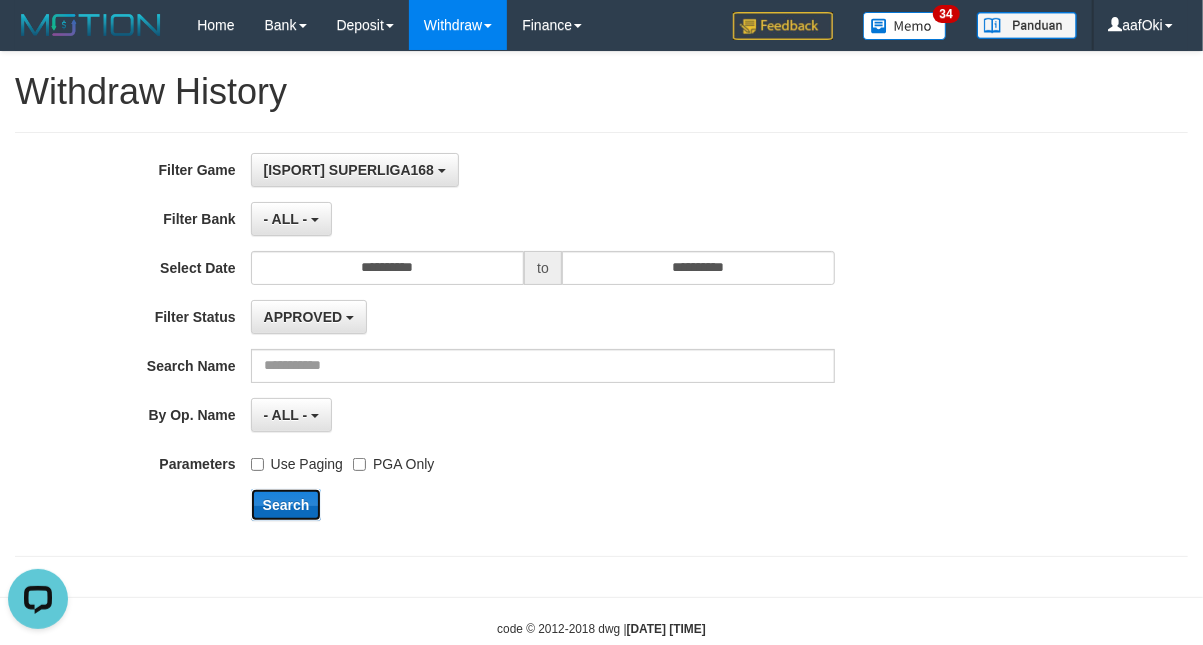 click on "Search" at bounding box center [286, 505] 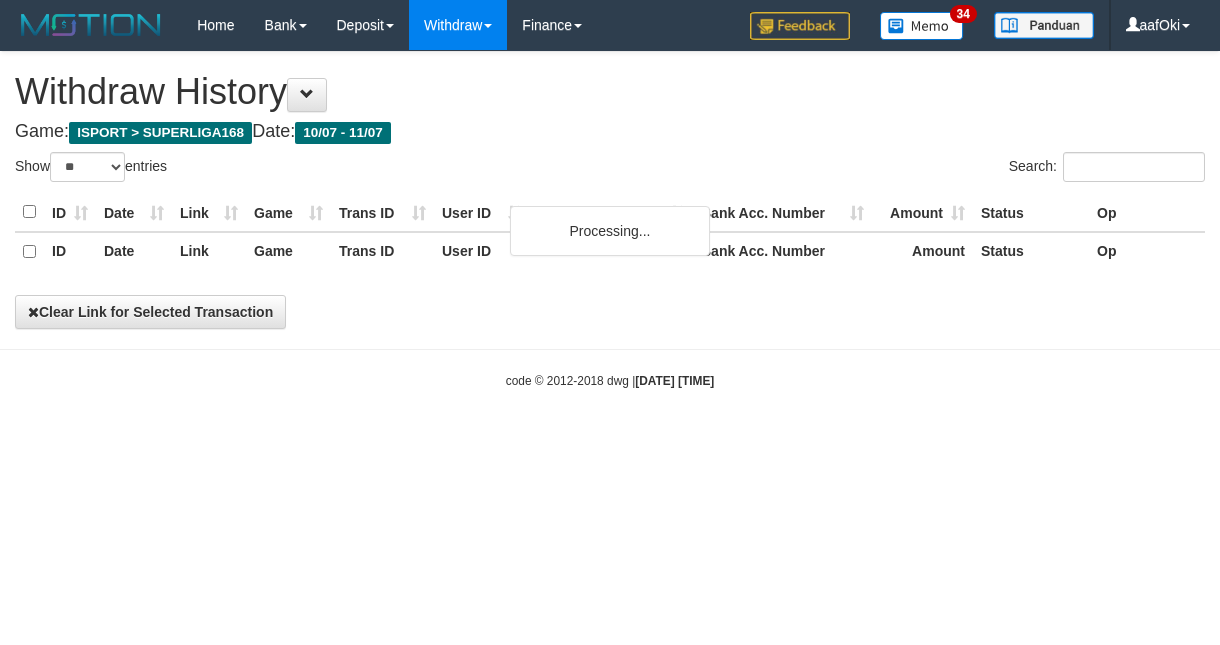 select on "**" 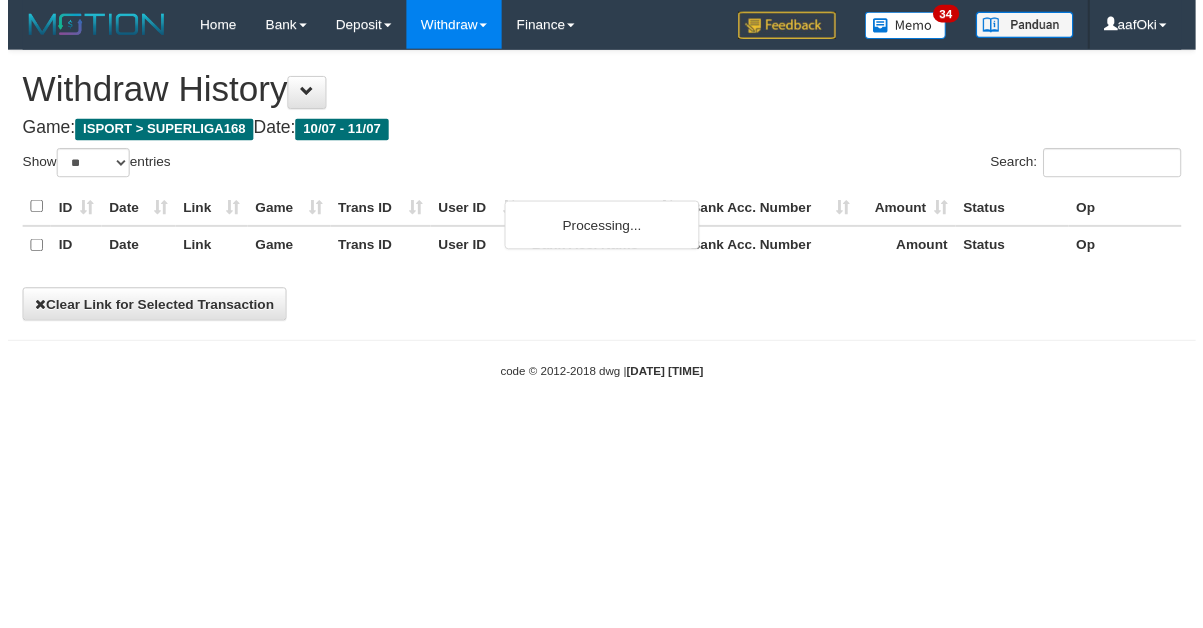 scroll, scrollTop: 0, scrollLeft: 0, axis: both 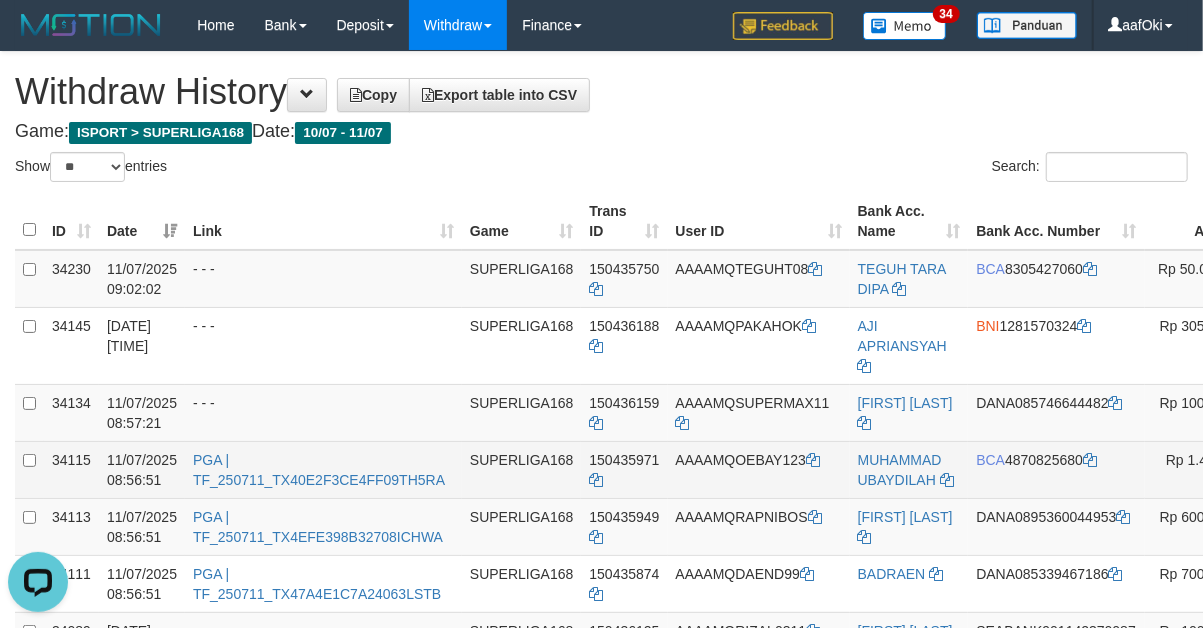 click on "AAAAMQOEBAY123" at bounding box center (759, 469) 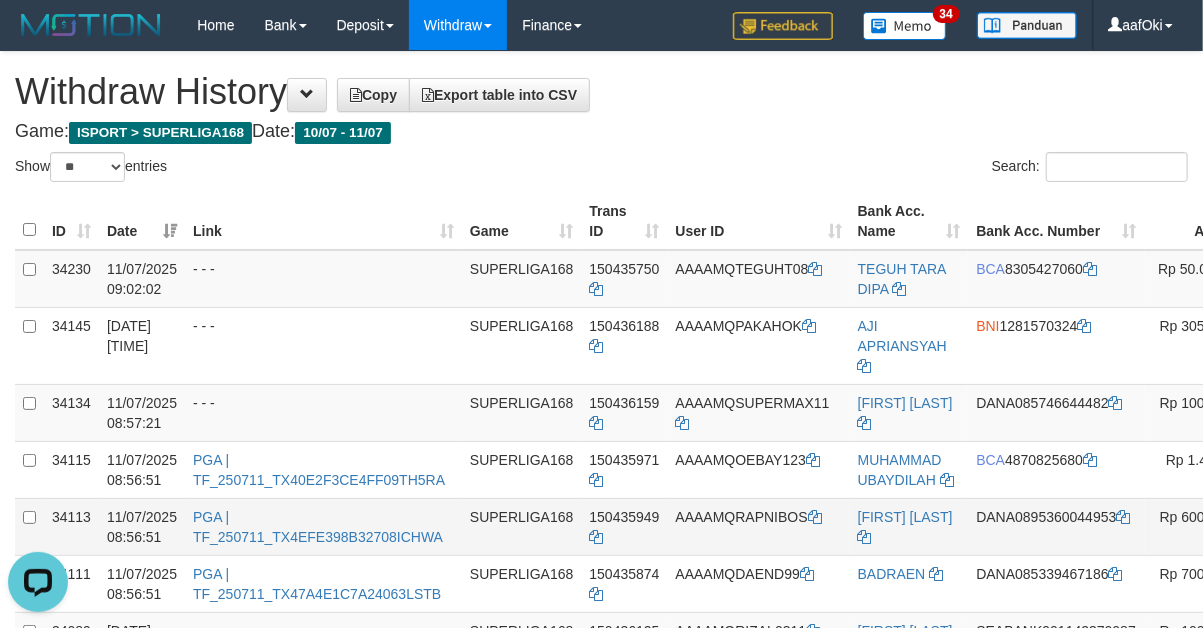 click on "[FIRST] [LAST]" at bounding box center [909, 526] 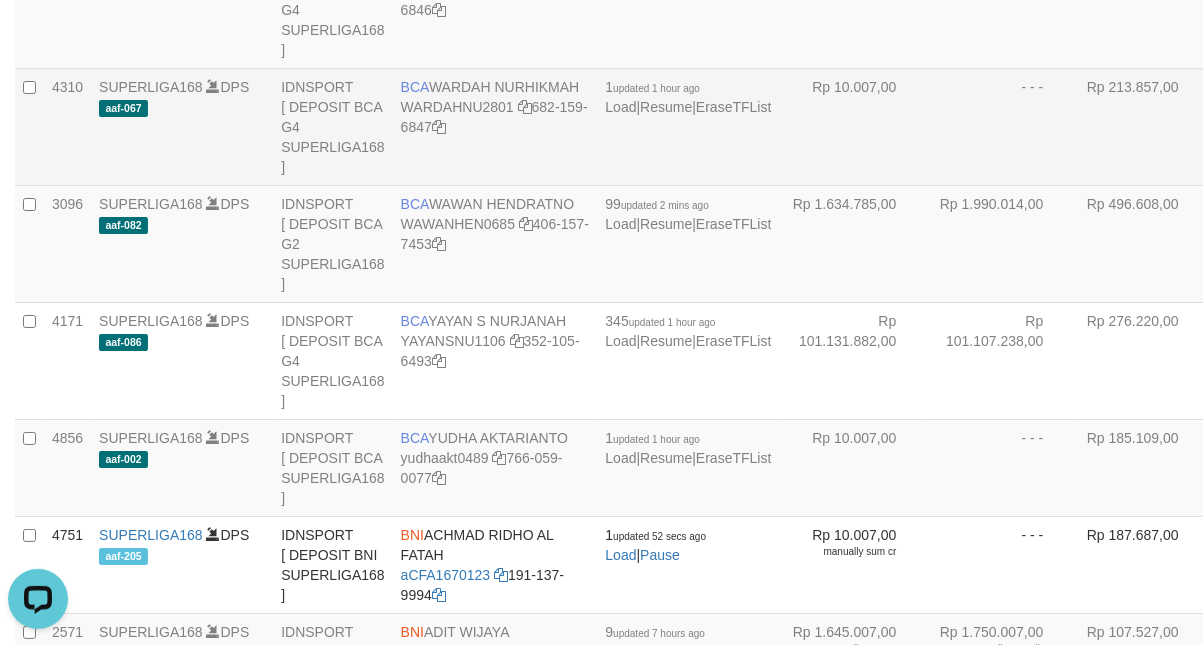 scroll, scrollTop: 0, scrollLeft: 0, axis: both 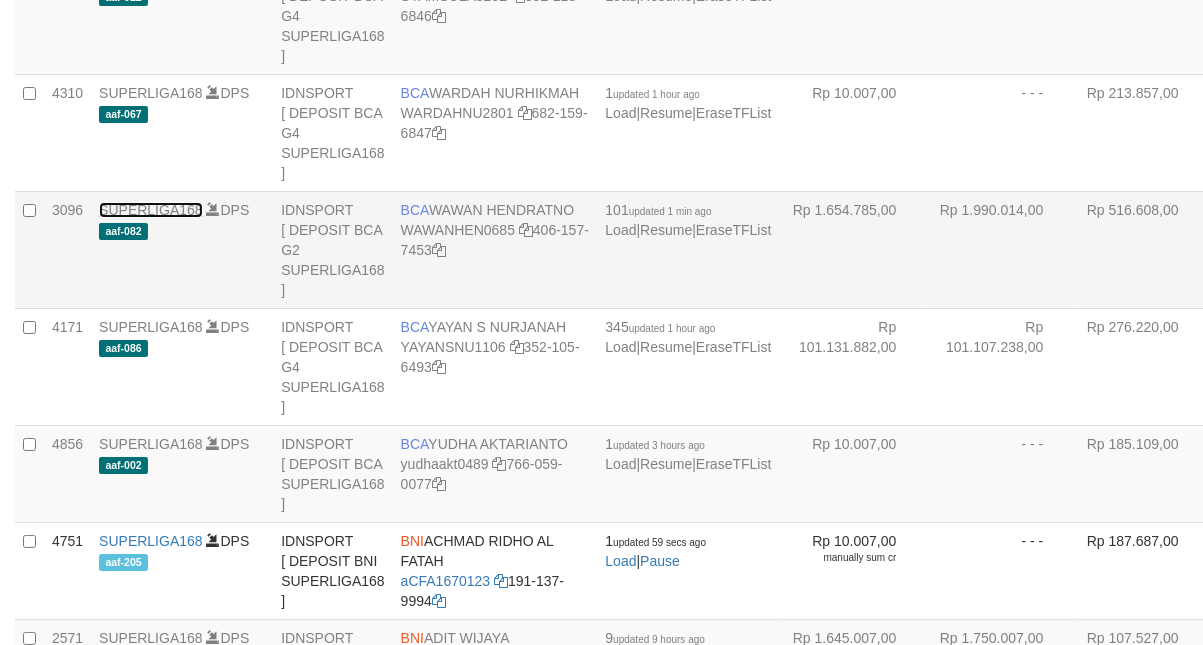 click on "SUPERLIGA168" at bounding box center (151, 210) 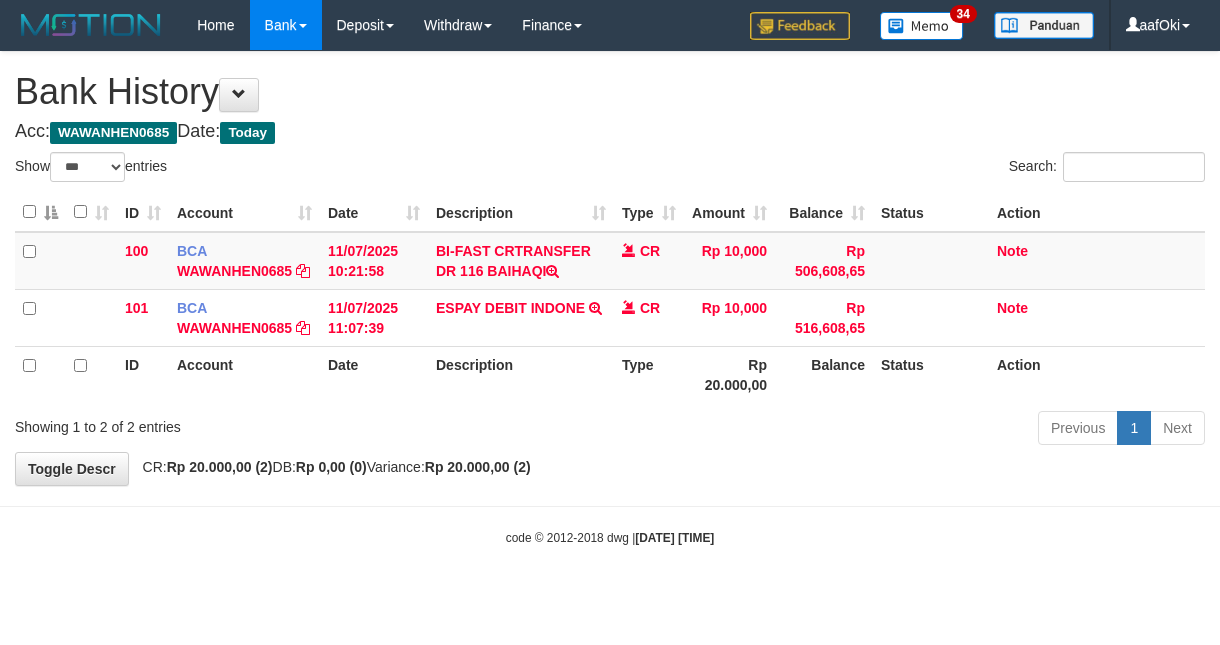 select on "***" 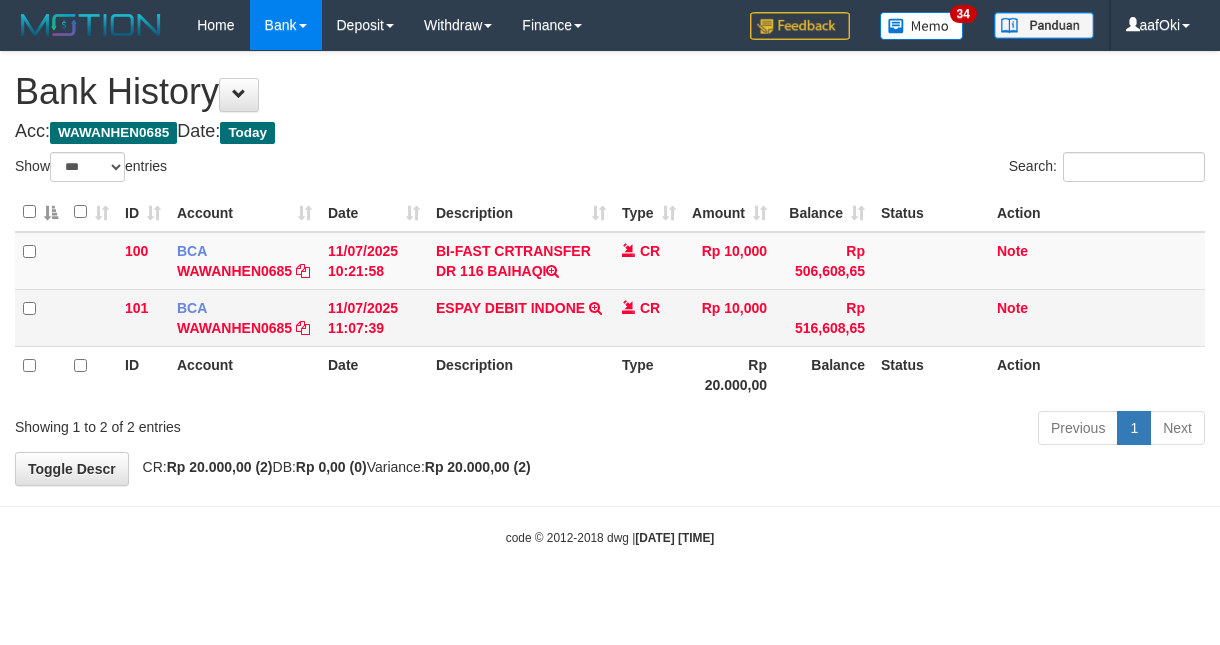 scroll, scrollTop: 0, scrollLeft: 0, axis: both 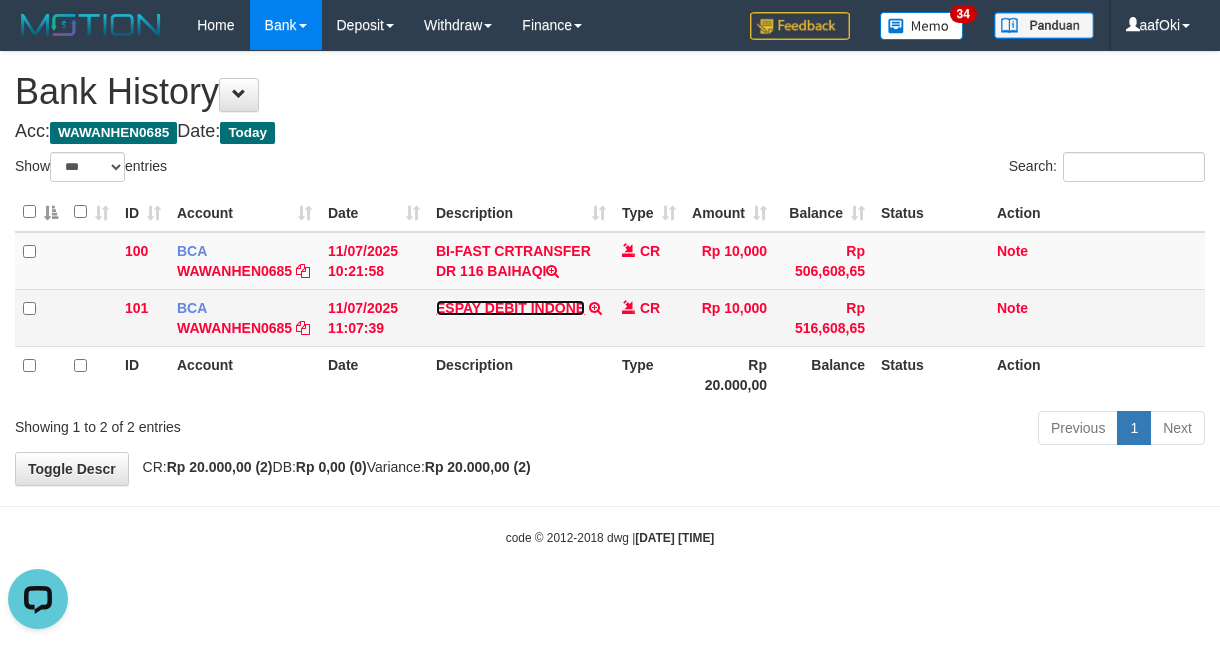 click on "ESPAY DEBIT INDONE" at bounding box center [510, 308] 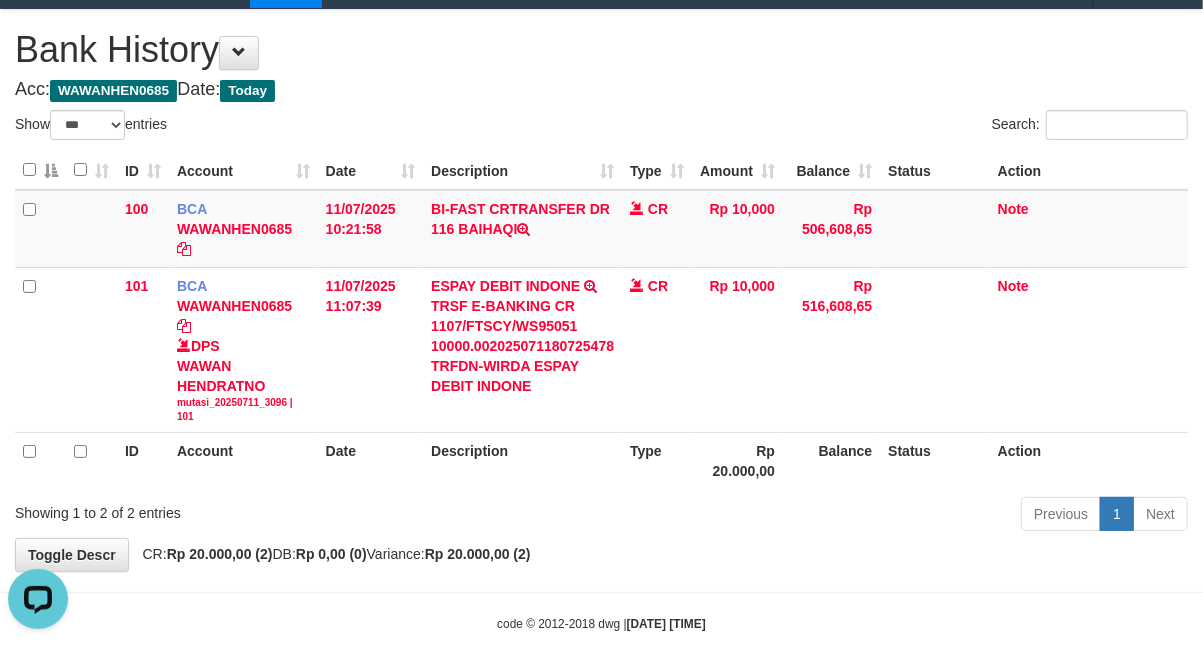 scroll, scrollTop: 82, scrollLeft: 0, axis: vertical 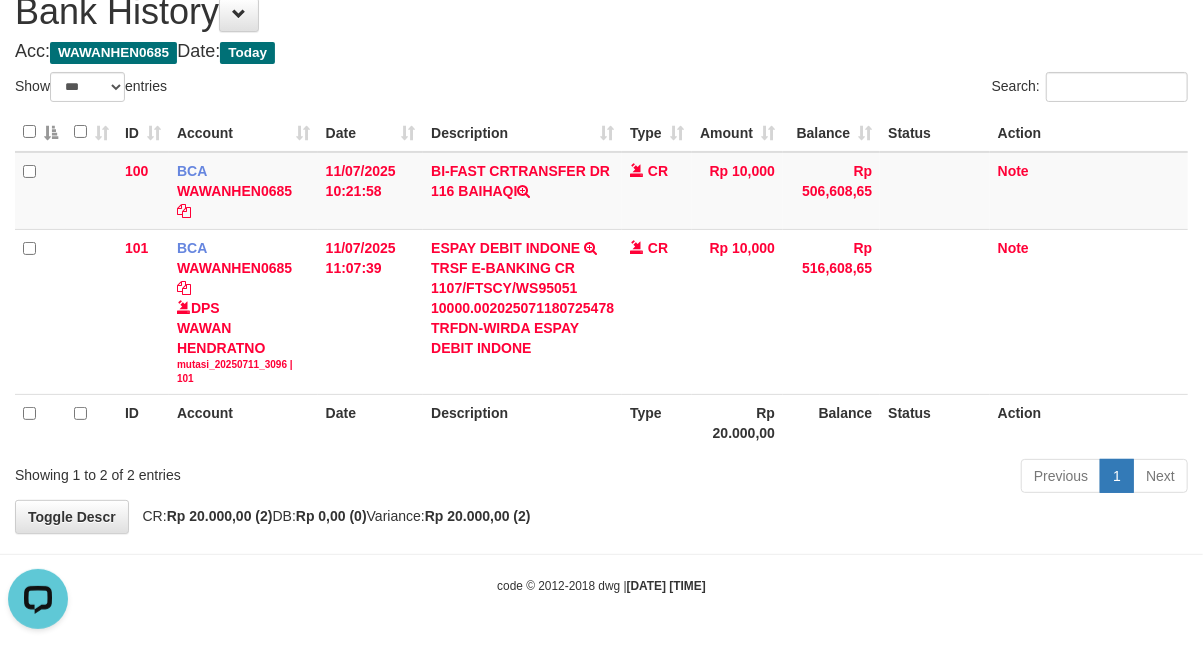 click on "Toggle navigation
Home
Bank
Account List
Search
Deposit
DPS List
History
Withdraw
WD List
Report Link
History
Finance
Financial Data
aafOki" at bounding box center (601, 282) 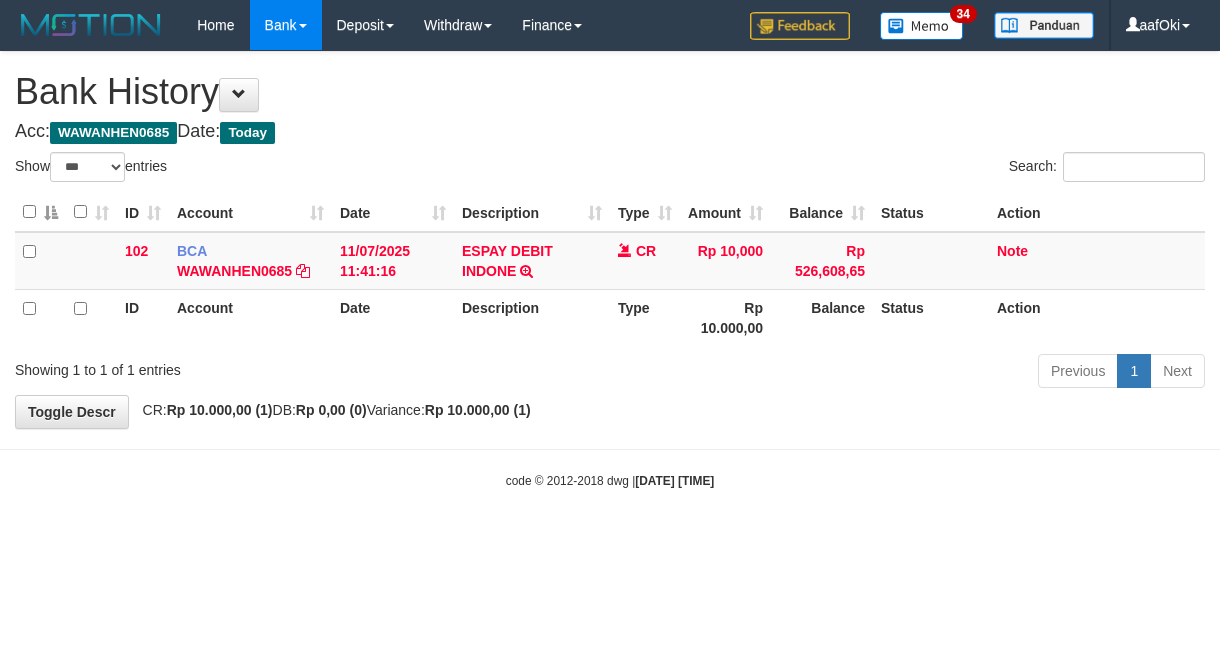 select on "***" 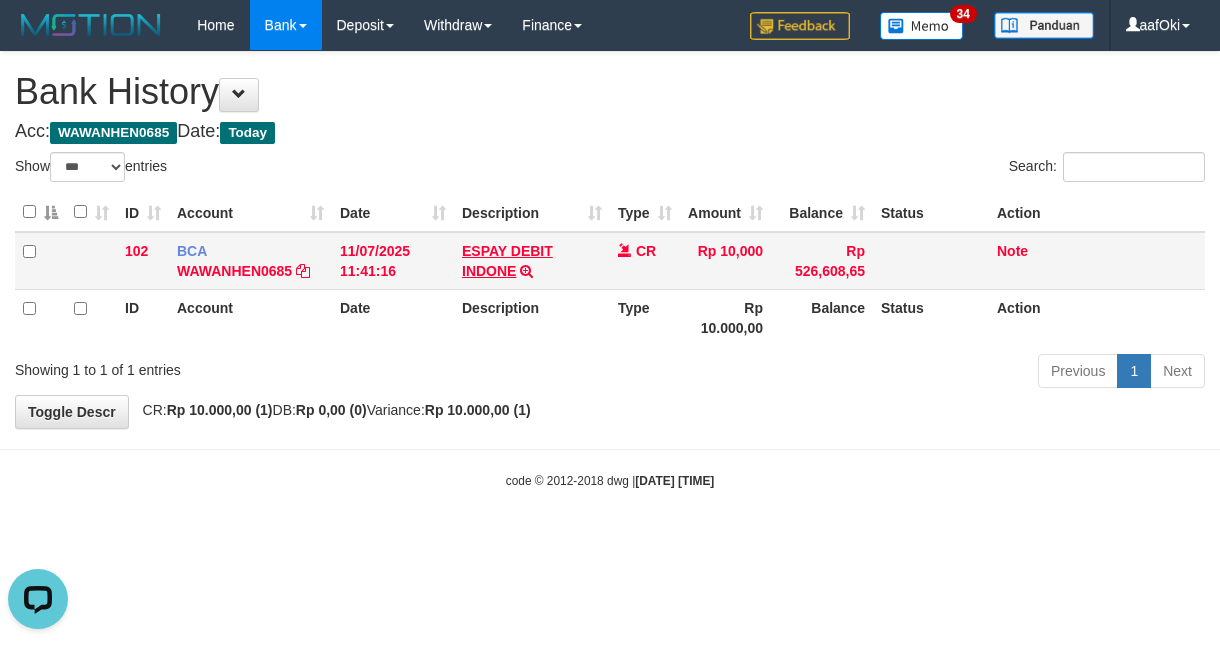 scroll, scrollTop: 0, scrollLeft: 0, axis: both 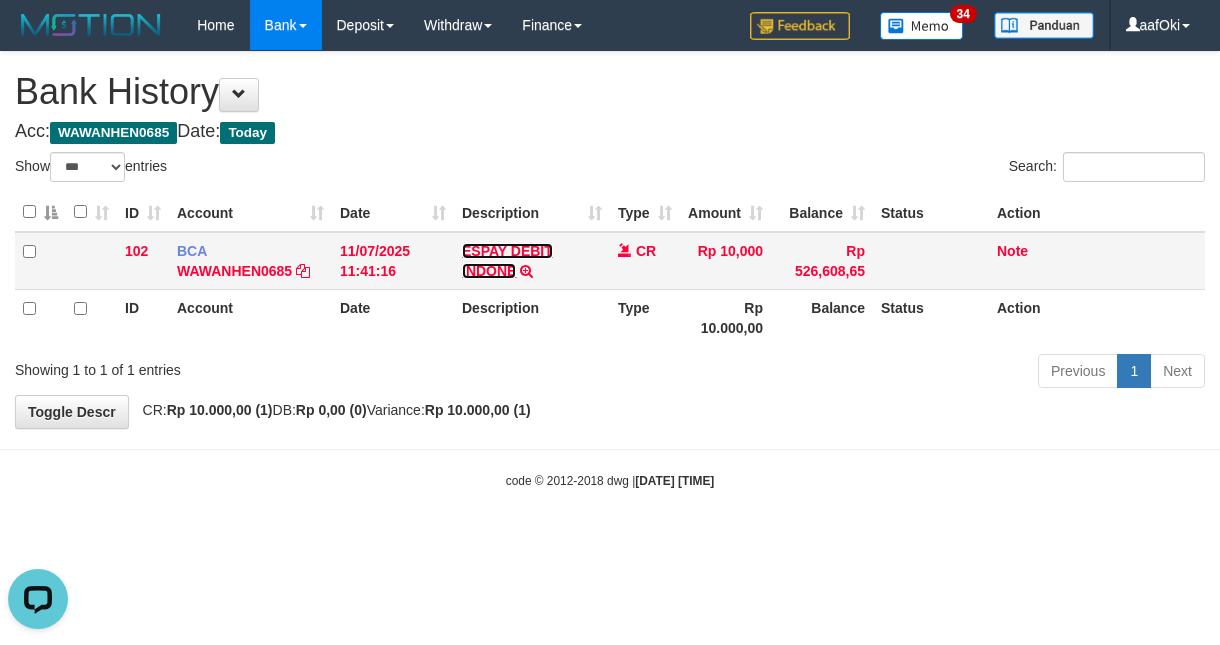 click on "ESPAY DEBIT INDONE" at bounding box center [507, 261] 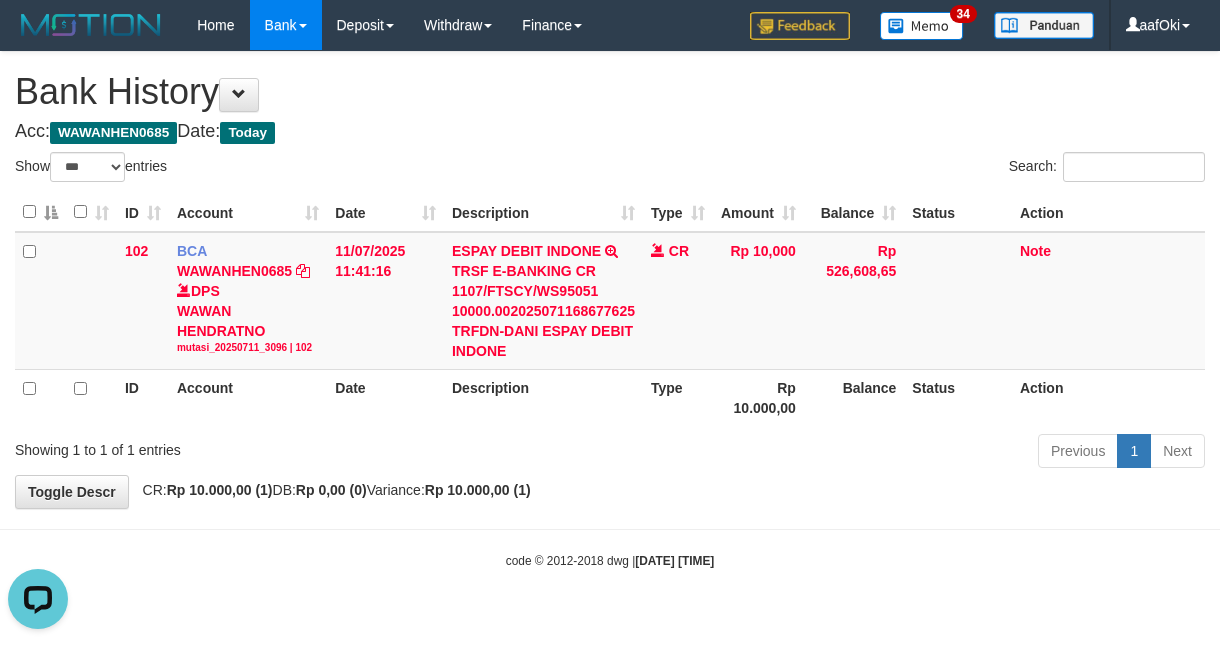 click on "code © 2012-2018 dwg |  [DATE] [TIME]" at bounding box center (610, 560) 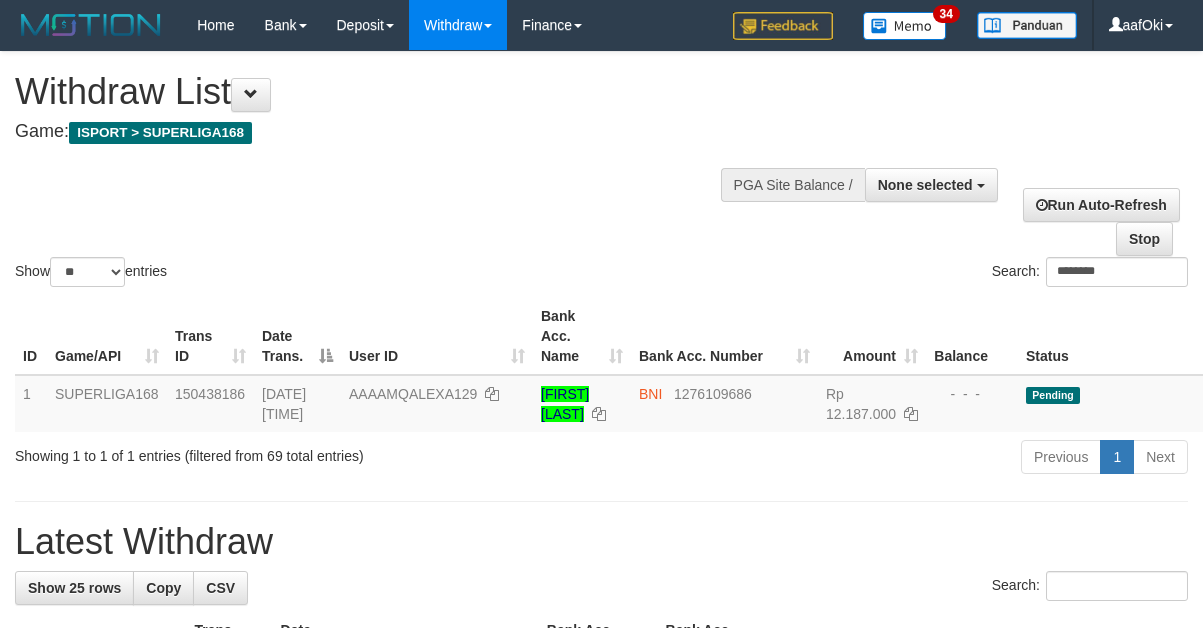 select 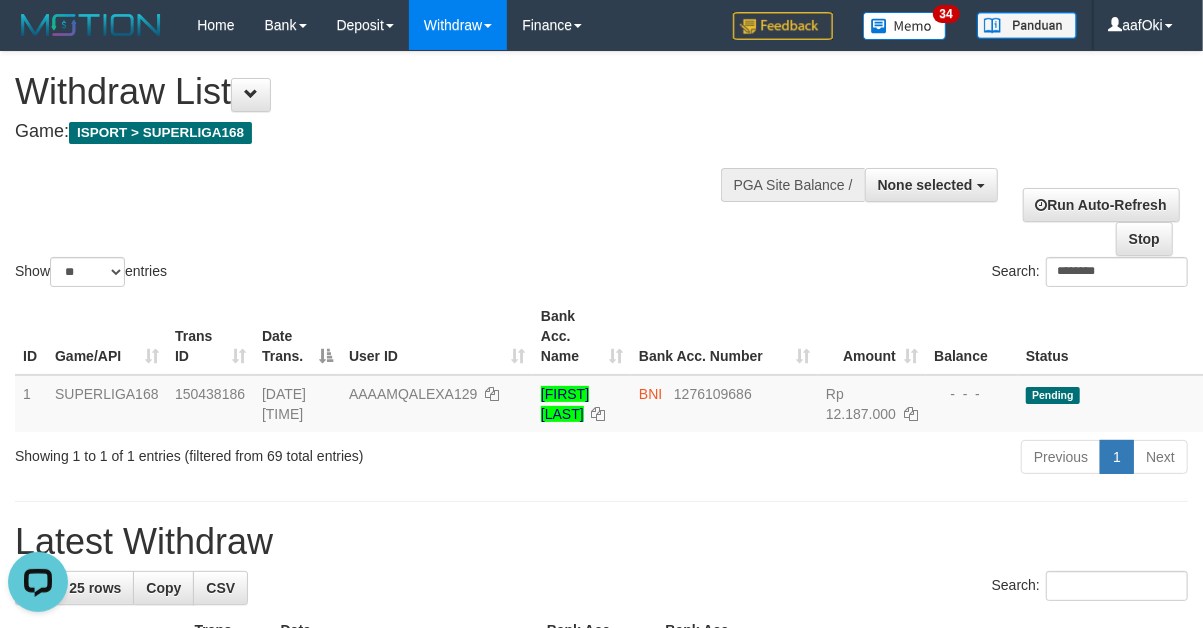 scroll, scrollTop: 0, scrollLeft: 0, axis: both 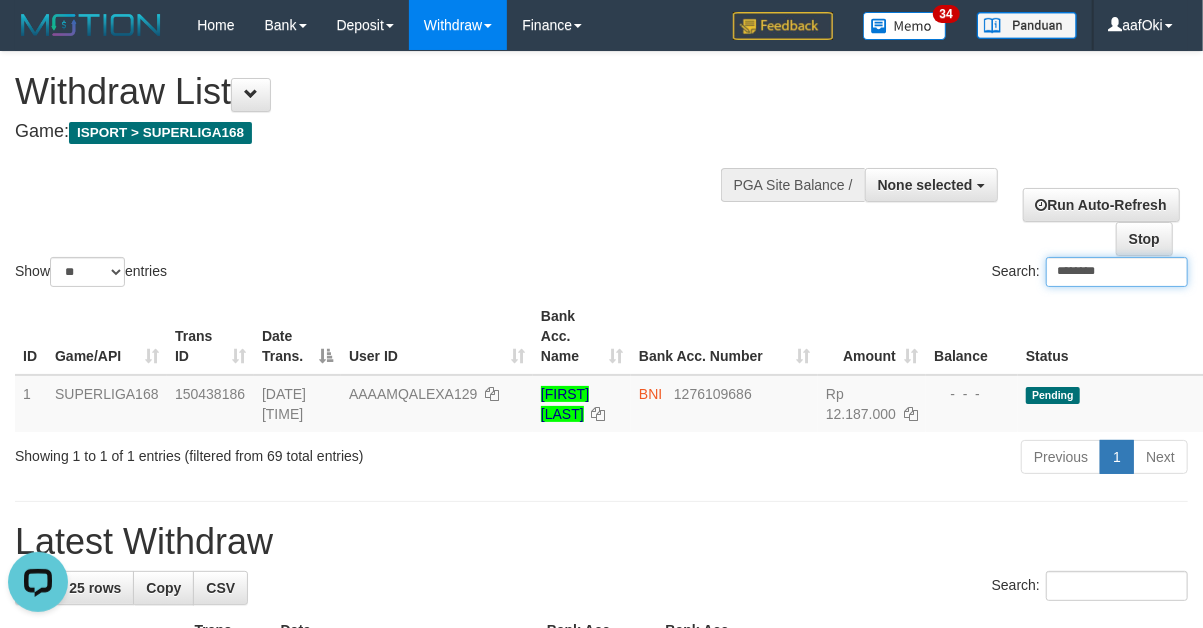 click on "********" at bounding box center (1117, 272) 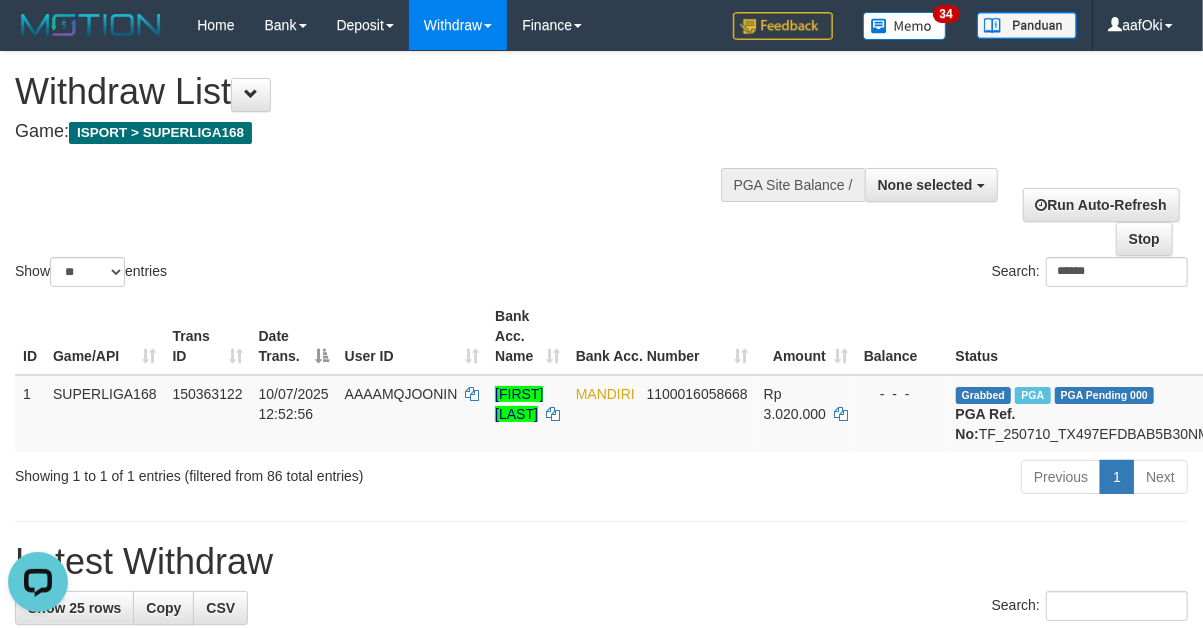 click on "Search: ******" at bounding box center [903, 274] 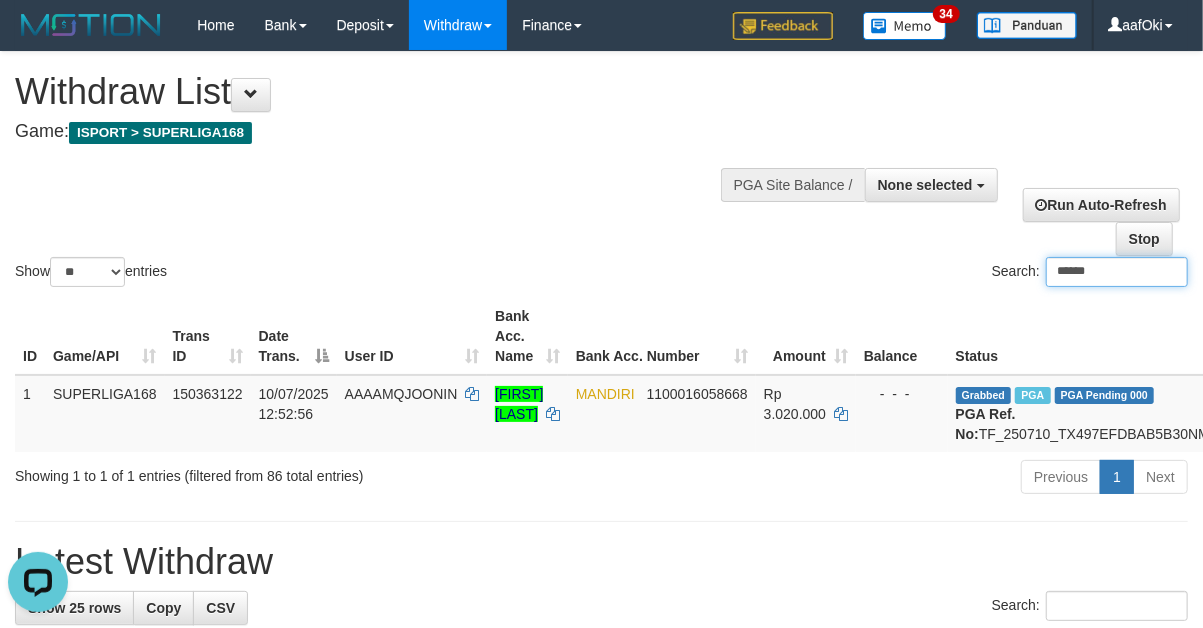click on "******" at bounding box center (1117, 272) 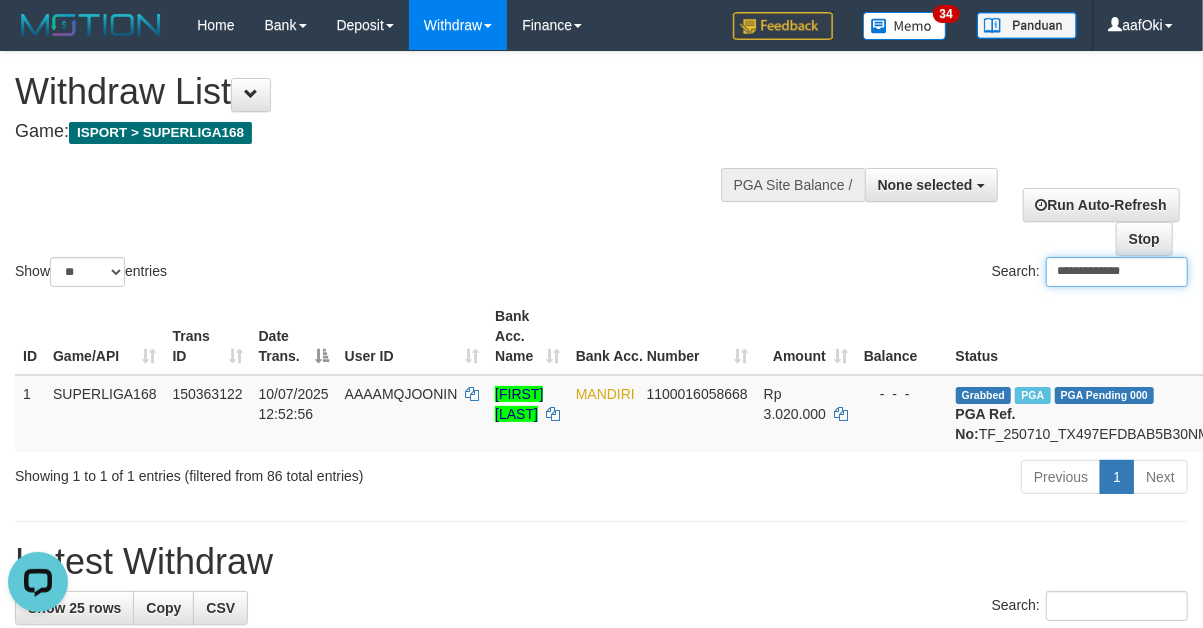 click on "**********" at bounding box center (1117, 272) 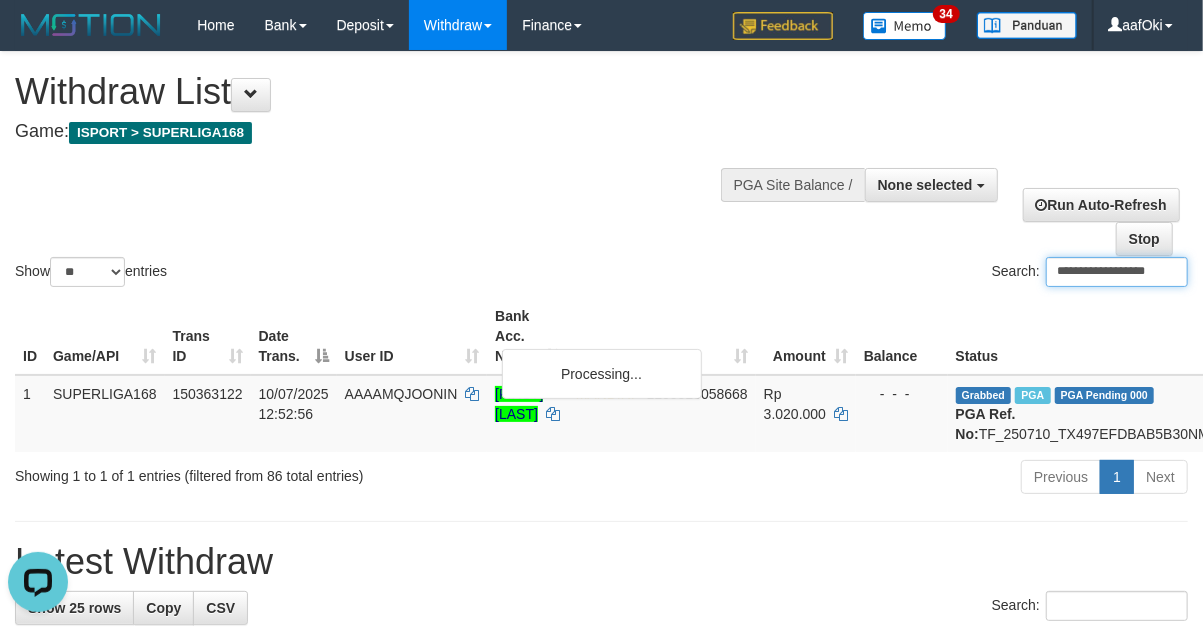 click on "**********" at bounding box center [1117, 272] 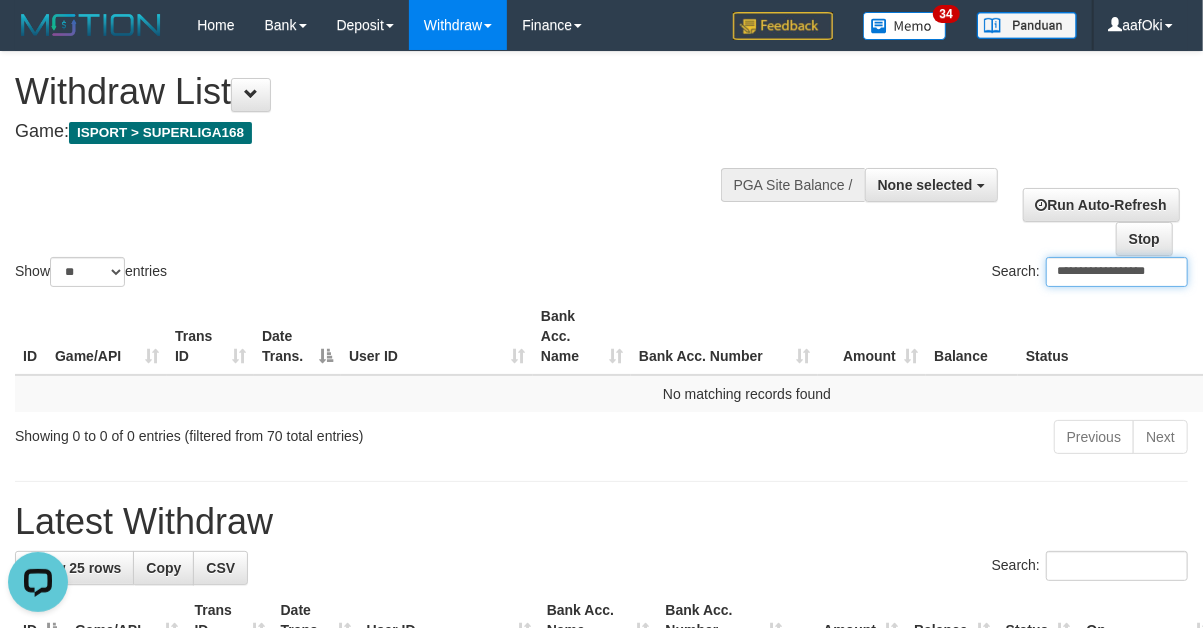 paste 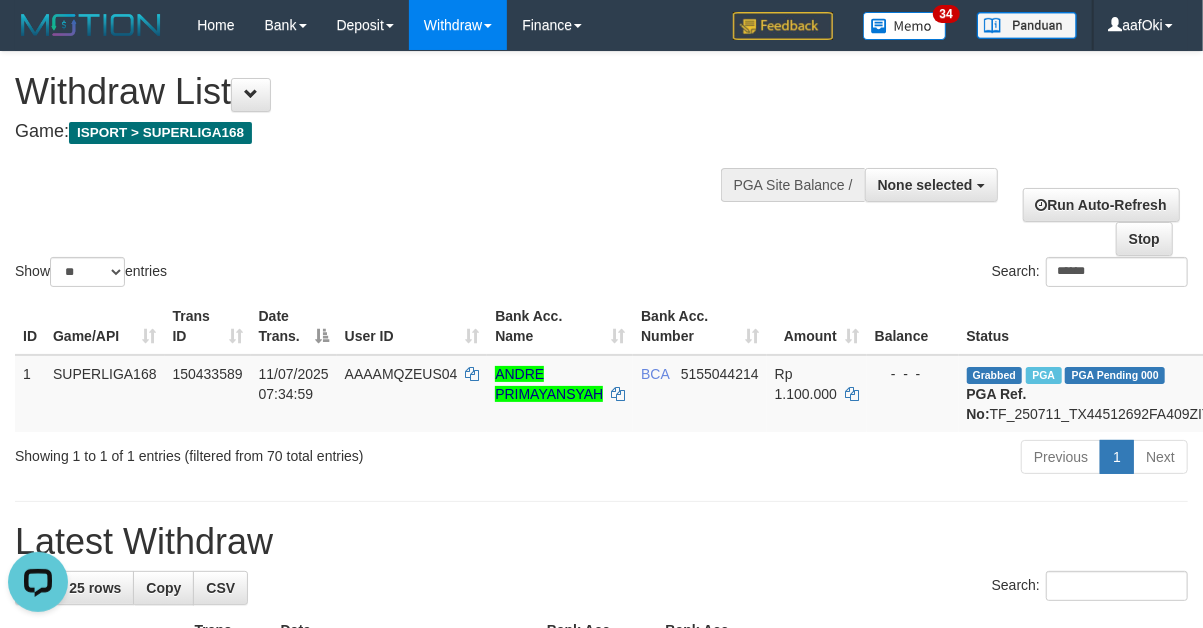 click on "Latest Withdraw" at bounding box center [601, 542] 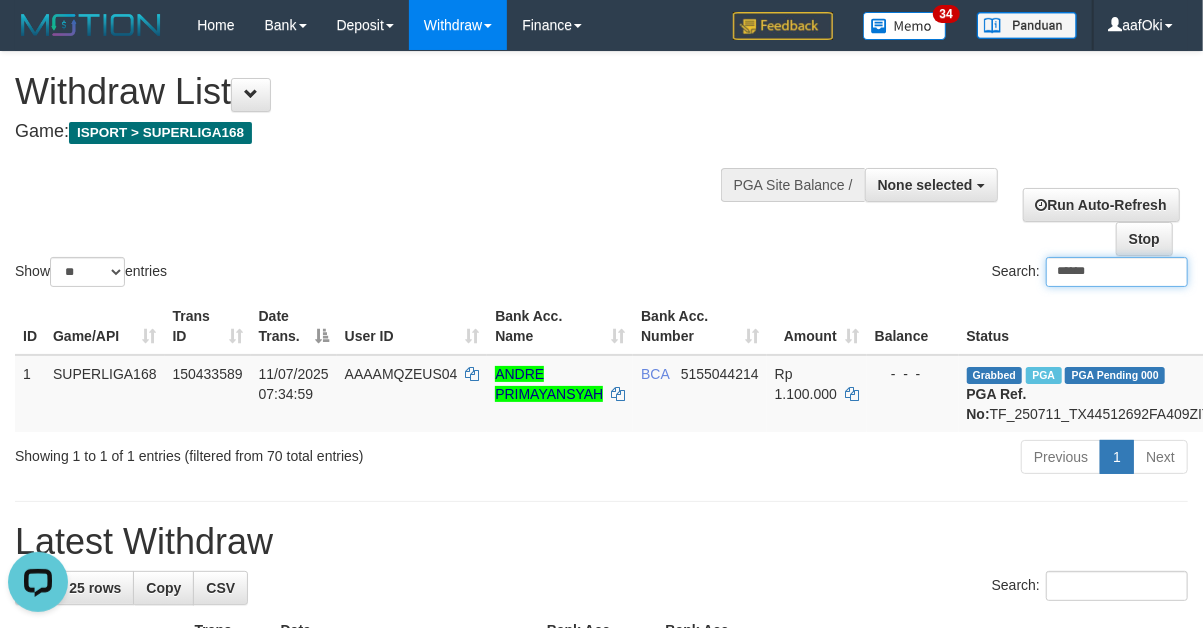 click on "******" at bounding box center (1117, 272) 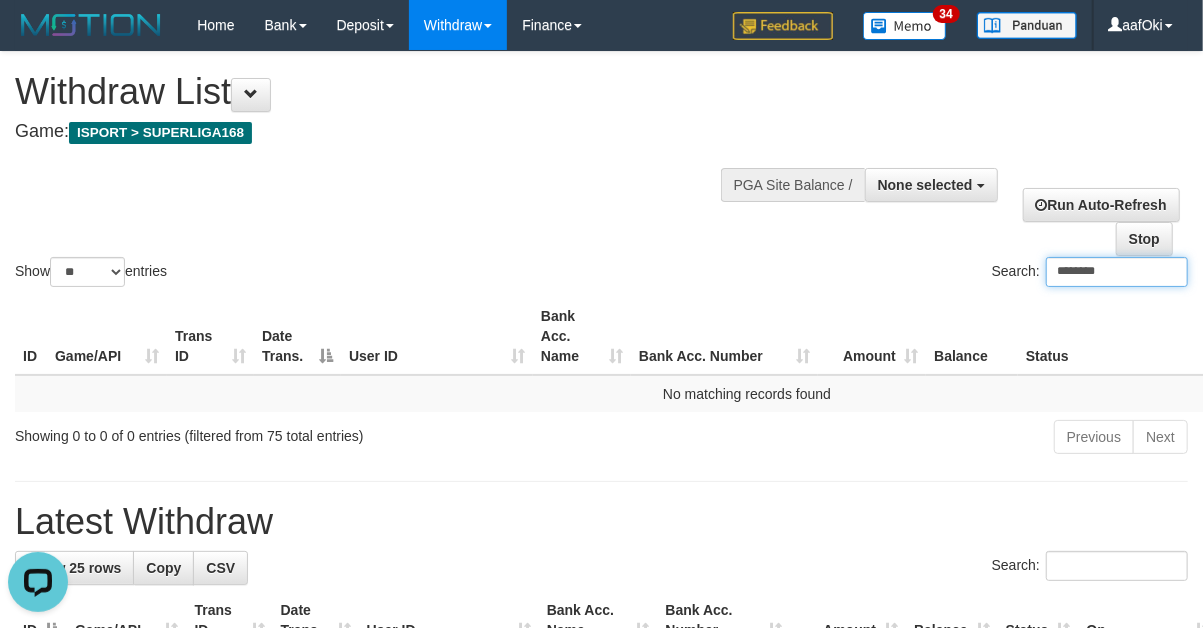 click on "********" at bounding box center [1117, 272] 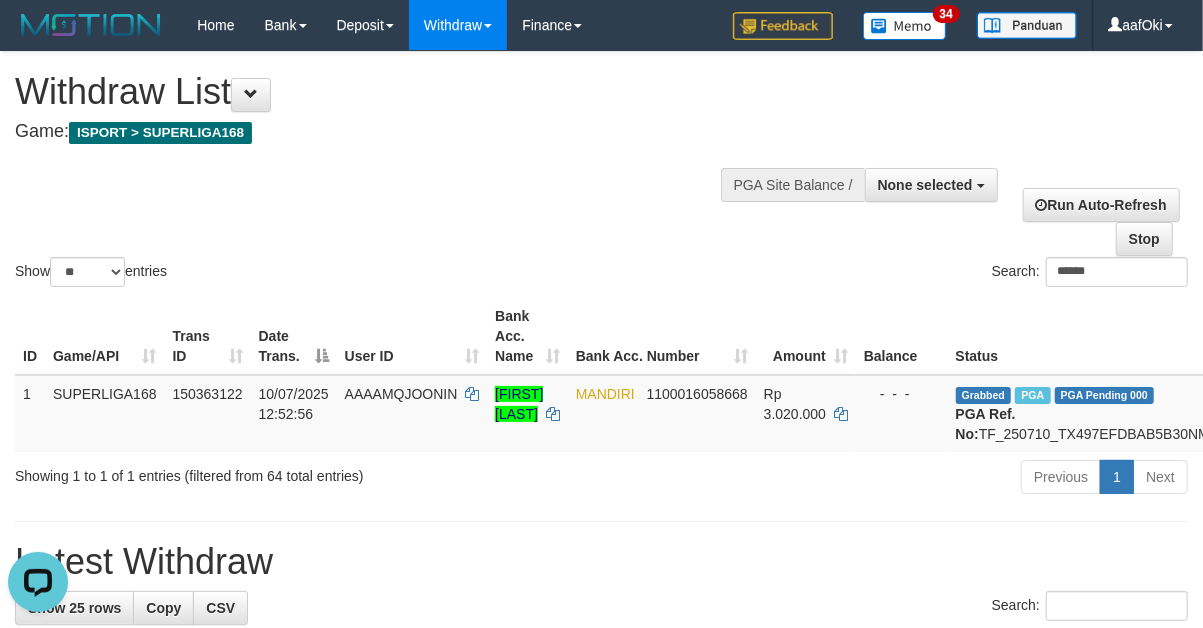 click on "**********" at bounding box center [601, 1150] 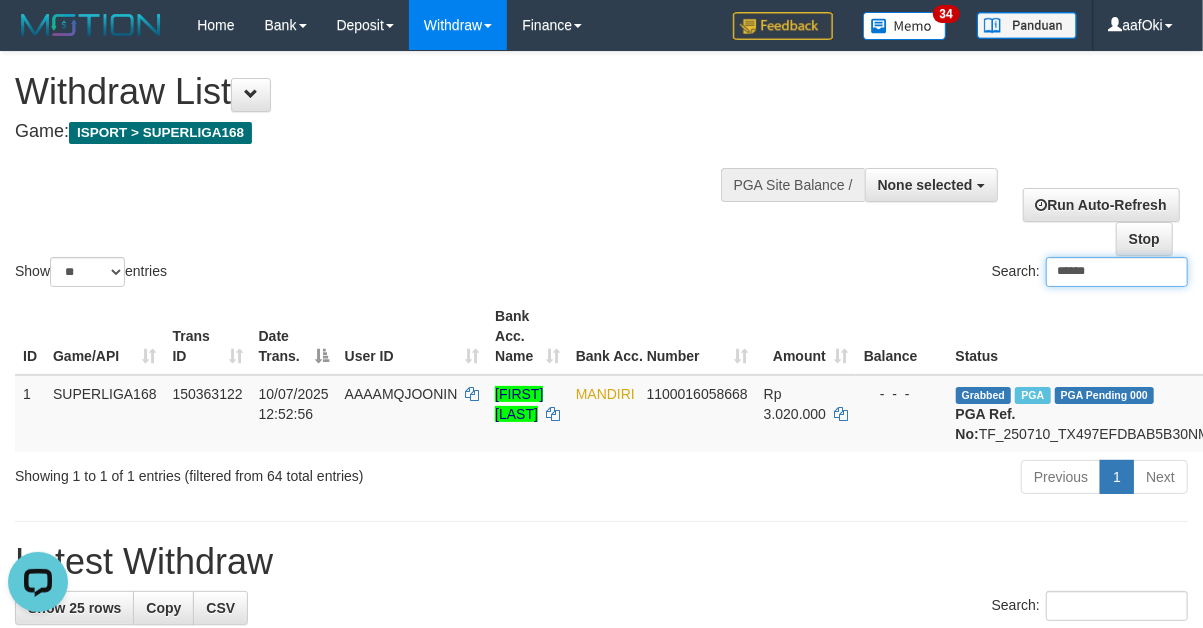 click on "******" at bounding box center [1117, 272] 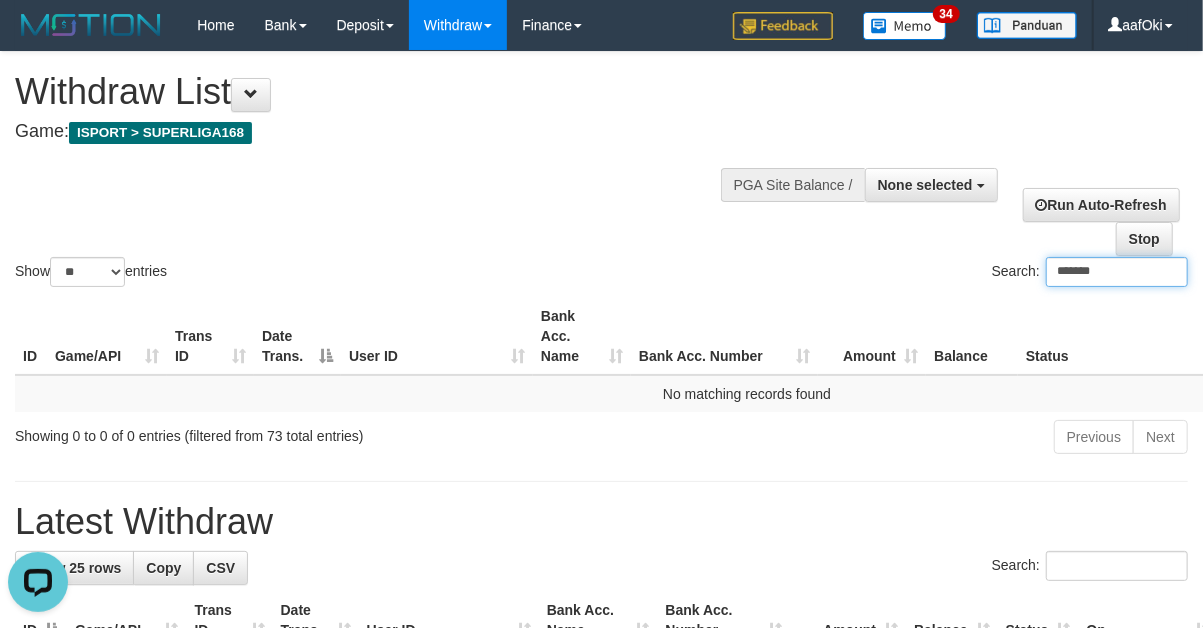 click on "*******" at bounding box center [1117, 272] 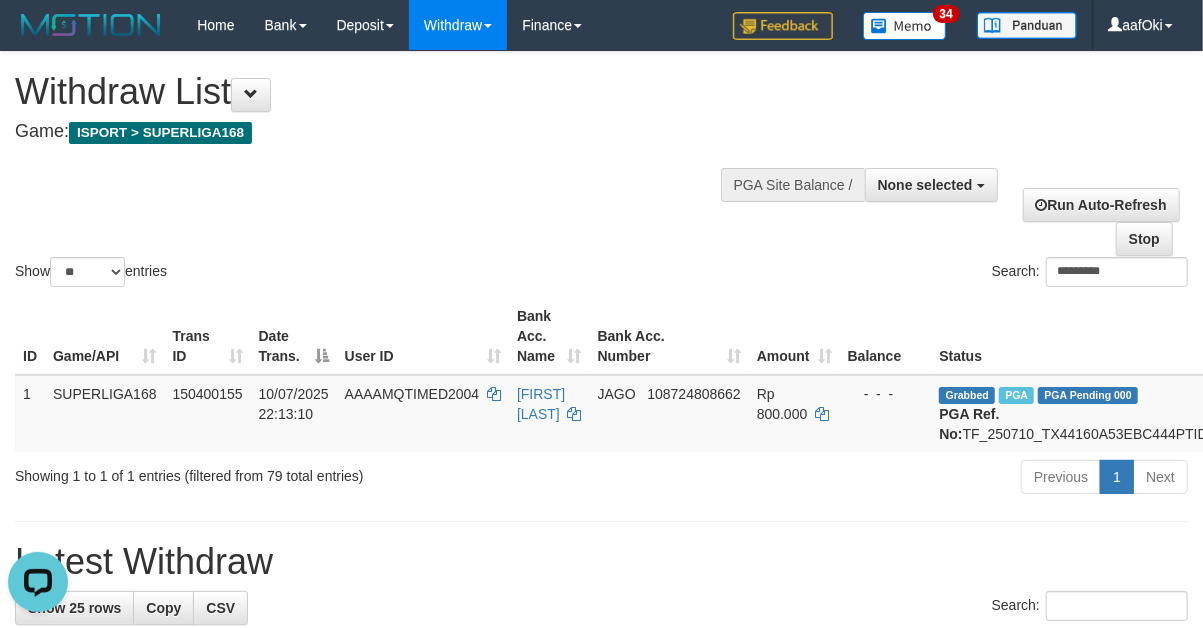 click on "Latest Withdraw" at bounding box center [601, 562] 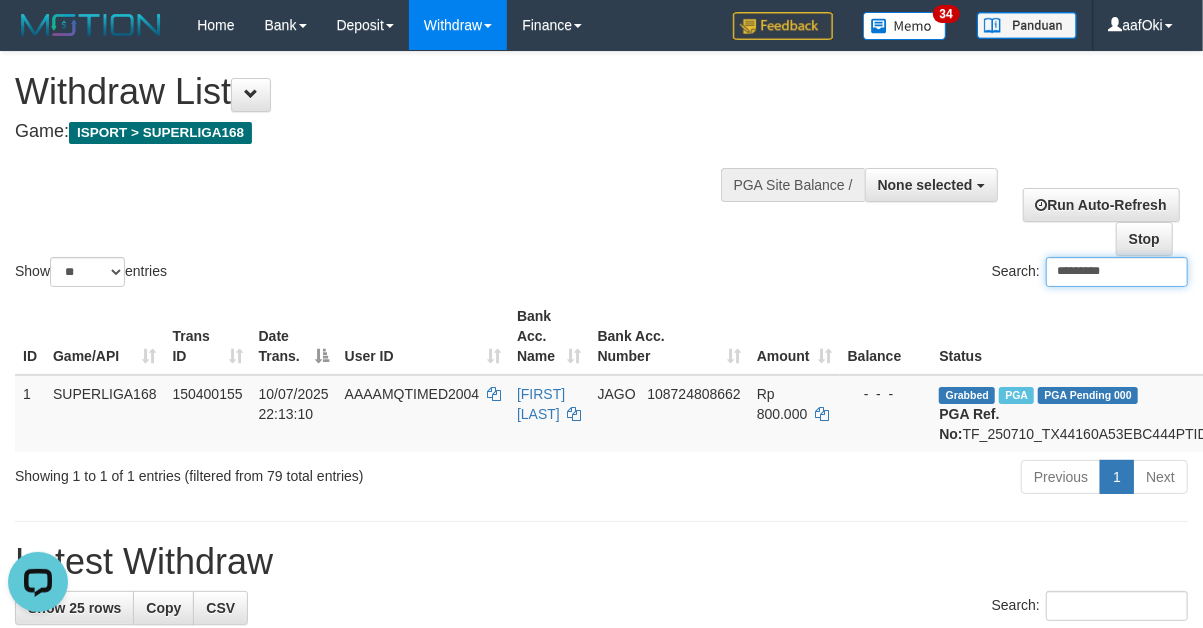 click on "*********" at bounding box center [1117, 272] 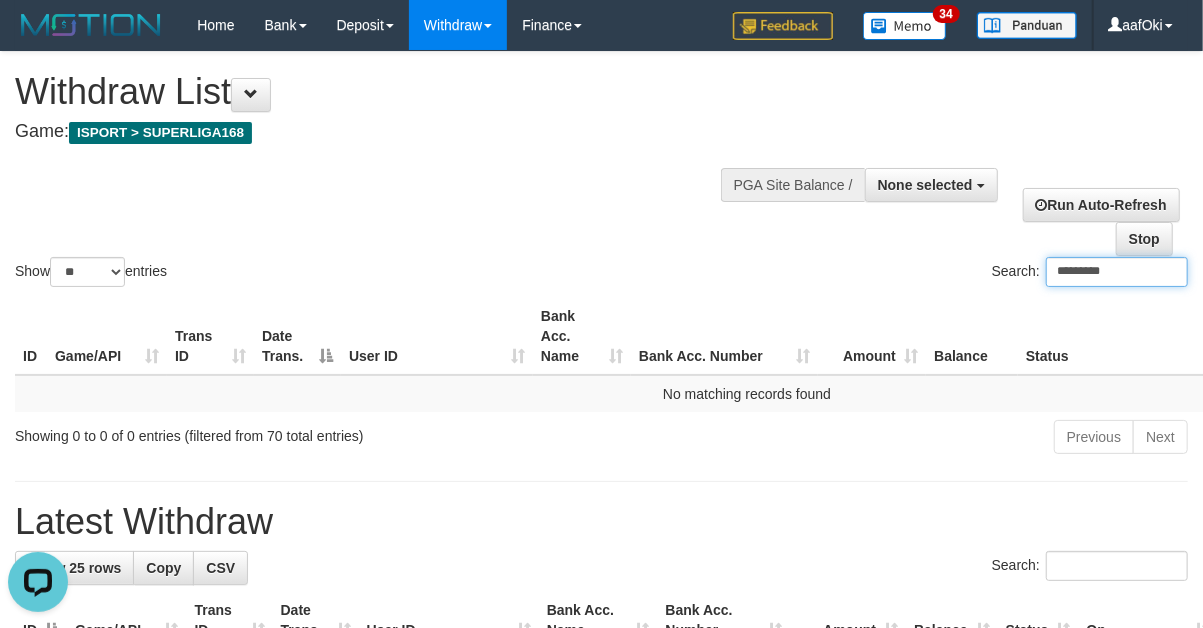 click on "*********" at bounding box center [1117, 272] 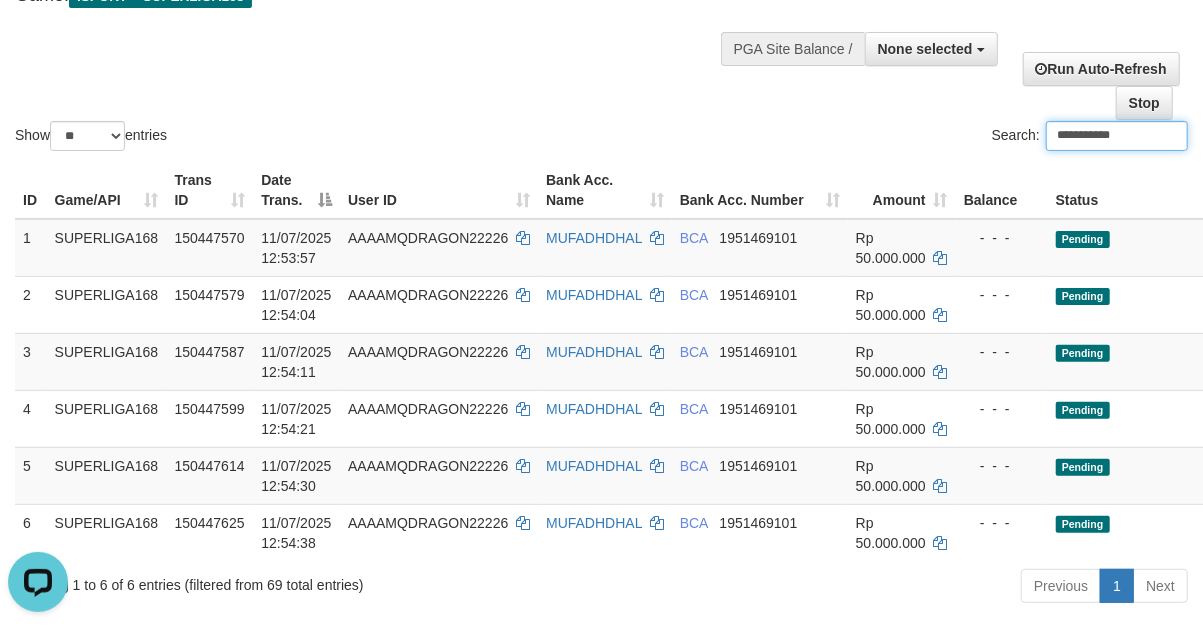 scroll, scrollTop: 296, scrollLeft: 0, axis: vertical 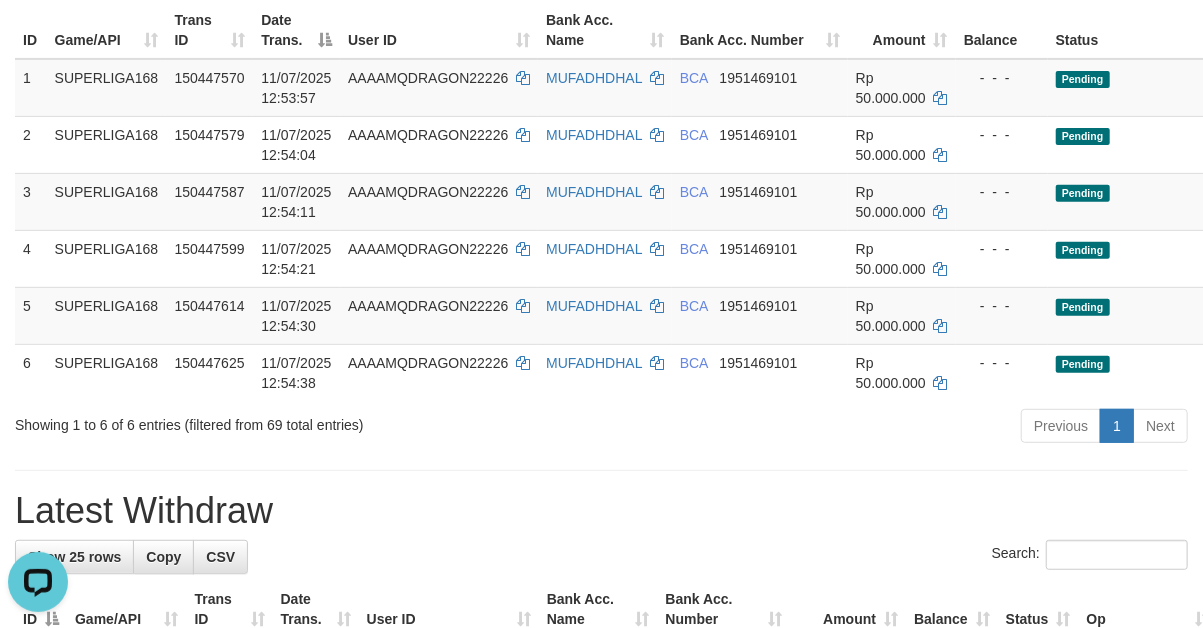 click on "Latest Withdraw" at bounding box center (601, 511) 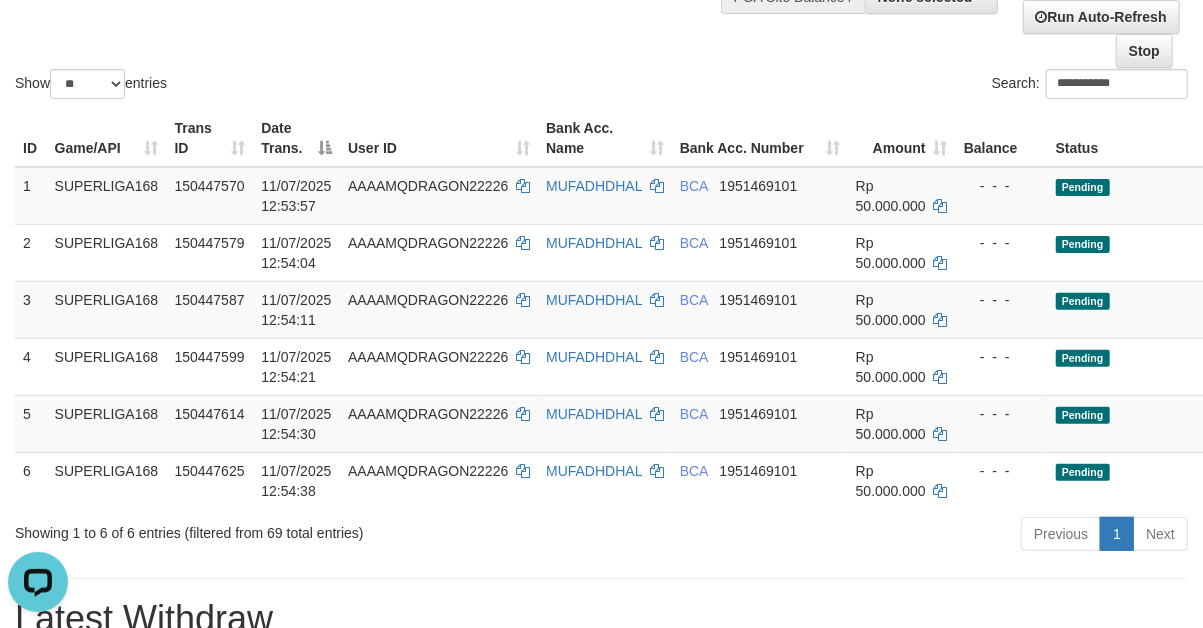 scroll, scrollTop: 0, scrollLeft: 0, axis: both 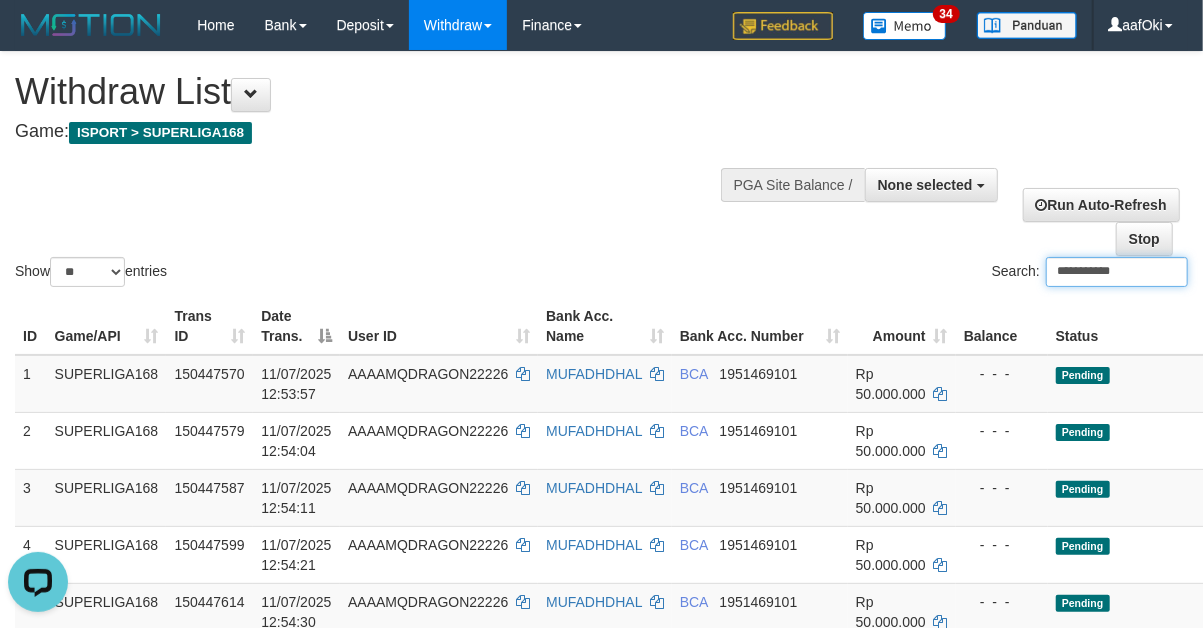 click on "**********" at bounding box center (1117, 272) 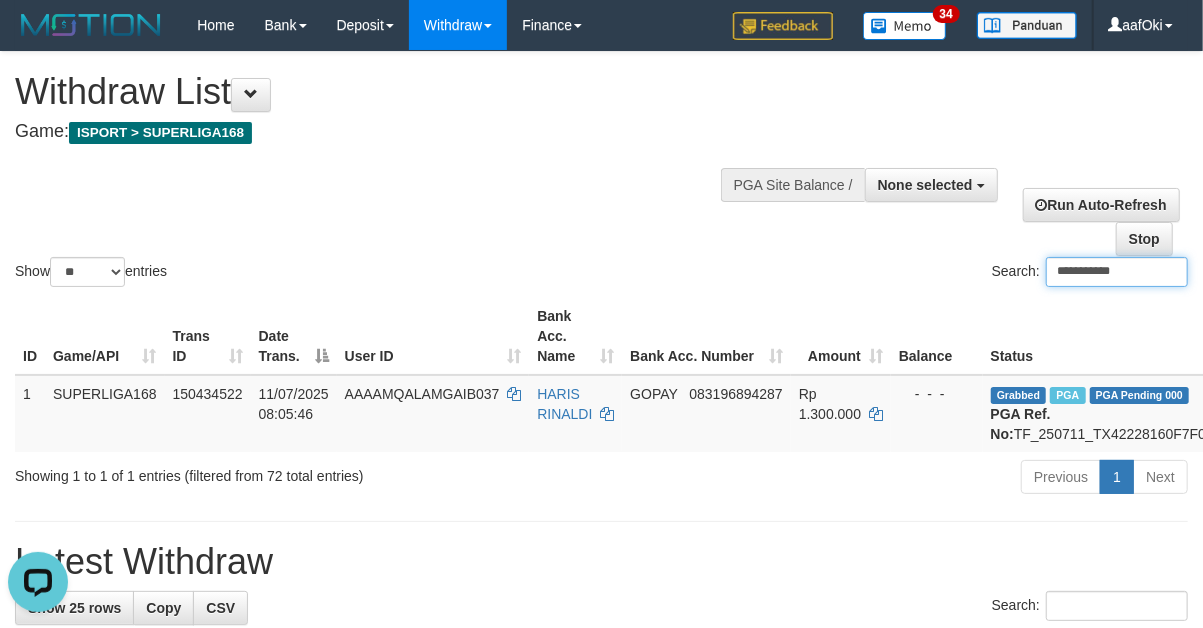 click on "**********" at bounding box center [1117, 272] 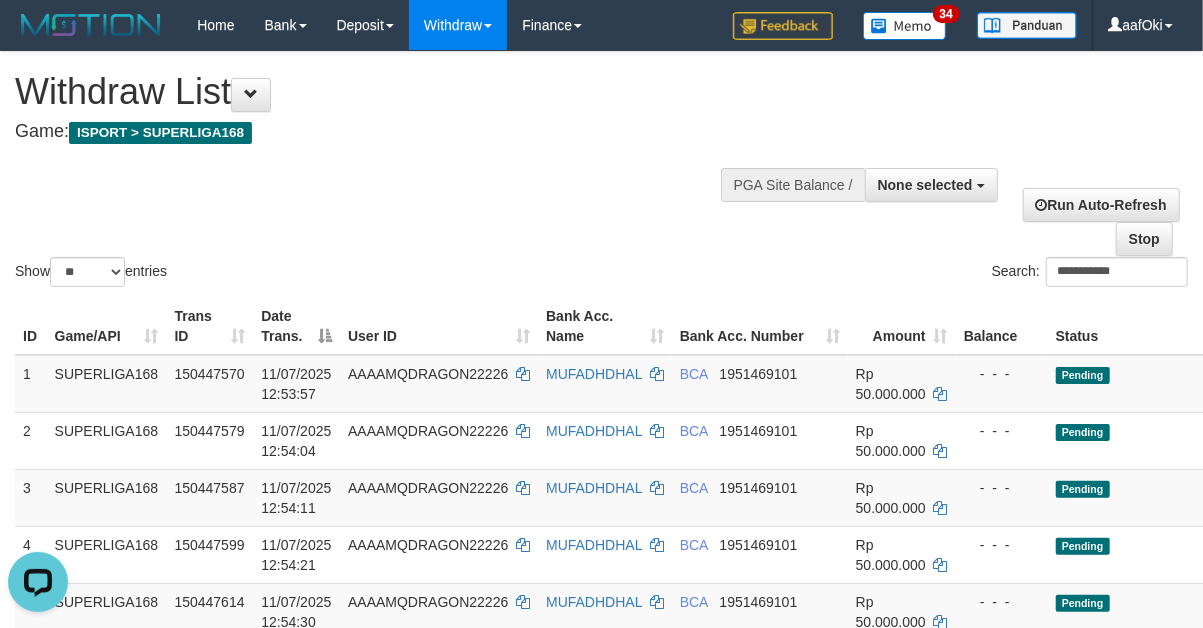 click on "Withdraw List
Game:   ISPORT > SUPERLIGA168" at bounding box center (398, 106) 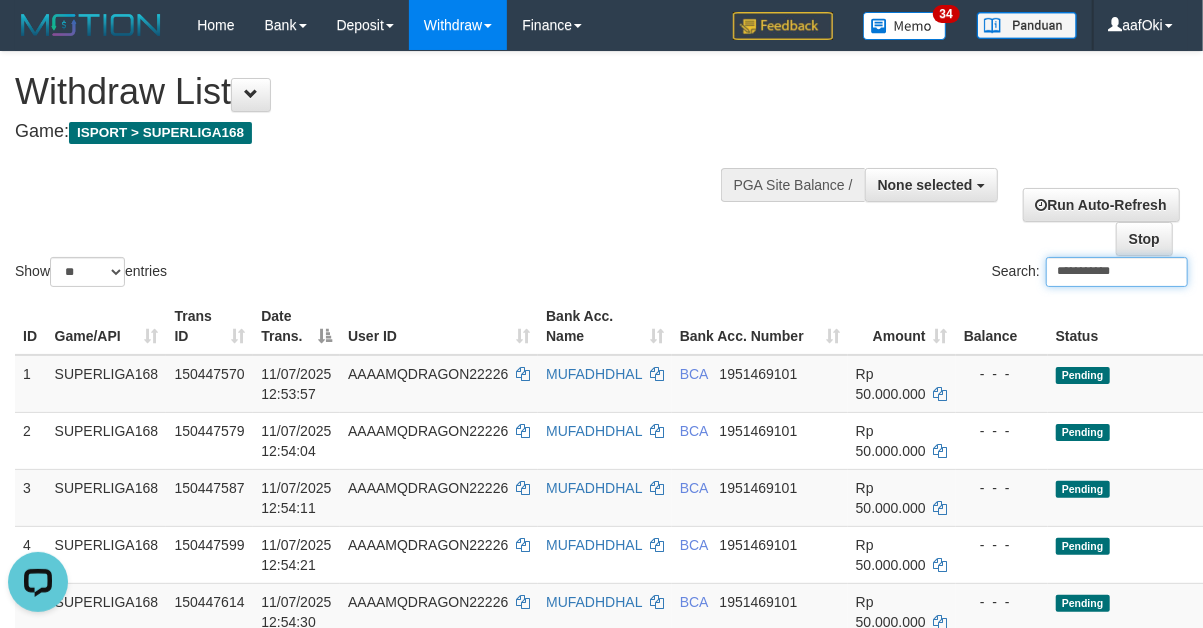 click on "**********" at bounding box center [1117, 272] 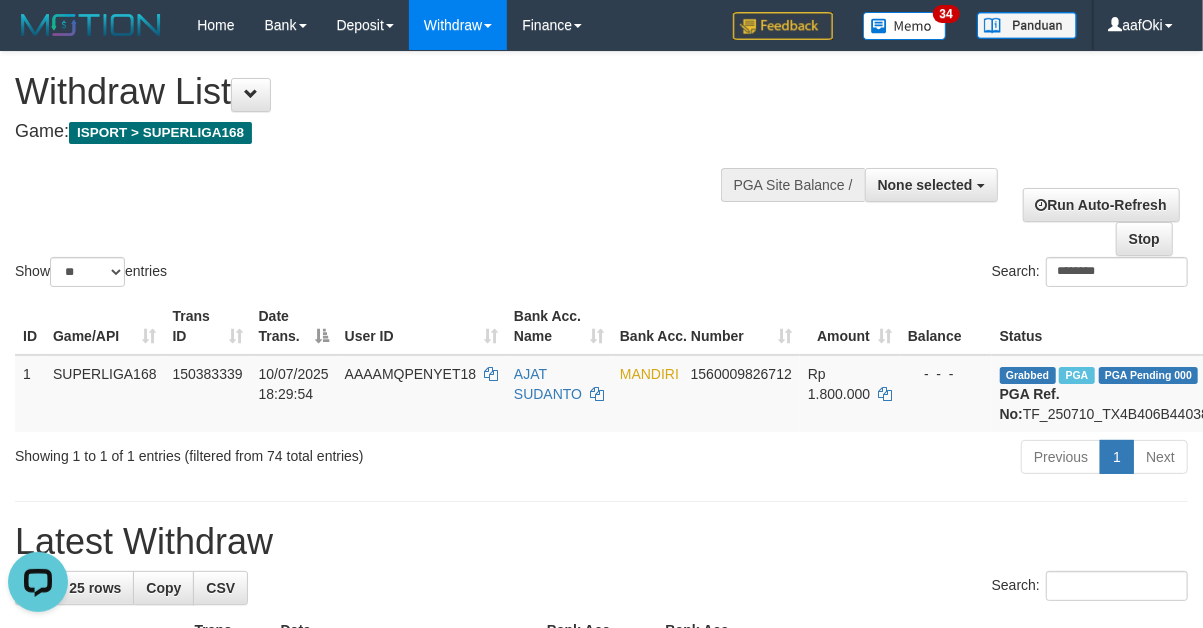 click on "Search: ********" at bounding box center [903, 274] 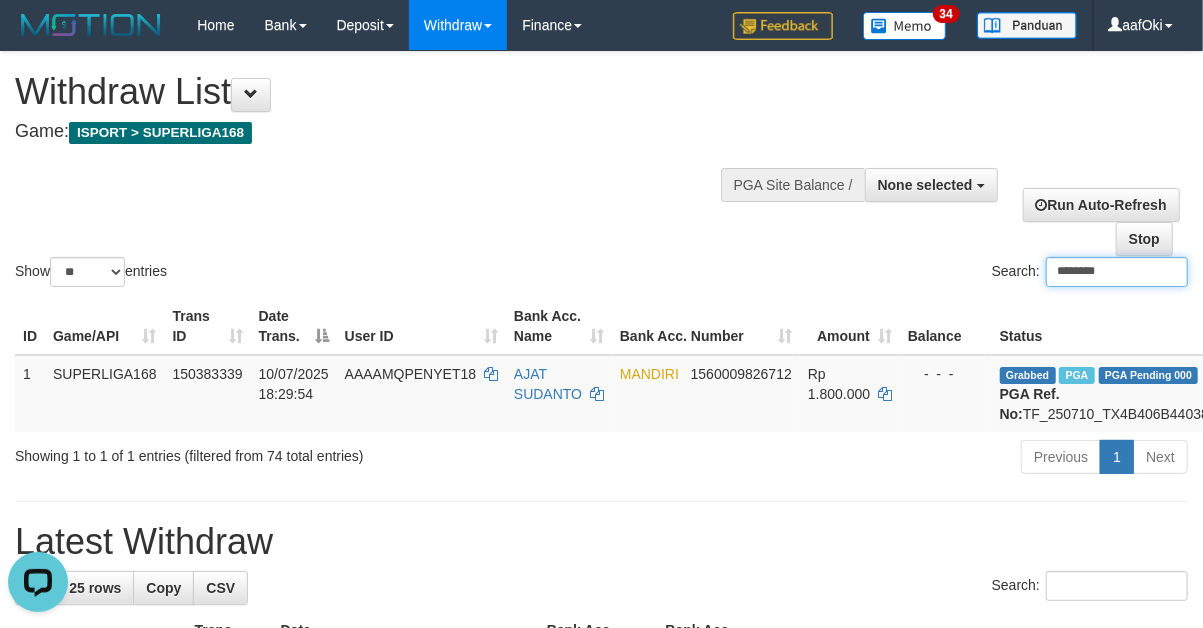 click on "********" at bounding box center (1117, 272) 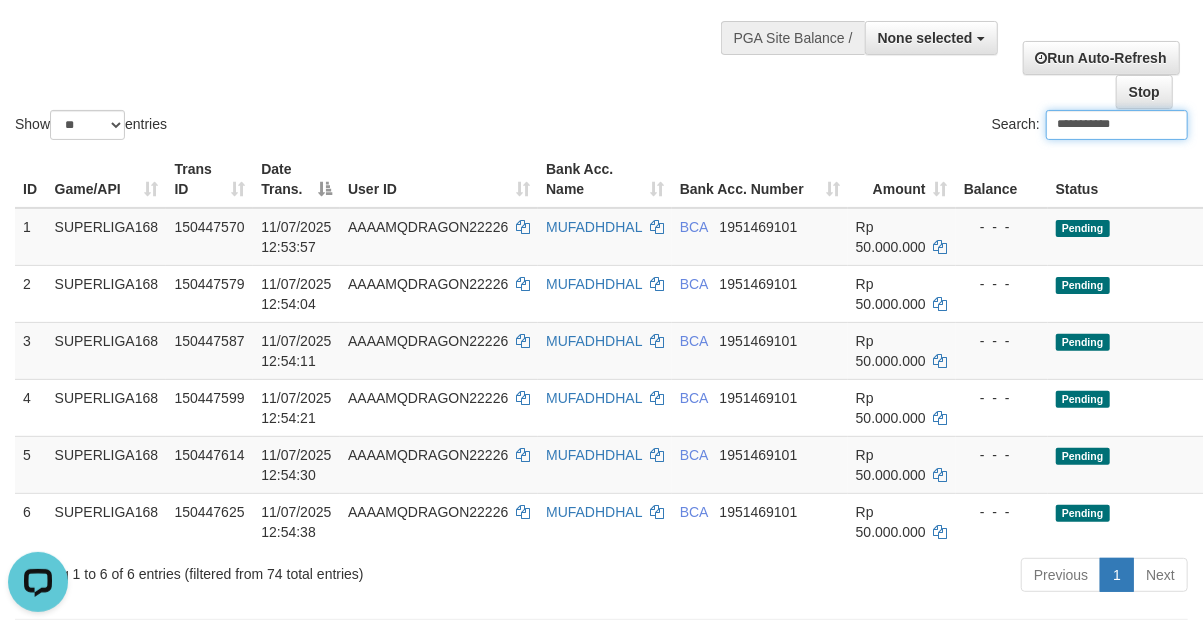 scroll, scrollTop: 296, scrollLeft: 0, axis: vertical 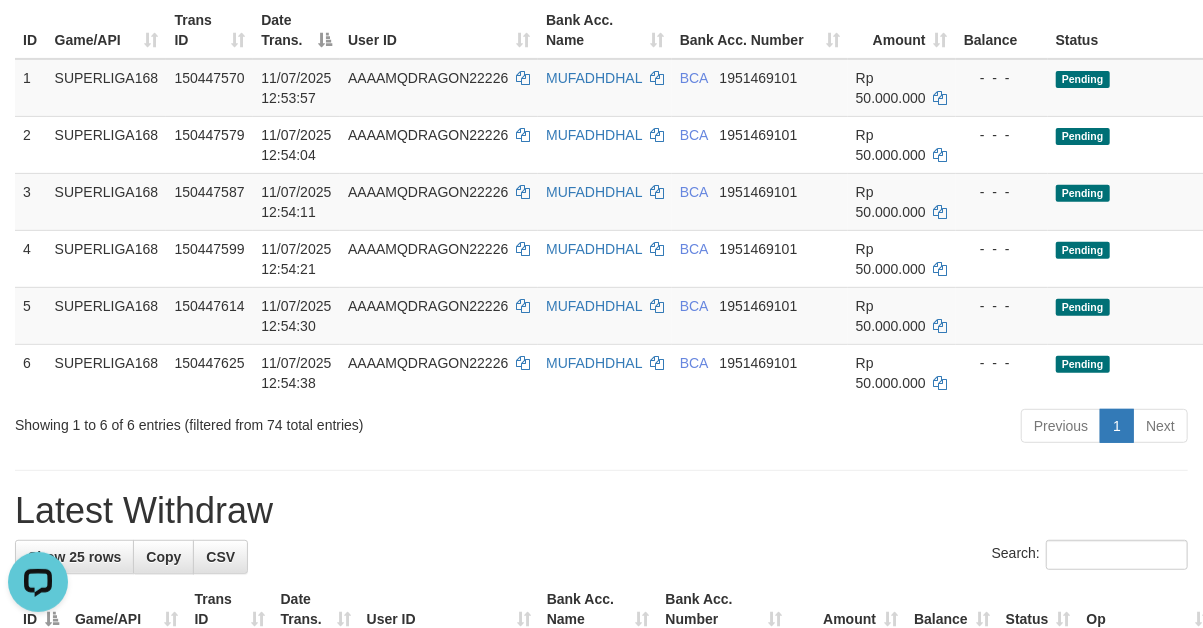 drag, startPoint x: 632, startPoint y: 502, endPoint x: 606, endPoint y: 451, distance: 57.245087 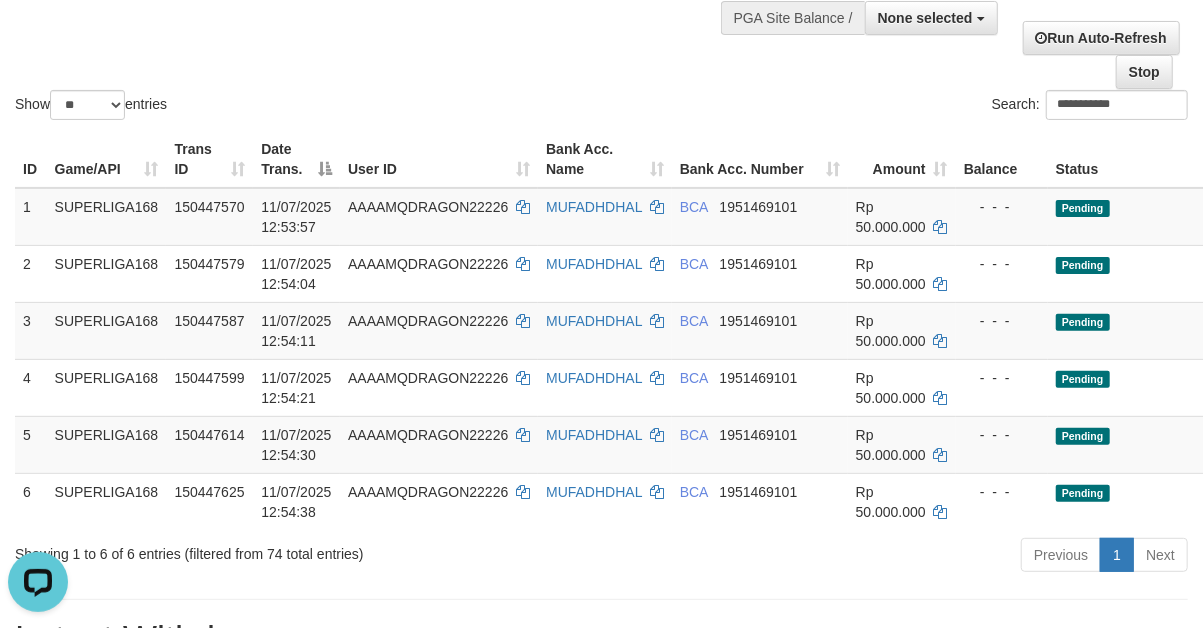scroll, scrollTop: 0, scrollLeft: 0, axis: both 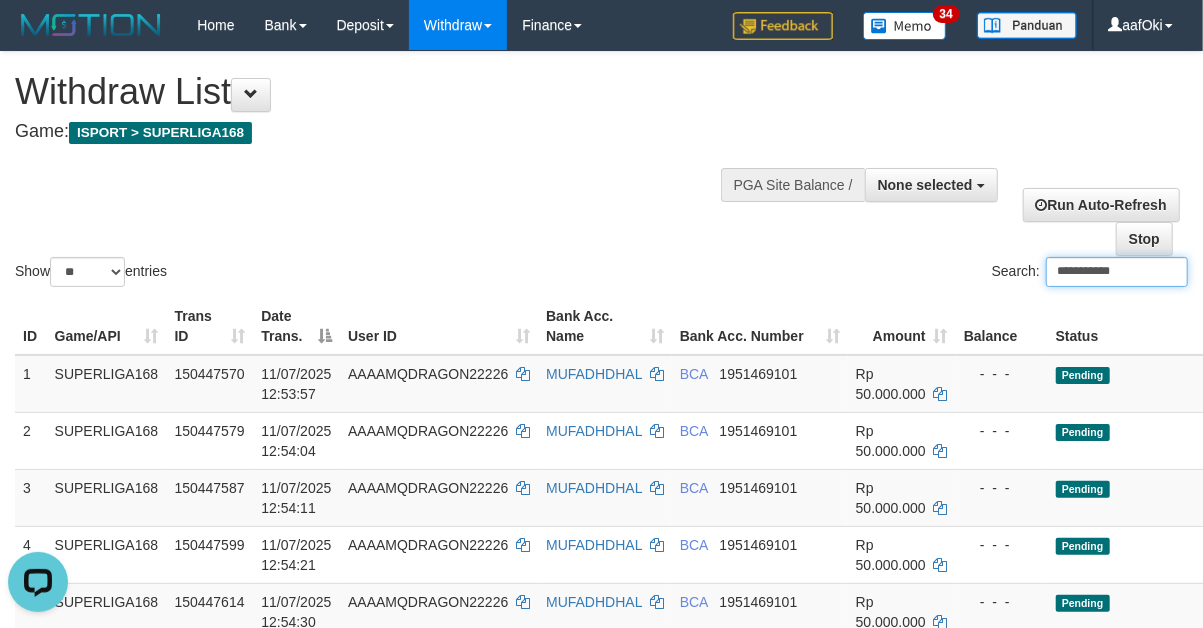 click on "**********" at bounding box center [1117, 272] 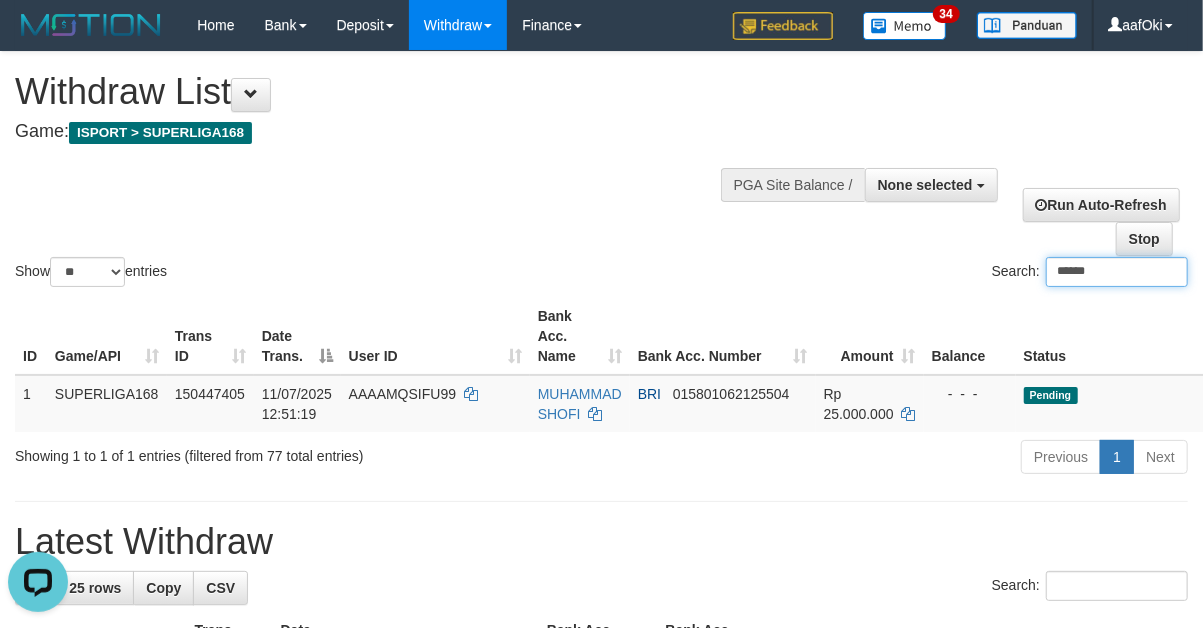 type on "******" 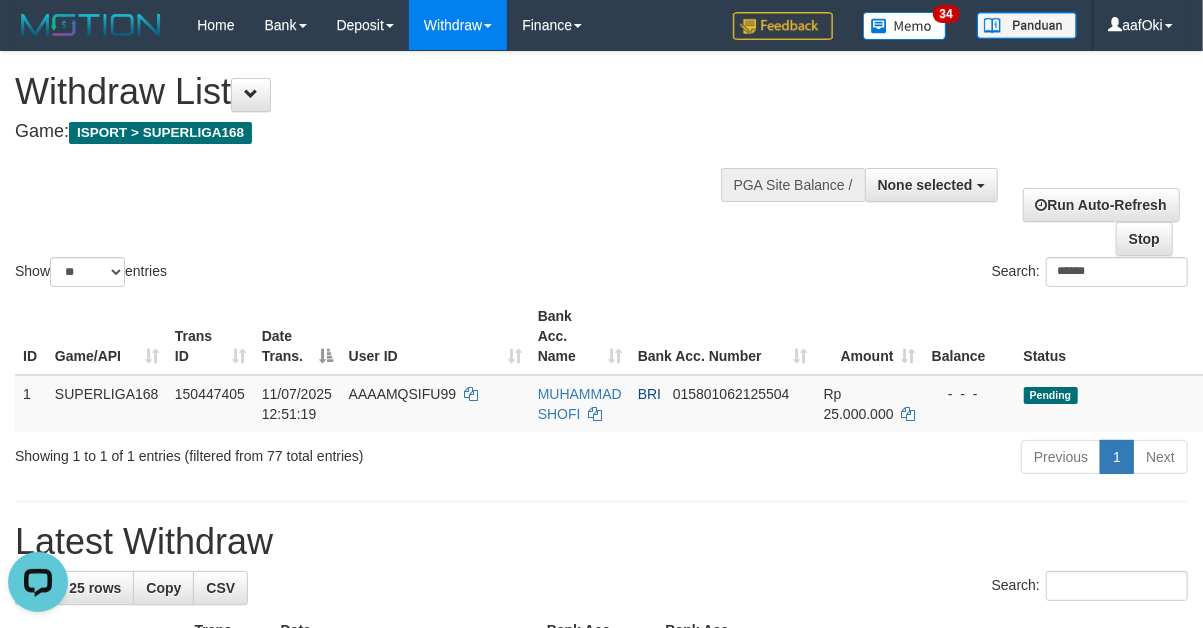 click on "**********" at bounding box center [601, 1140] 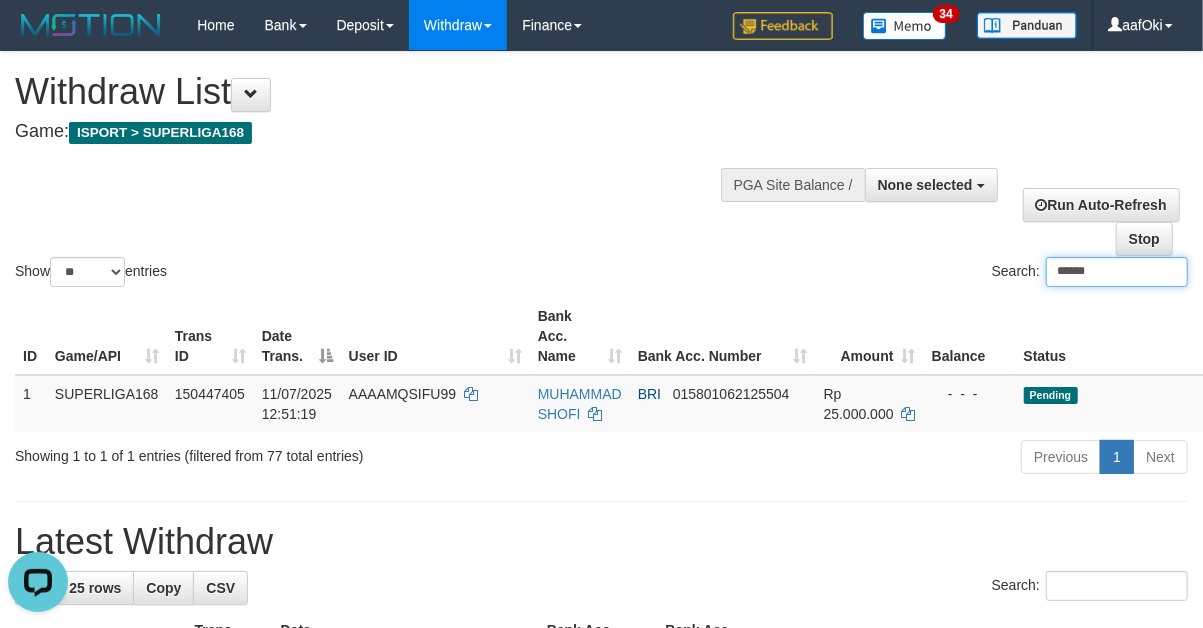 click on "******" at bounding box center [1117, 272] 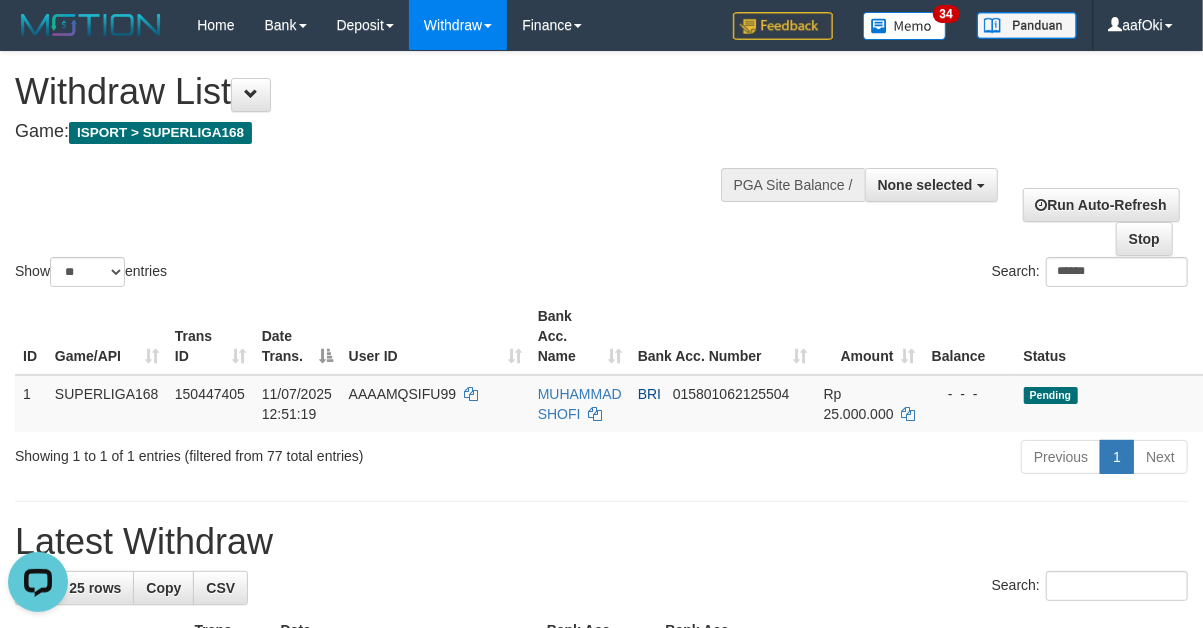click on "Latest Withdraw" at bounding box center (601, 542) 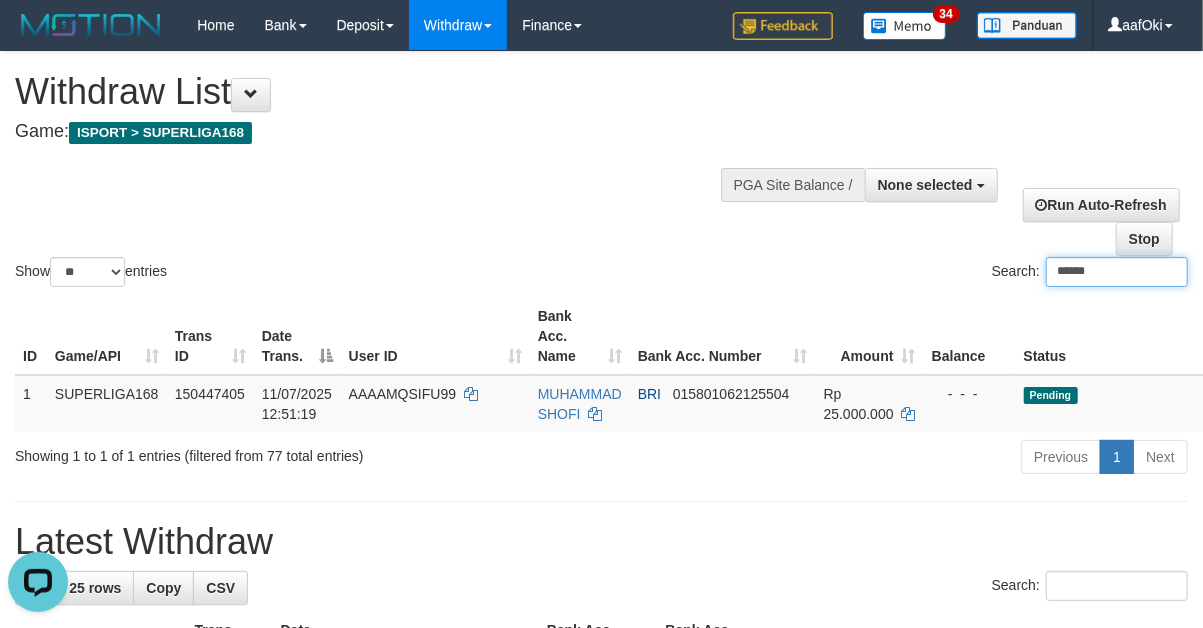click on "******" at bounding box center [1117, 272] 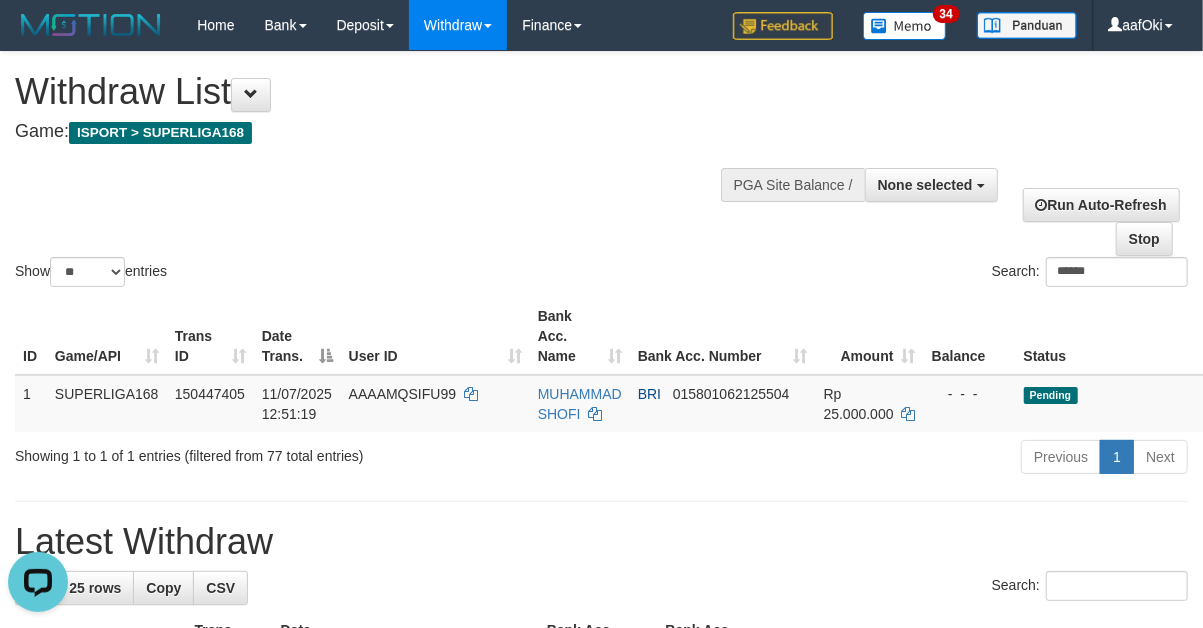 click on "Search: ******" at bounding box center (903, 274) 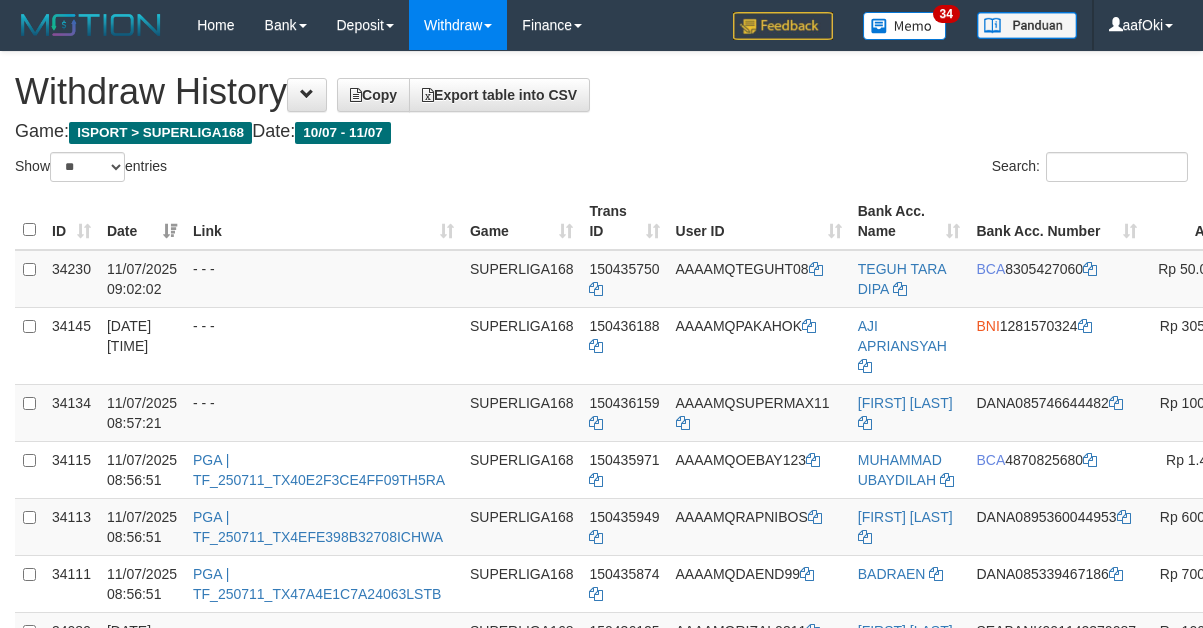 select on "**" 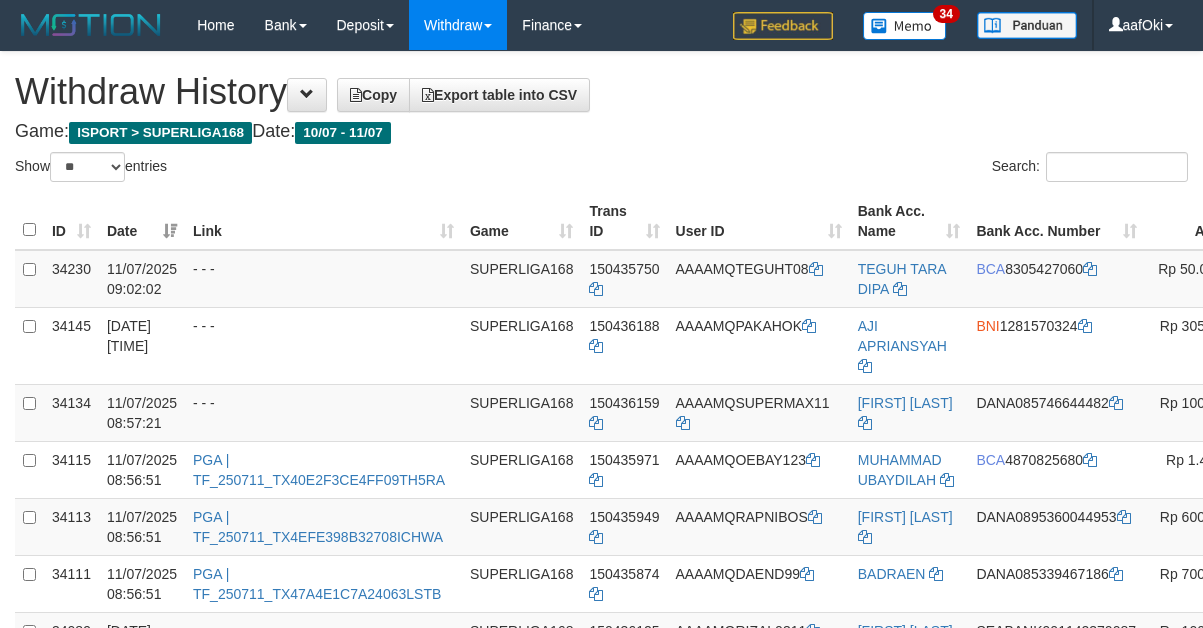 scroll, scrollTop: 0, scrollLeft: 0, axis: both 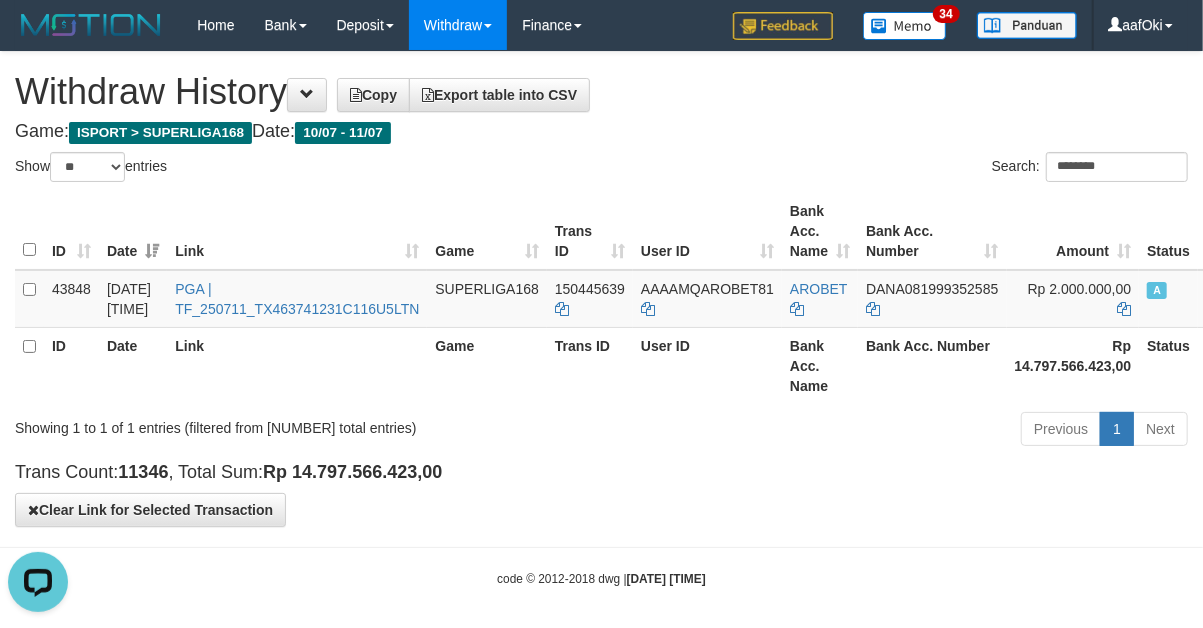 drag, startPoint x: 773, startPoint y: 587, endPoint x: 760, endPoint y: 501, distance: 86.977005 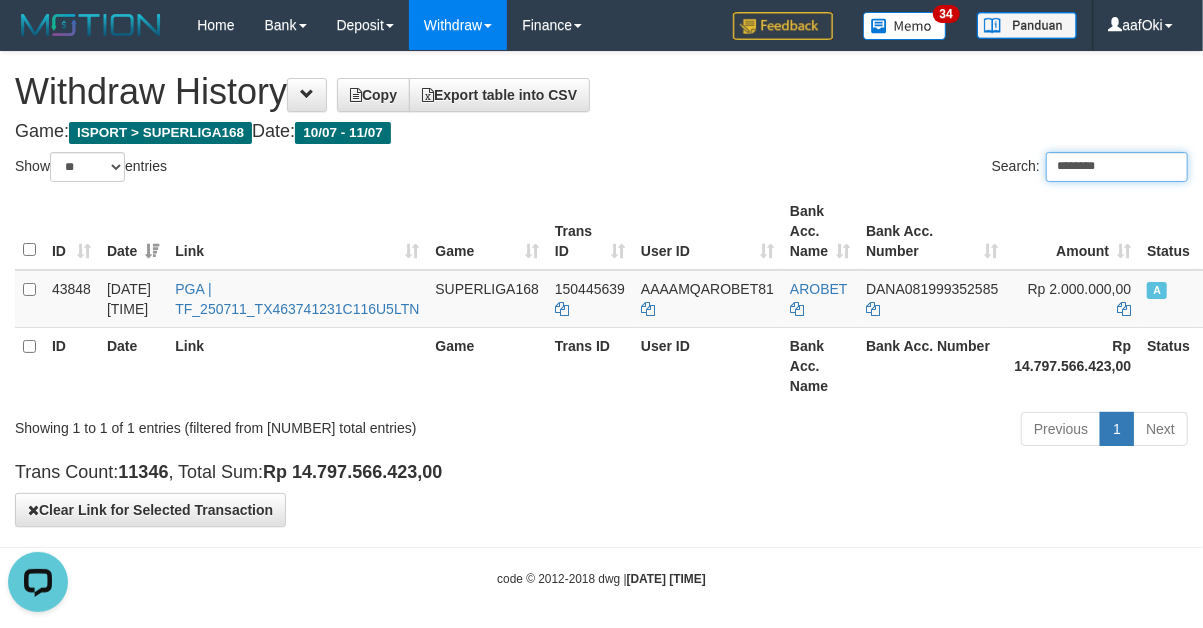 click on "********" at bounding box center [1117, 167] 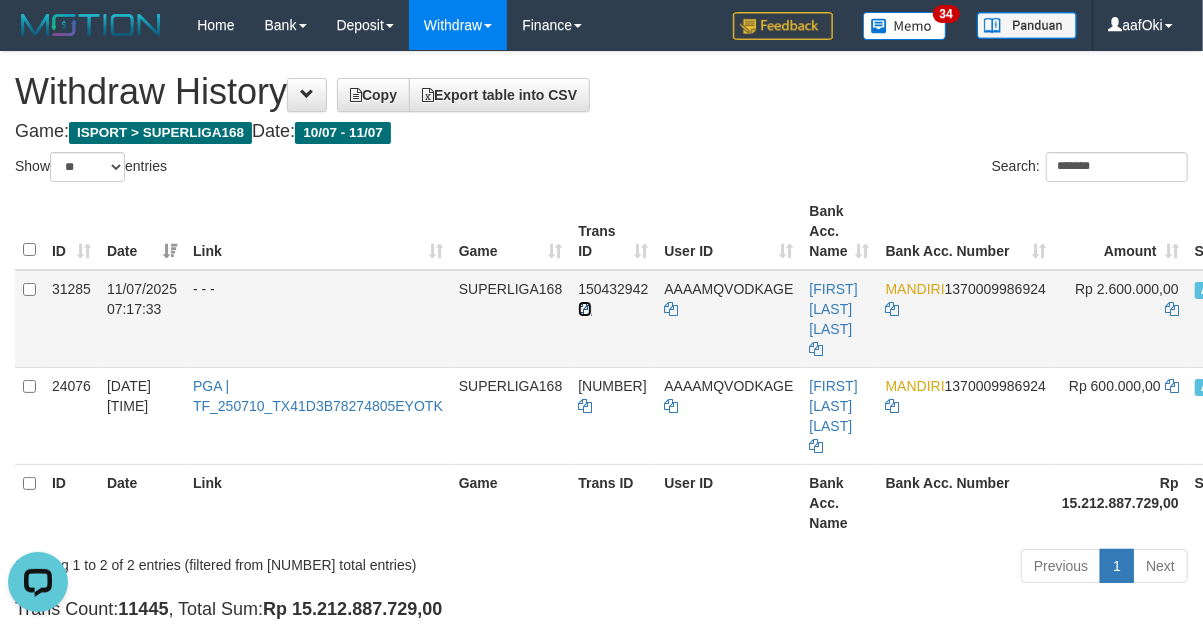 click at bounding box center [585, 309] 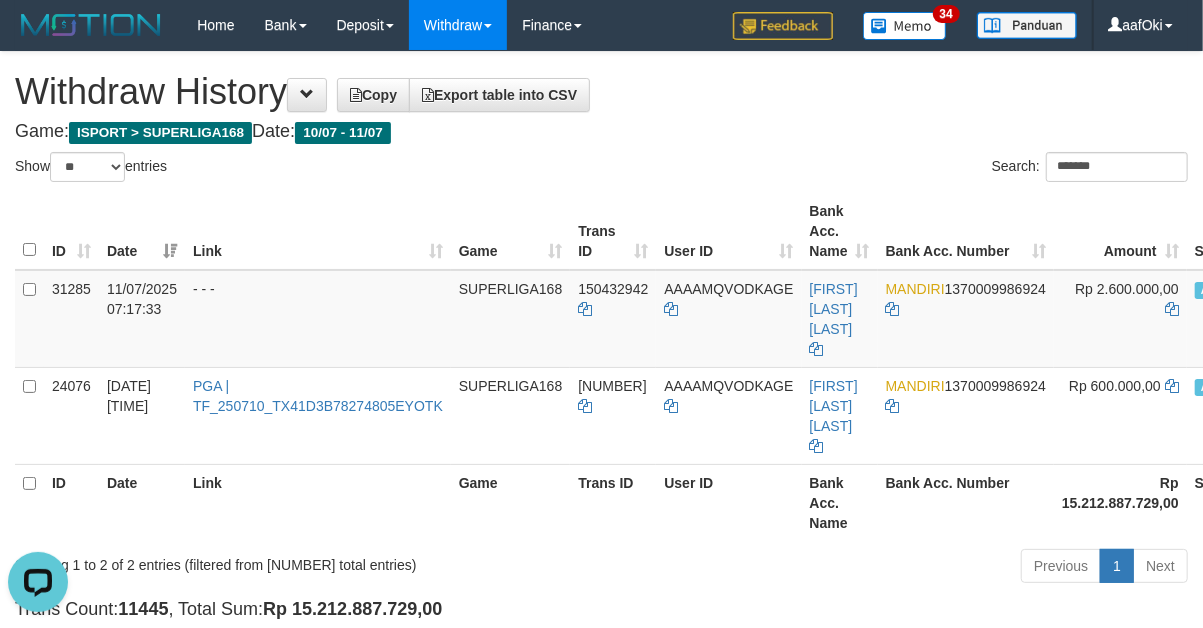 click on "Previous 1 Next" at bounding box center (852, 568) 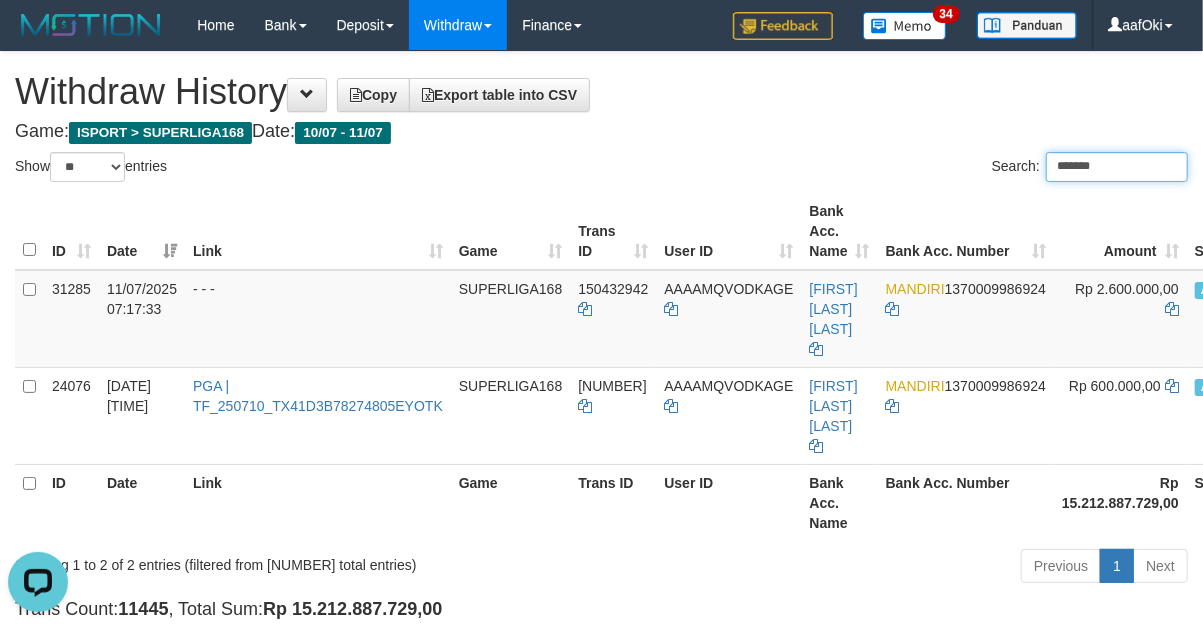 click on "*******" at bounding box center (1117, 167) 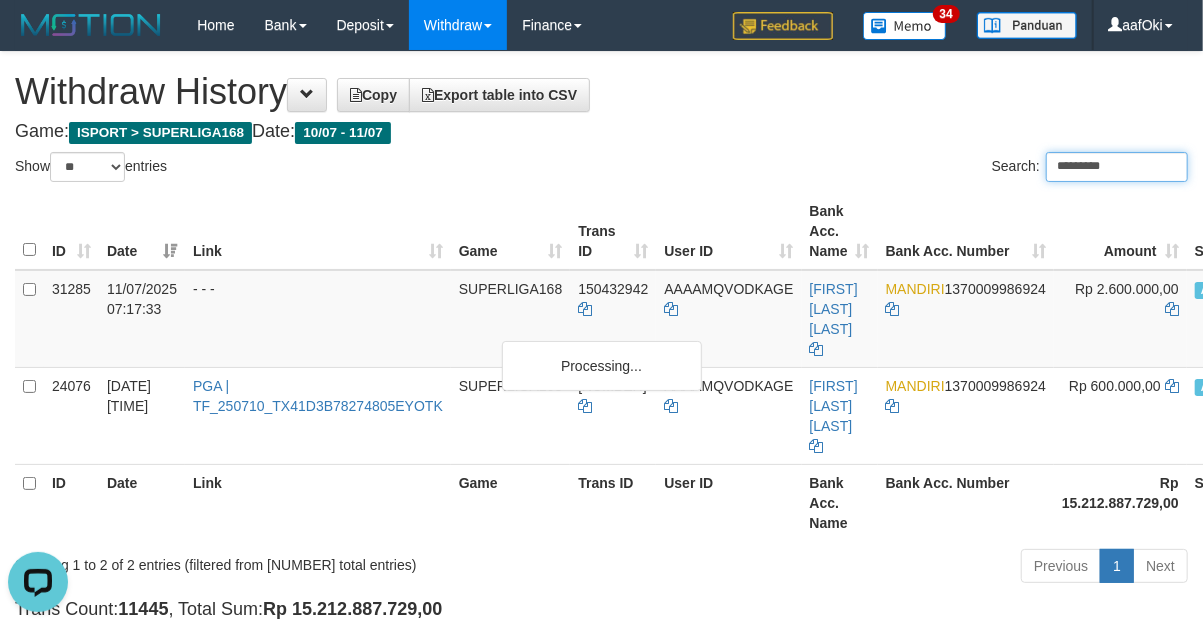 type on "*********" 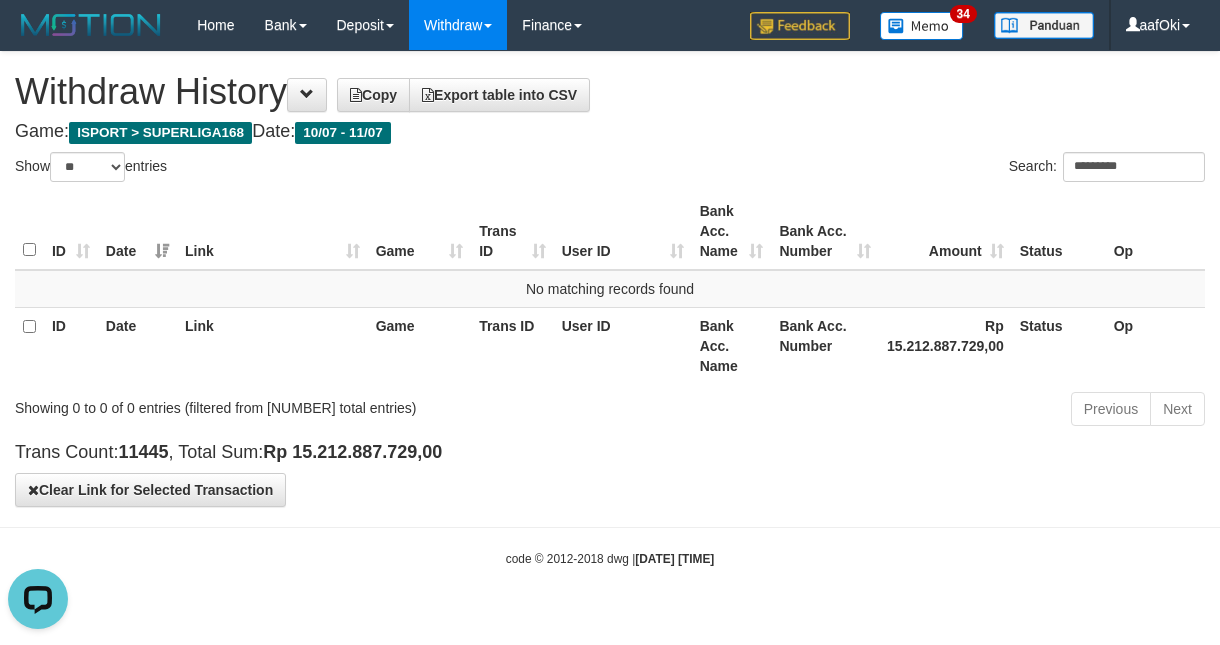 click on "Toggle navigation
Home
Bank
Account List
Search
Deposit
DPS List
History
Withdraw
WD List
Report Link
History
Finance
Financial Data
aafOki" at bounding box center [610, 309] 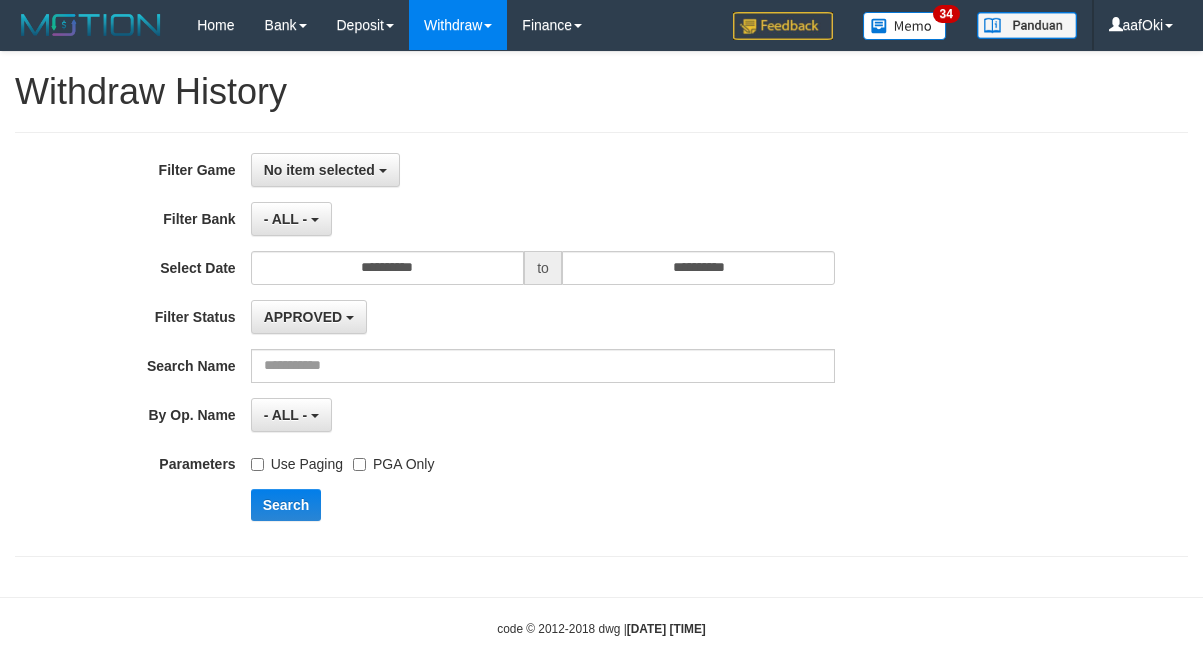 scroll, scrollTop: 0, scrollLeft: 0, axis: both 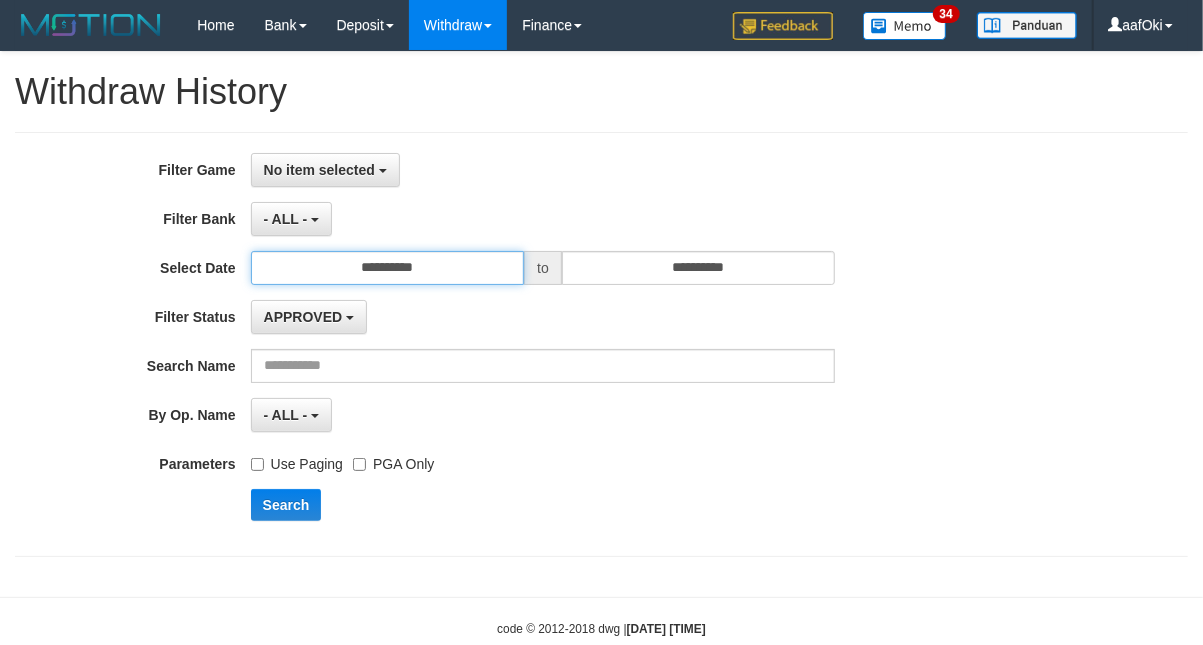 click on "**********" at bounding box center (388, 268) 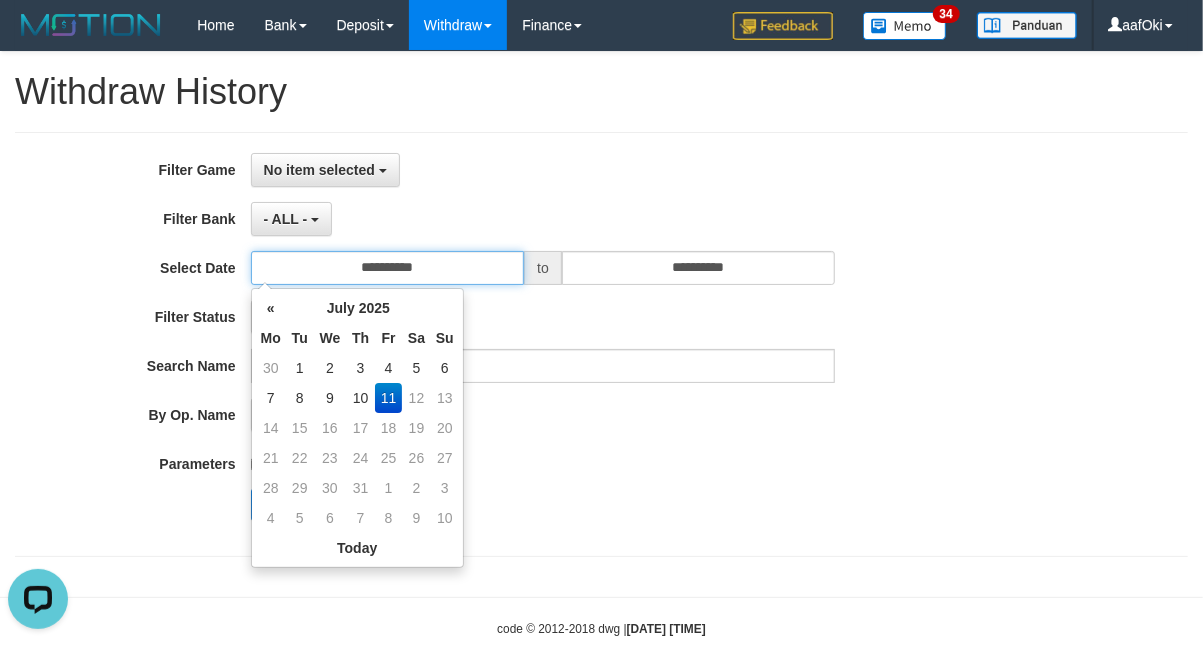 scroll, scrollTop: 0, scrollLeft: 0, axis: both 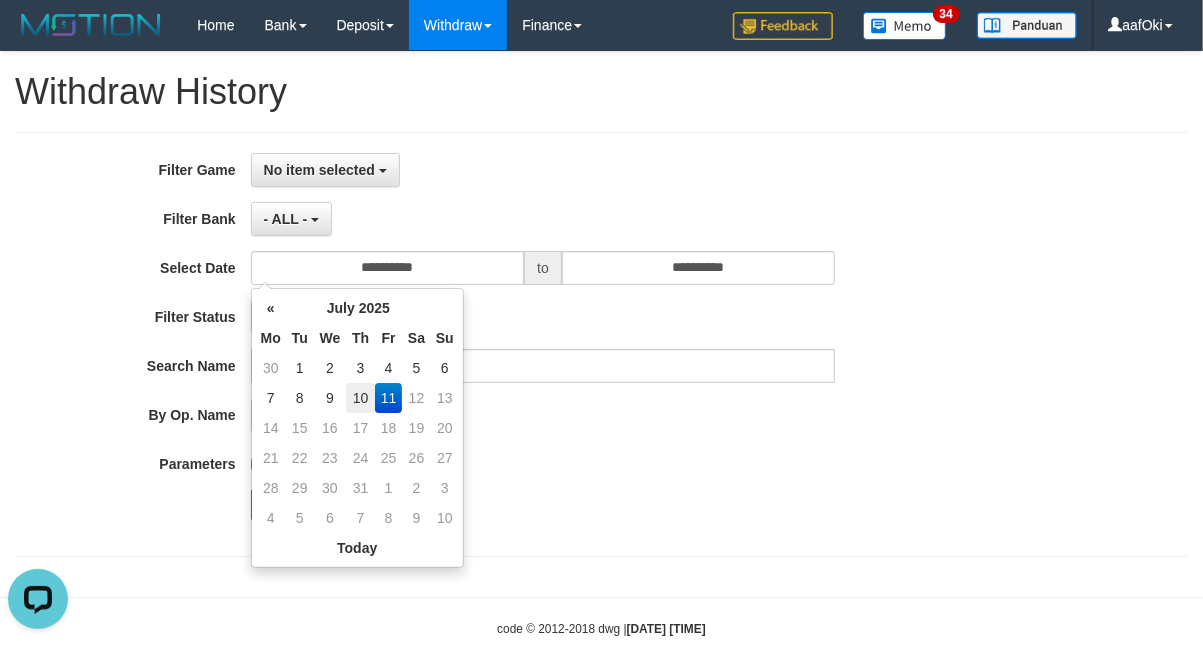 click on "10" at bounding box center [360, 398] 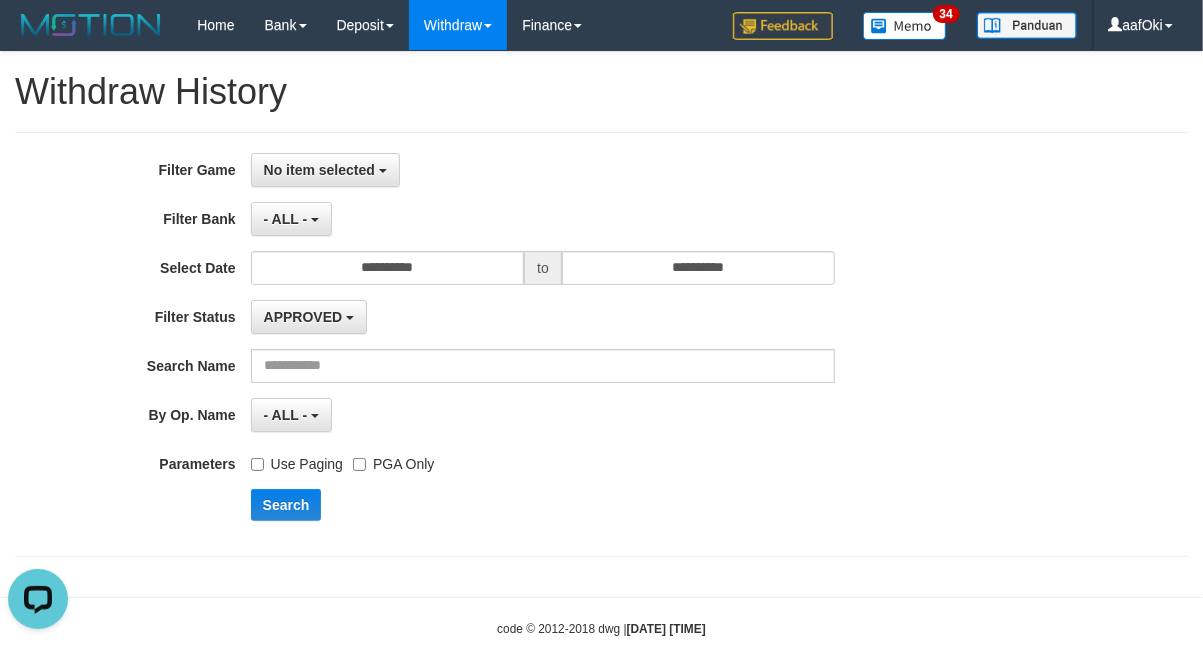 click on "**********" at bounding box center [501, 344] 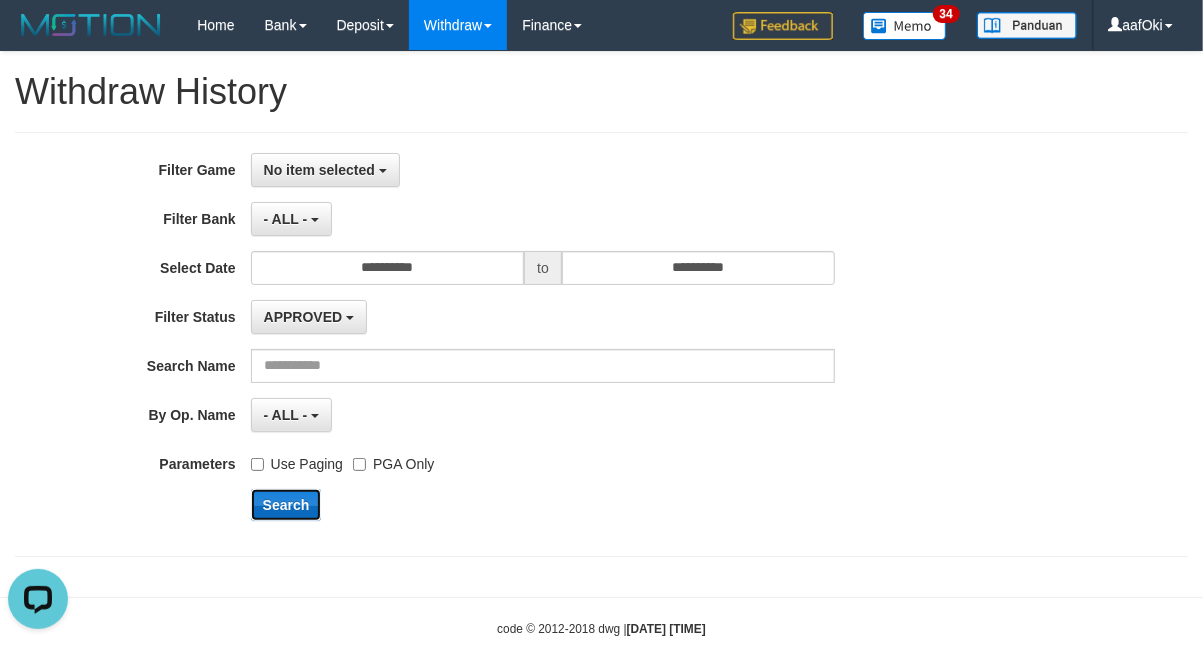 click on "Search" at bounding box center (286, 505) 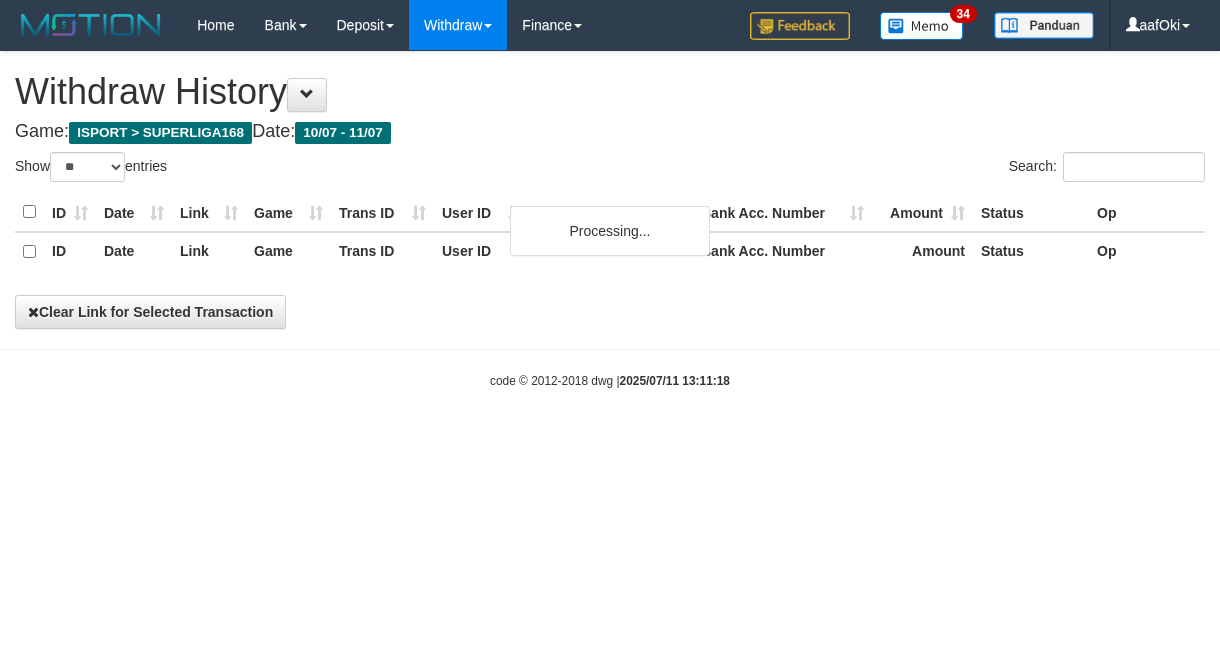 select on "**" 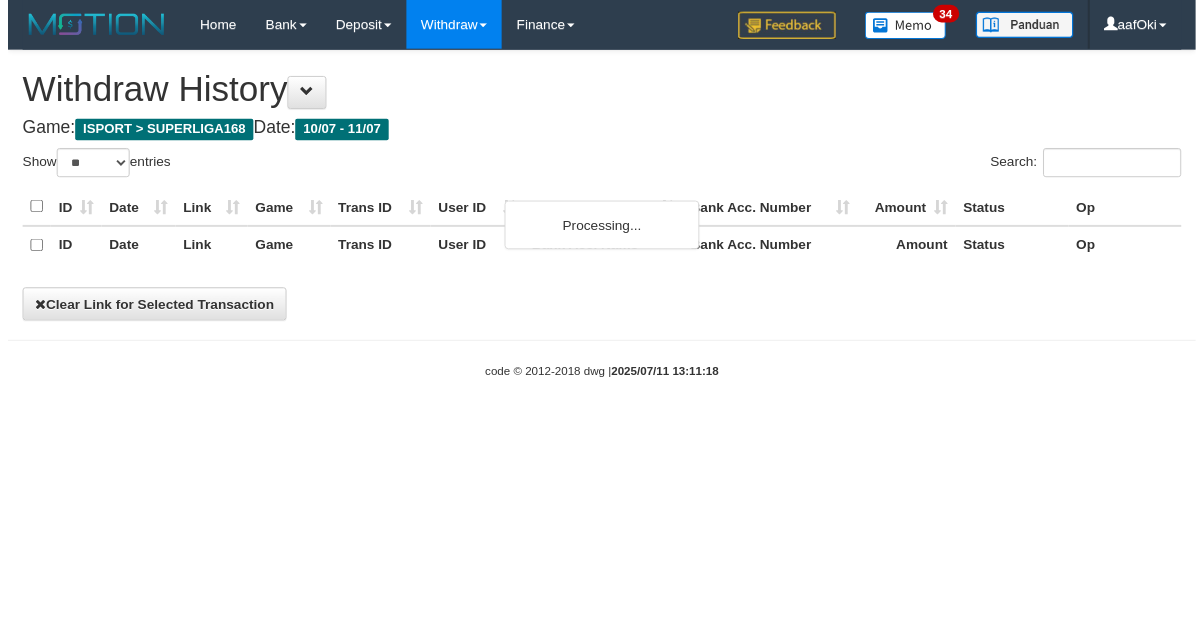 scroll, scrollTop: 0, scrollLeft: 0, axis: both 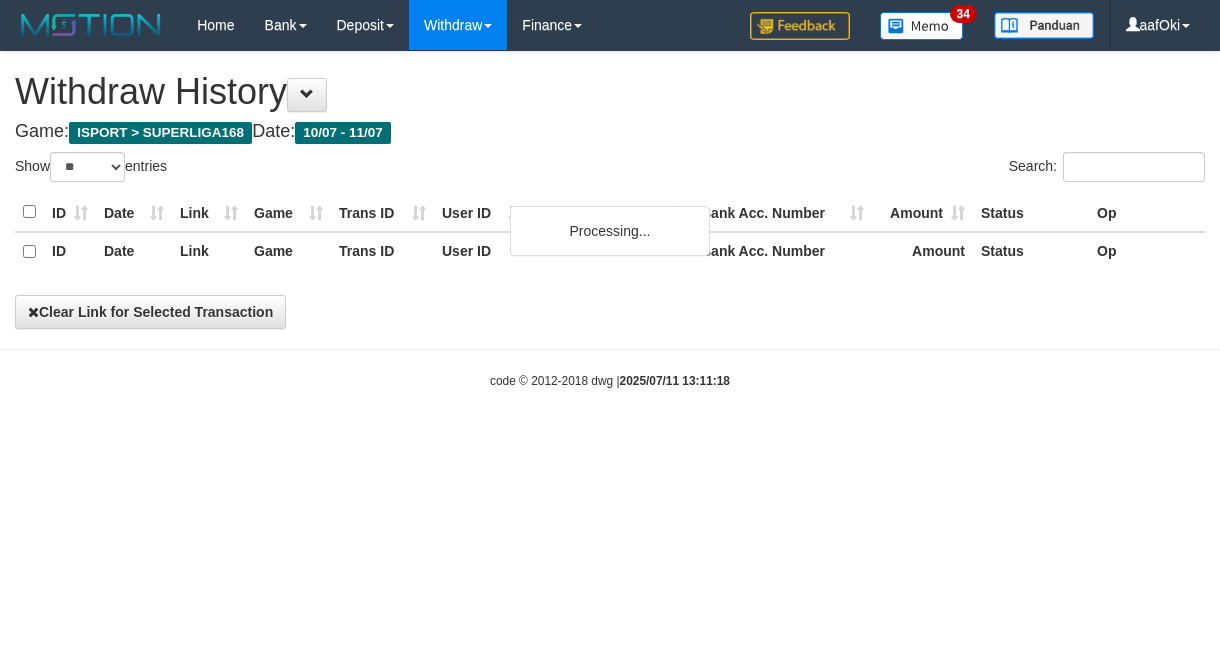 click on "Search:" at bounding box center (915, 169) 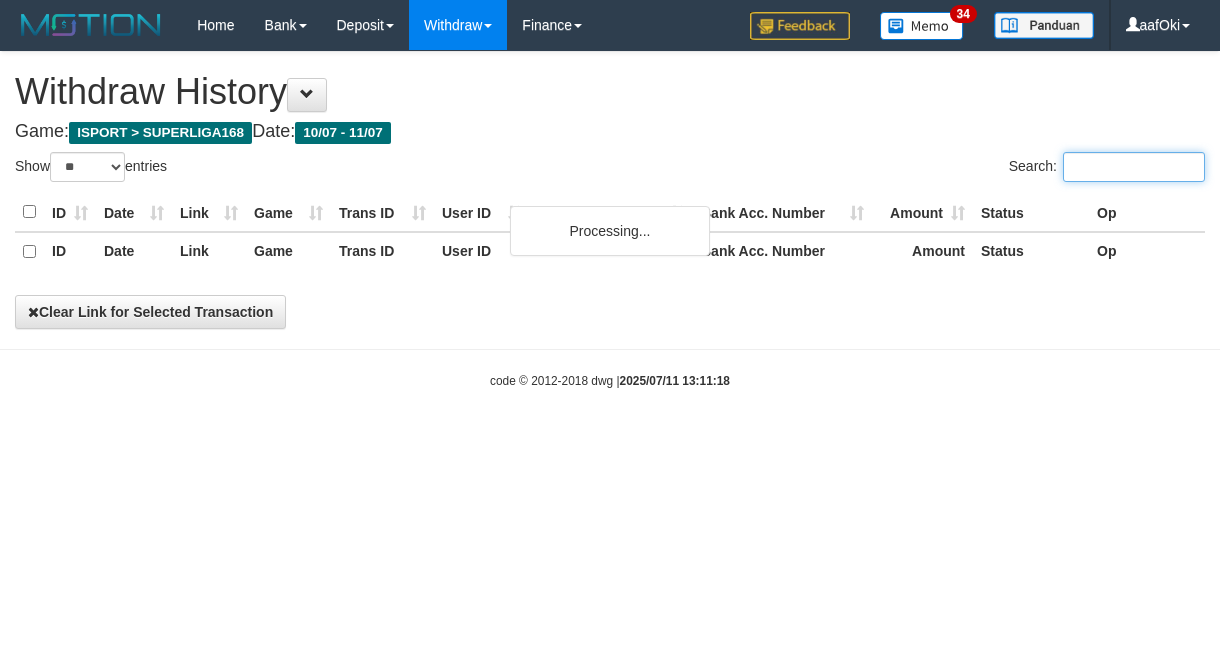click on "Search:" at bounding box center [1134, 167] 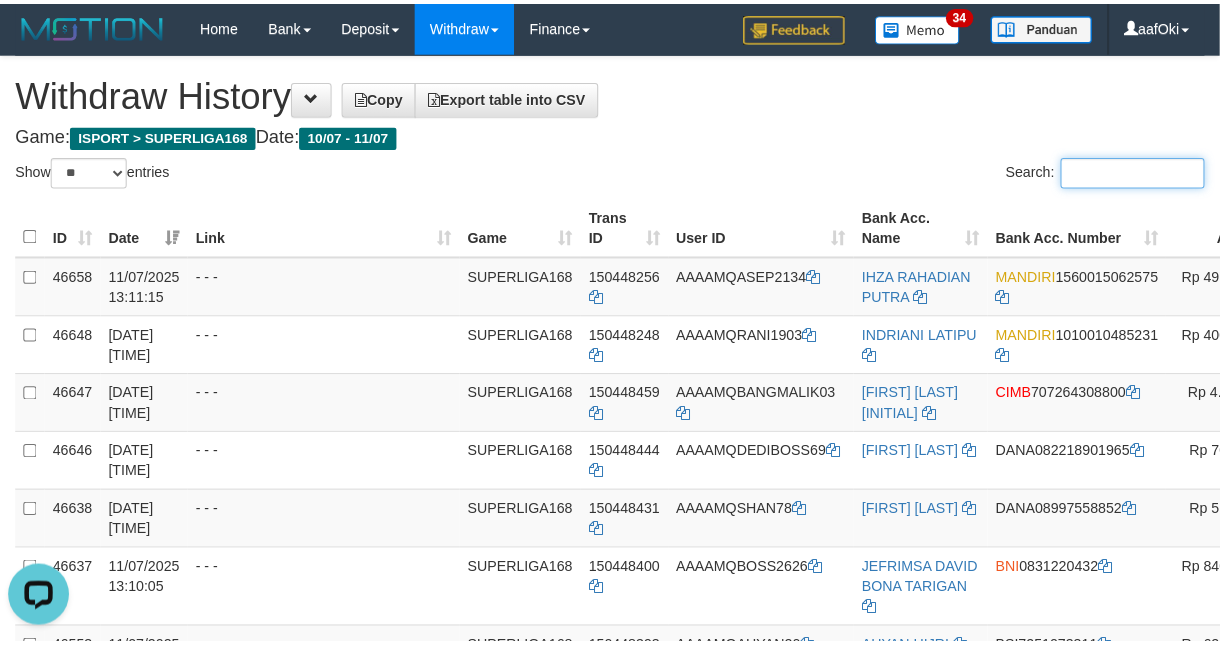 scroll, scrollTop: 0, scrollLeft: 0, axis: both 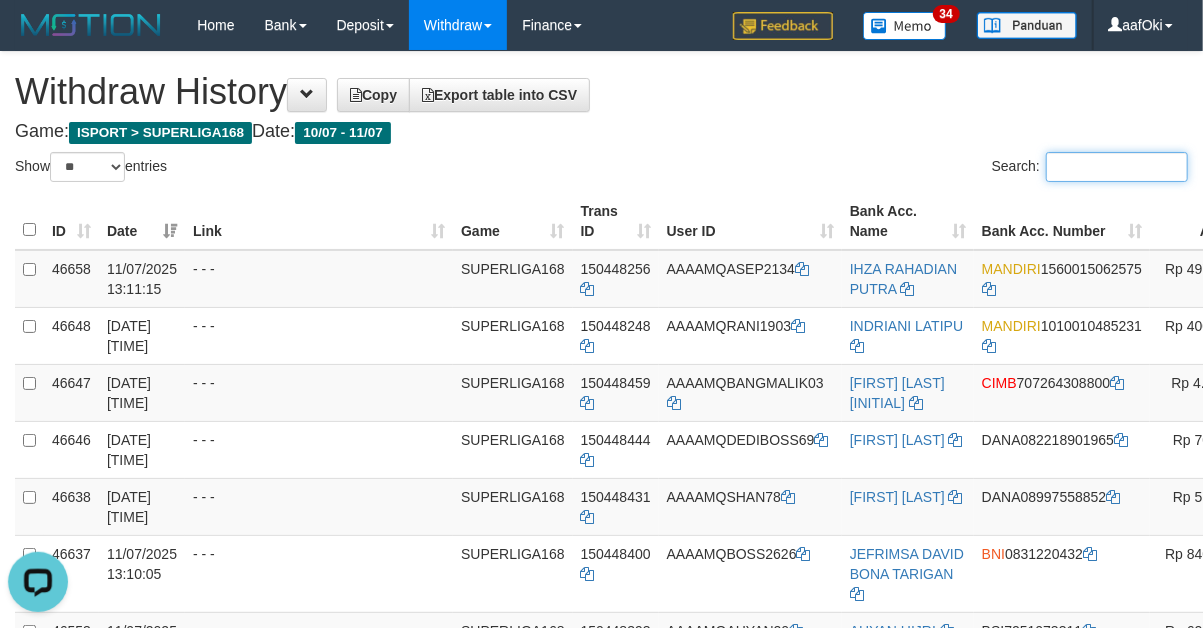 paste on "*********" 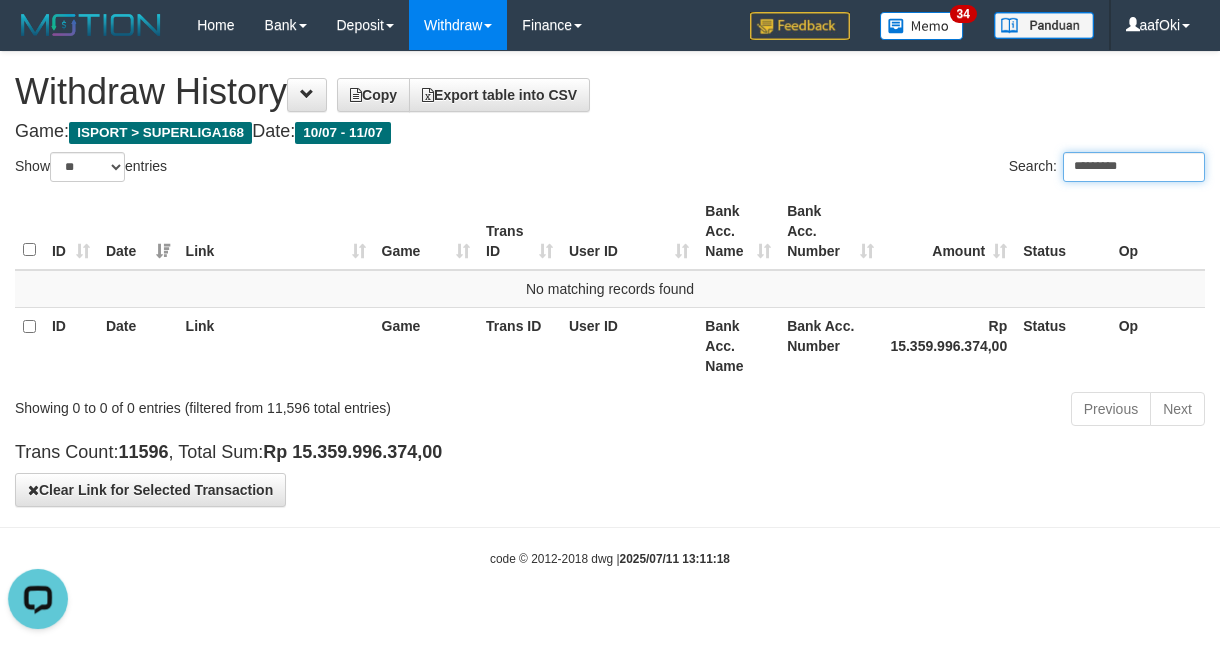 drag, startPoint x: 1076, startPoint y: 185, endPoint x: 1087, endPoint y: 168, distance: 20.248457 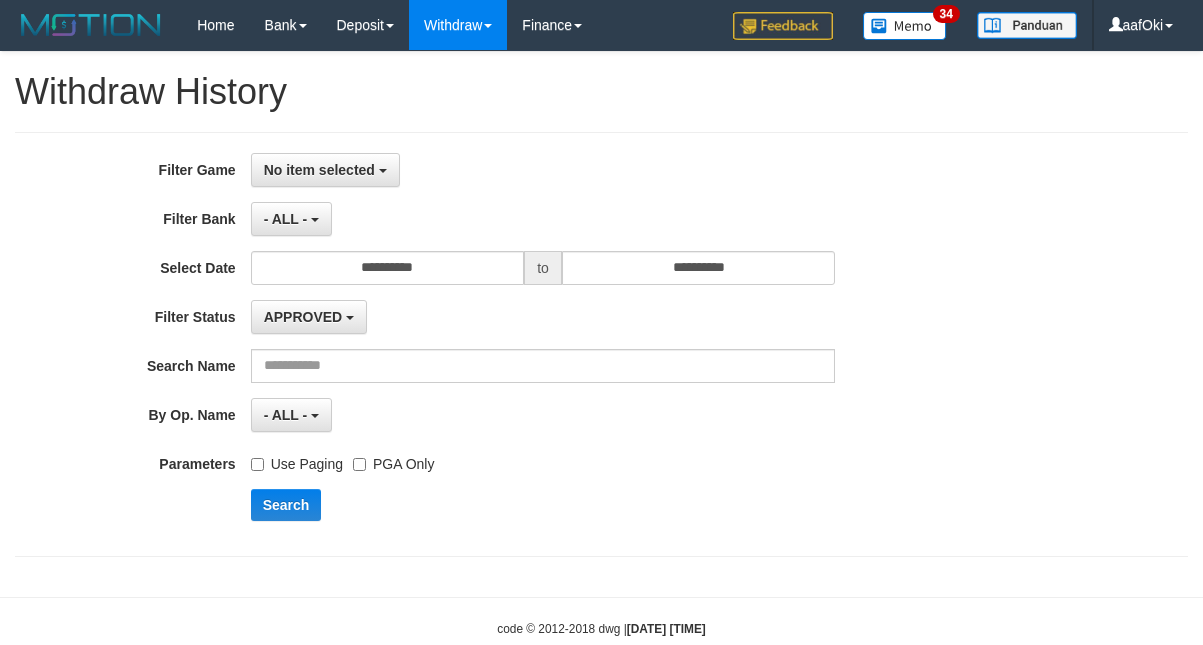 scroll, scrollTop: 0, scrollLeft: 0, axis: both 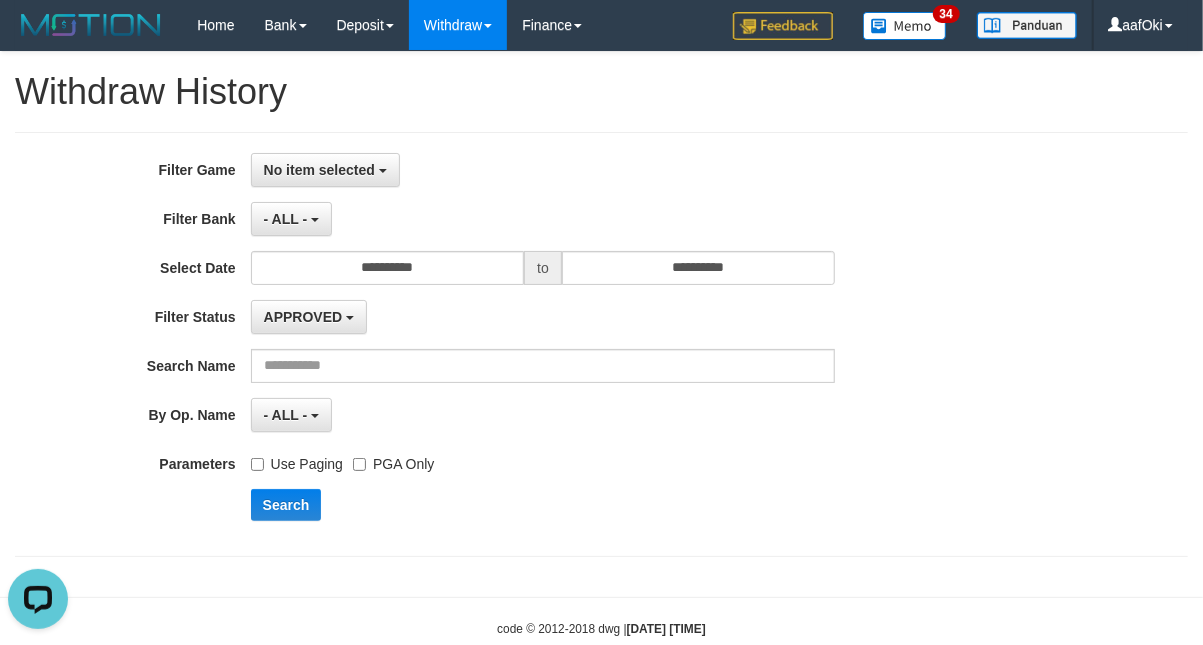 drag, startPoint x: 608, startPoint y: 440, endPoint x: 583, endPoint y: 426, distance: 28.653097 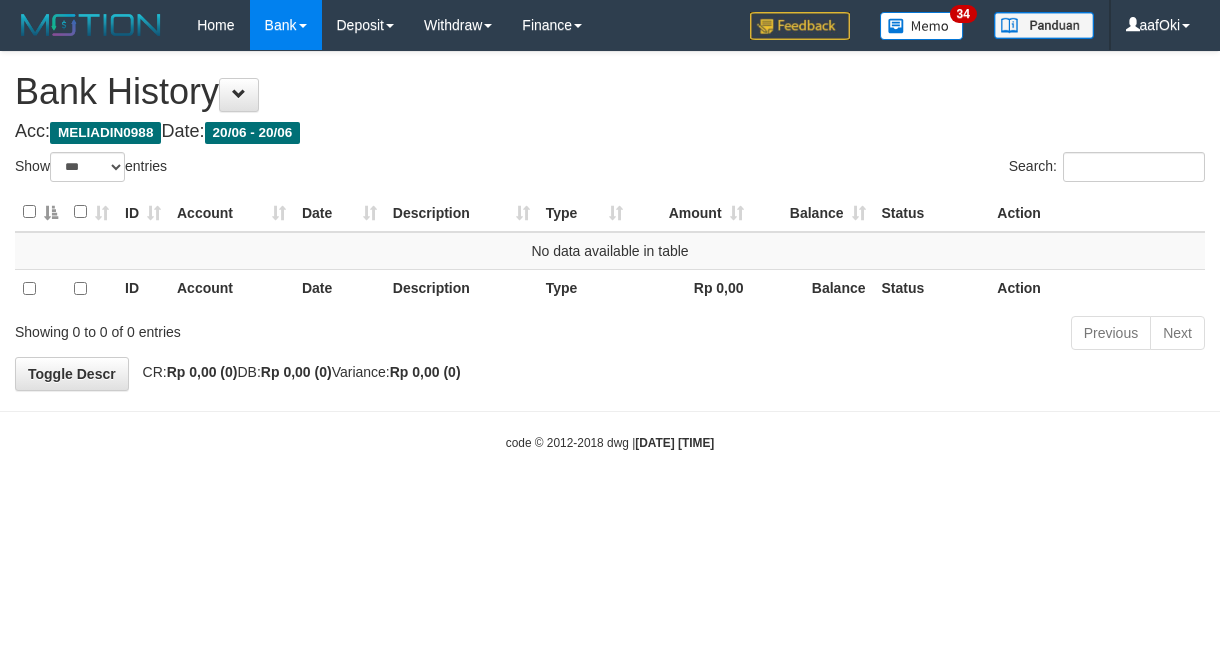 select on "***" 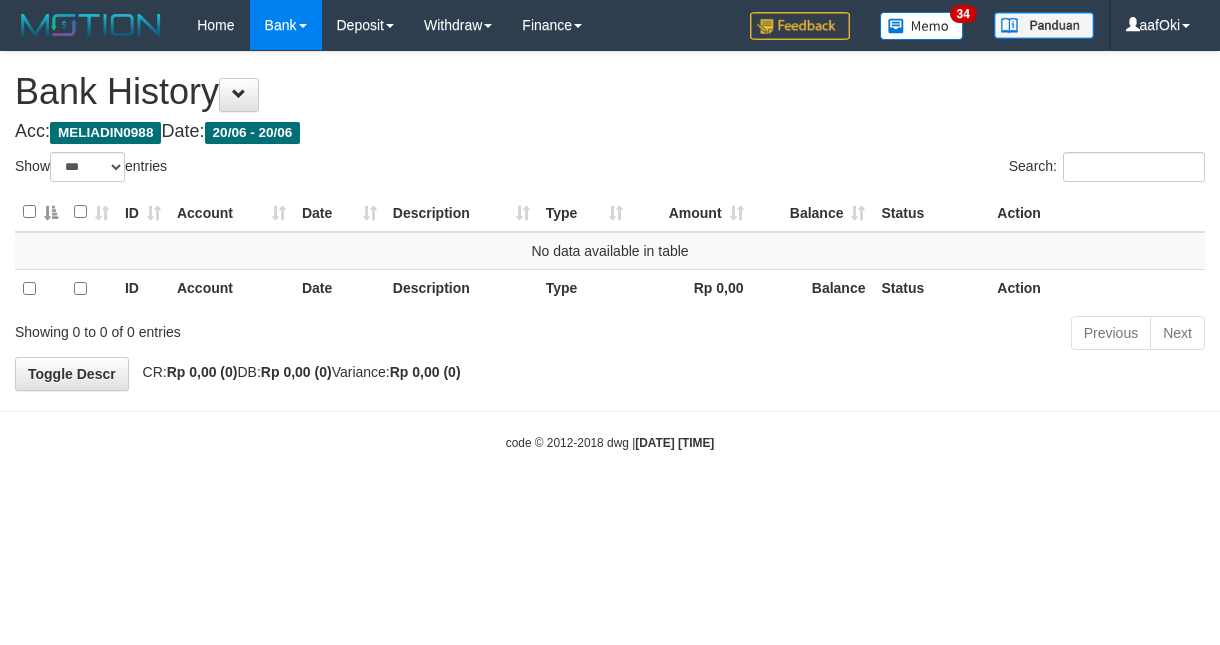 scroll, scrollTop: 0, scrollLeft: 0, axis: both 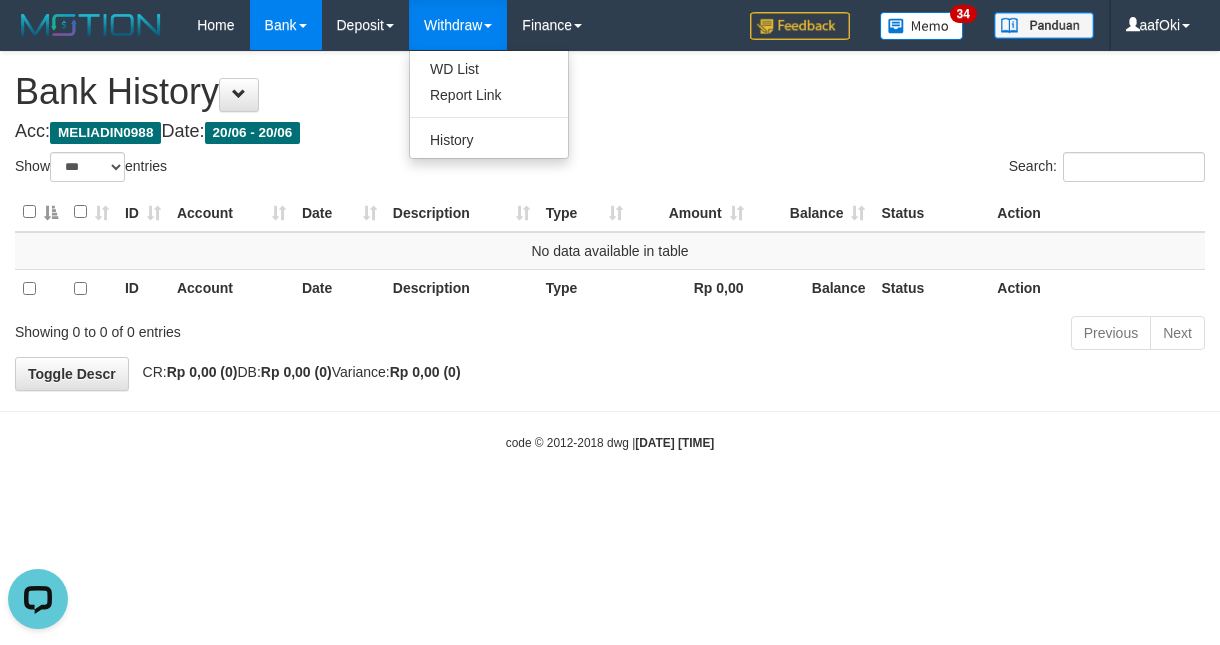 click on "Withdraw" at bounding box center (458, 25) 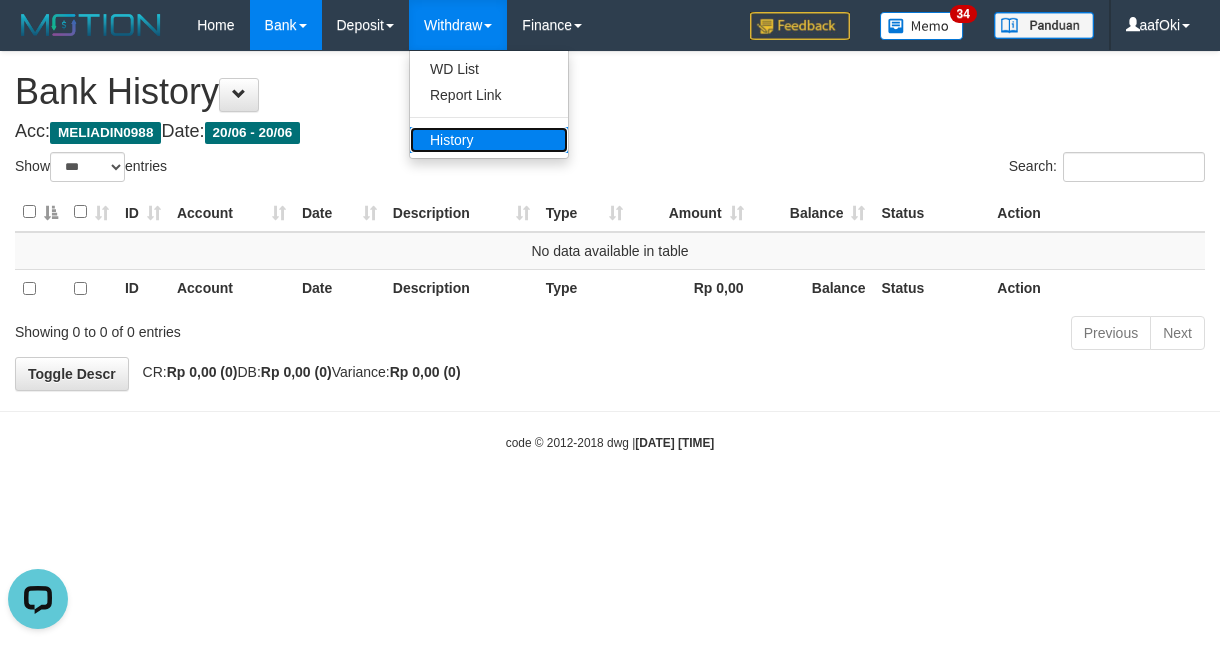 click on "History" at bounding box center (489, 140) 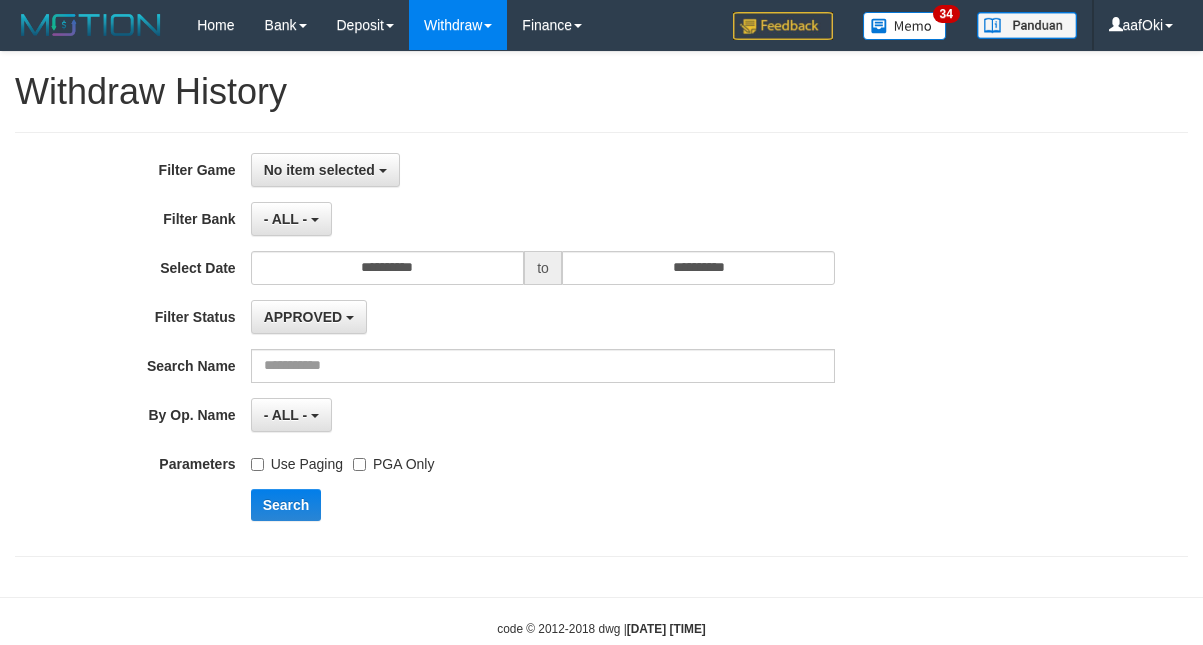 select 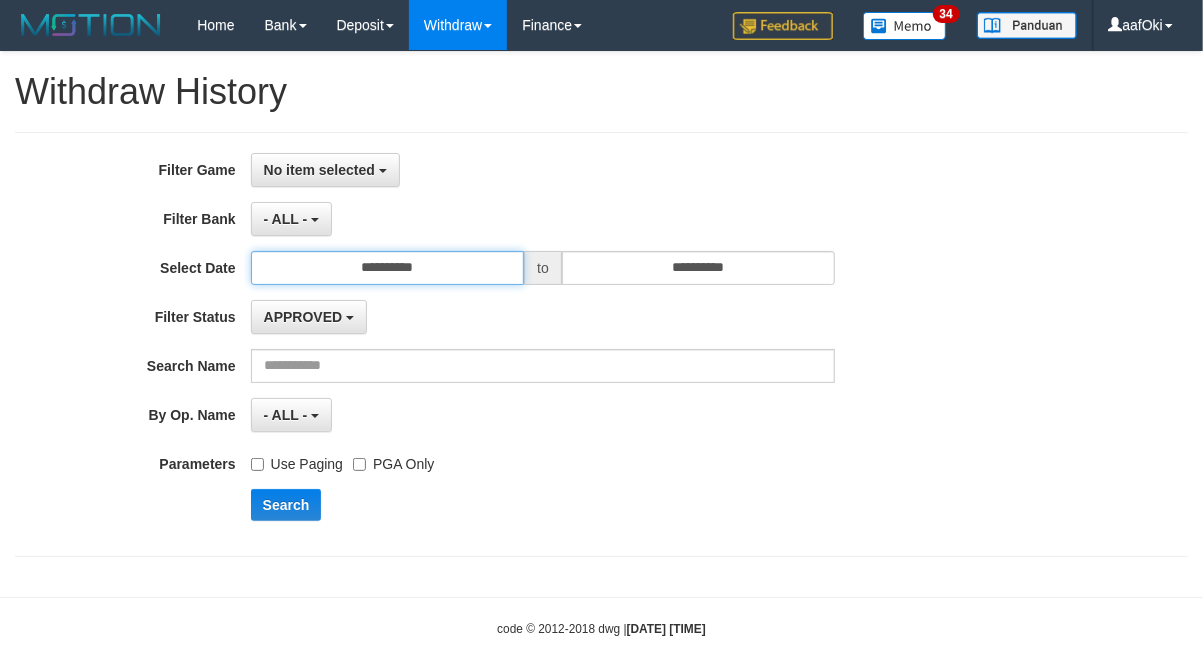 click on "**********" at bounding box center [388, 268] 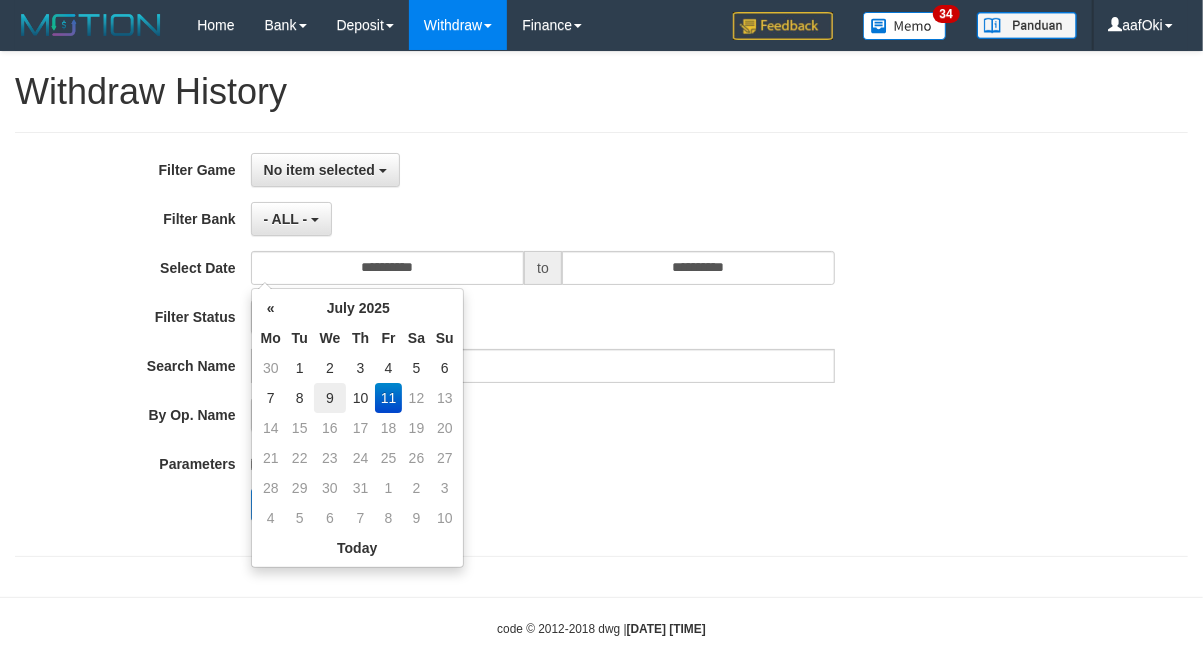 click on "9" at bounding box center [330, 398] 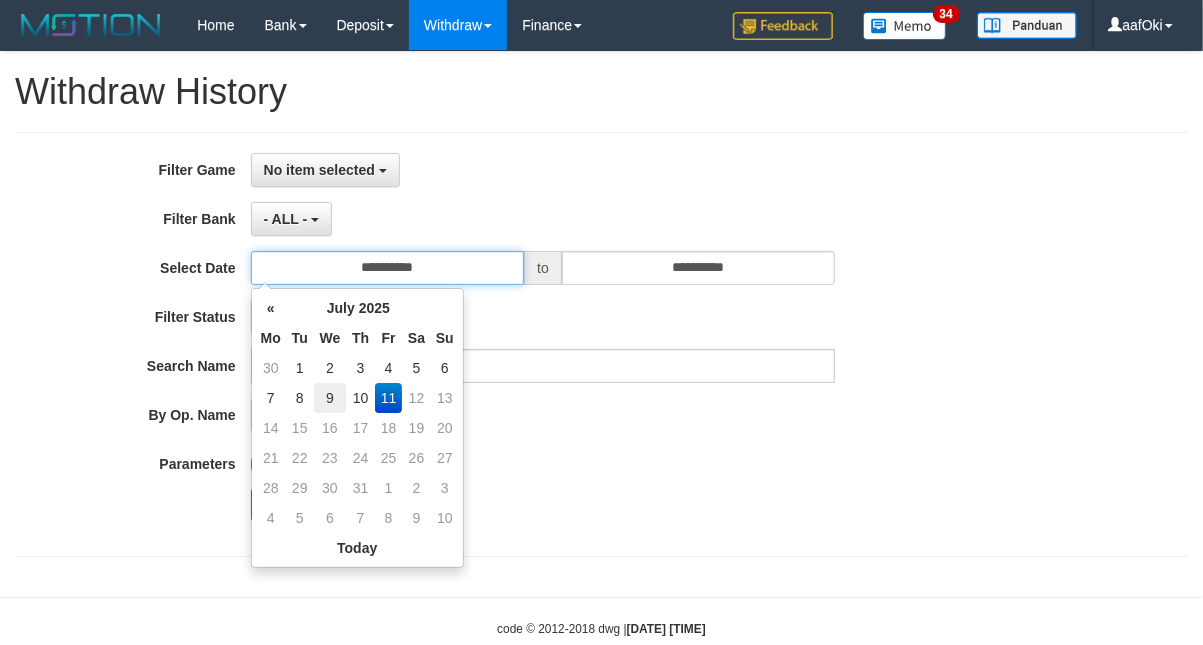 type on "**********" 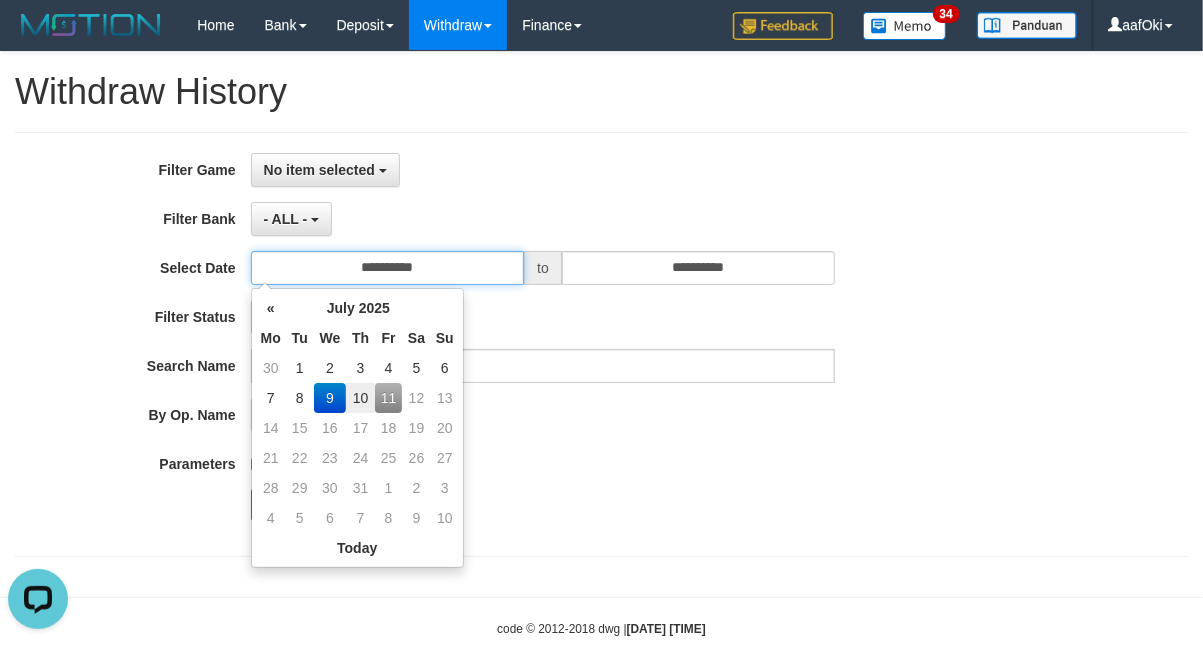 scroll, scrollTop: 0, scrollLeft: 0, axis: both 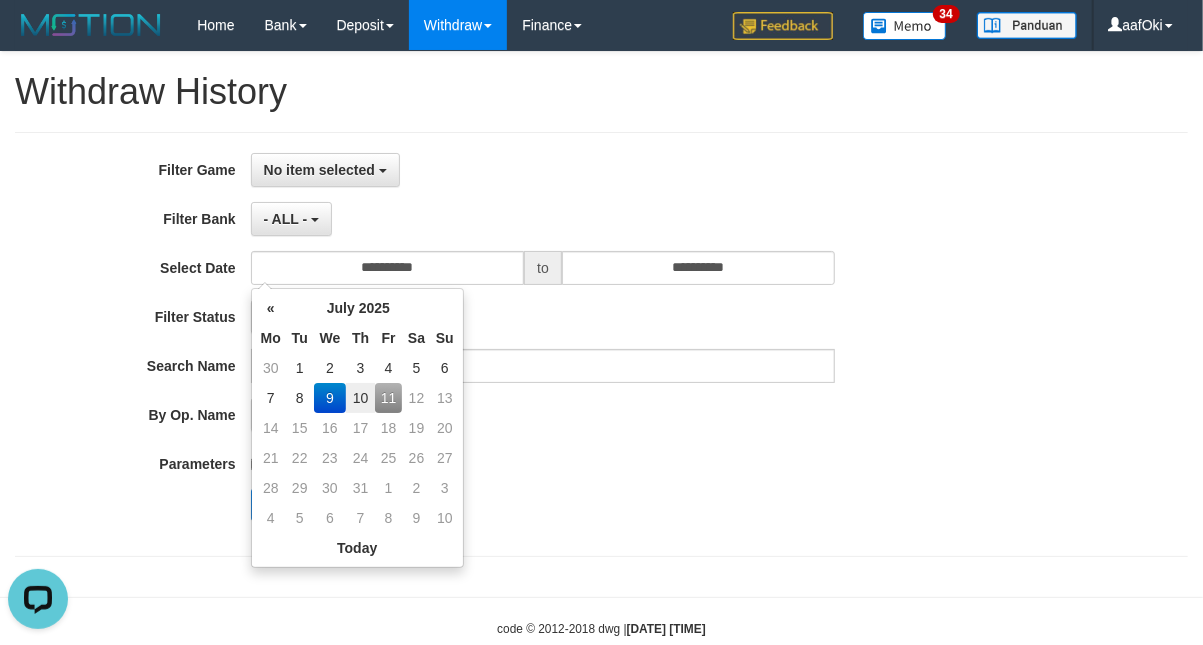 click on "Use Paging
PGA Only" at bounding box center (543, 460) 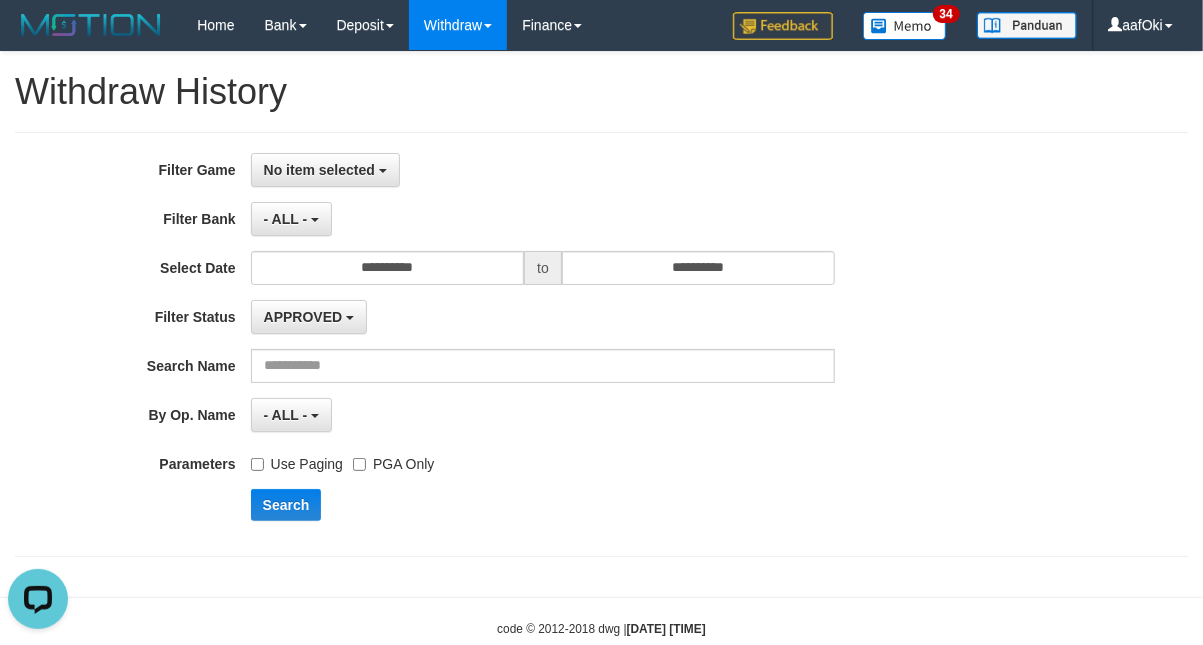 click on "**********" at bounding box center (501, 344) 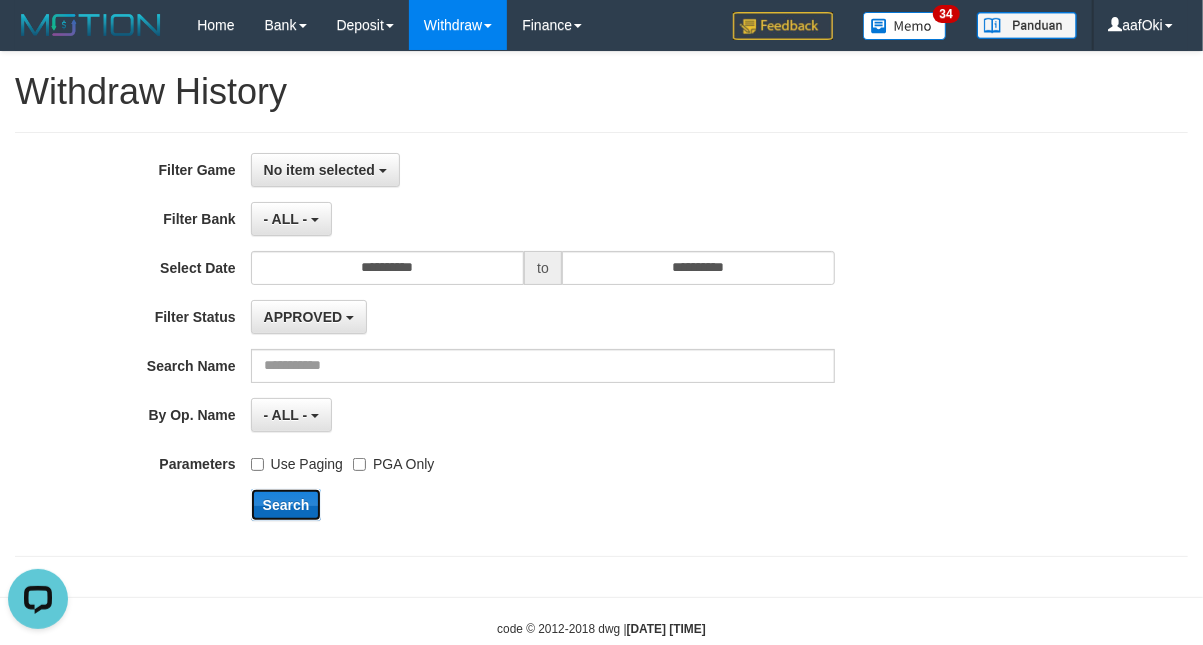 click on "Search" at bounding box center [286, 505] 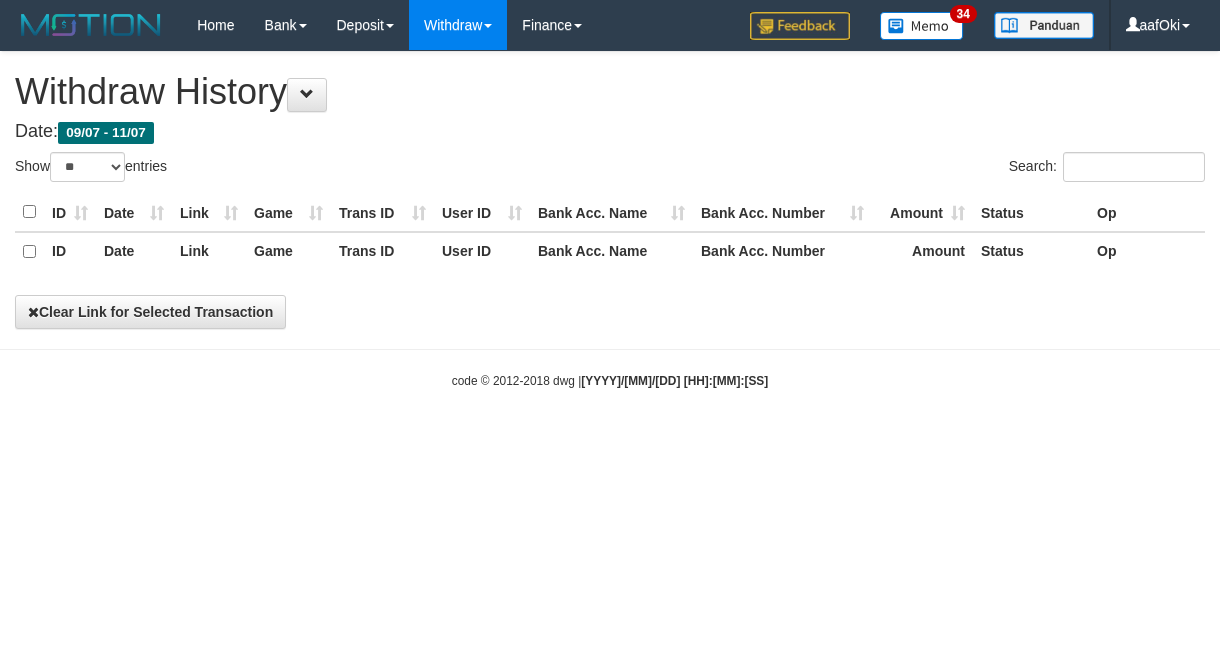 select on "**" 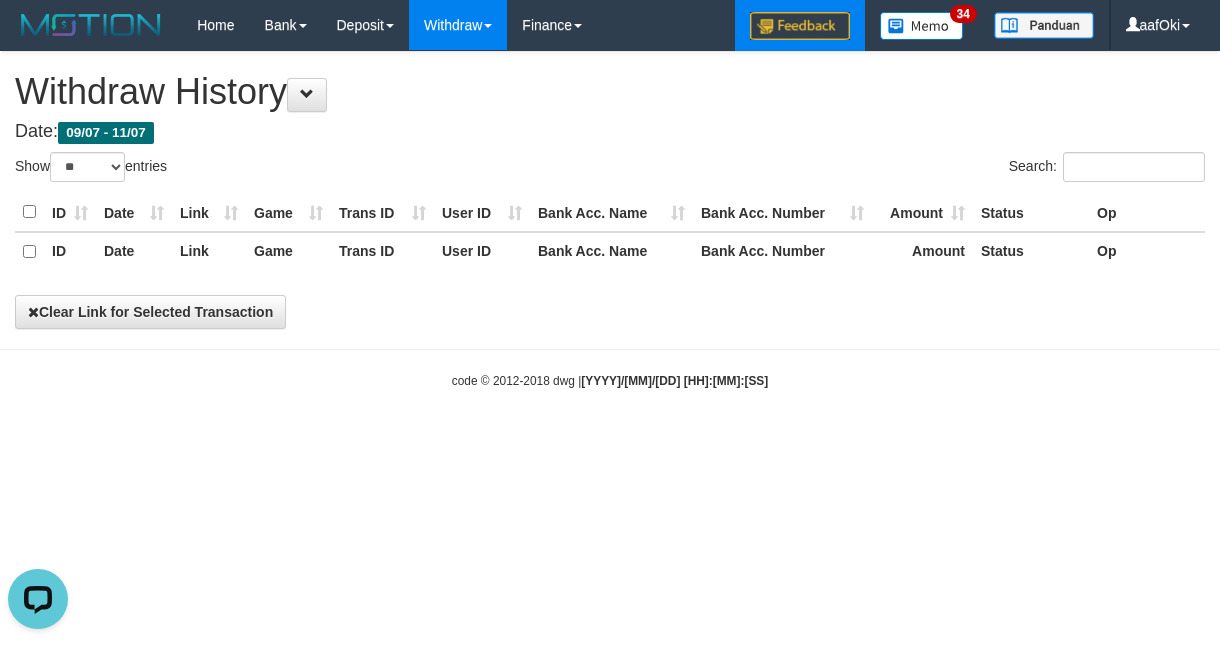 scroll, scrollTop: 0, scrollLeft: 0, axis: both 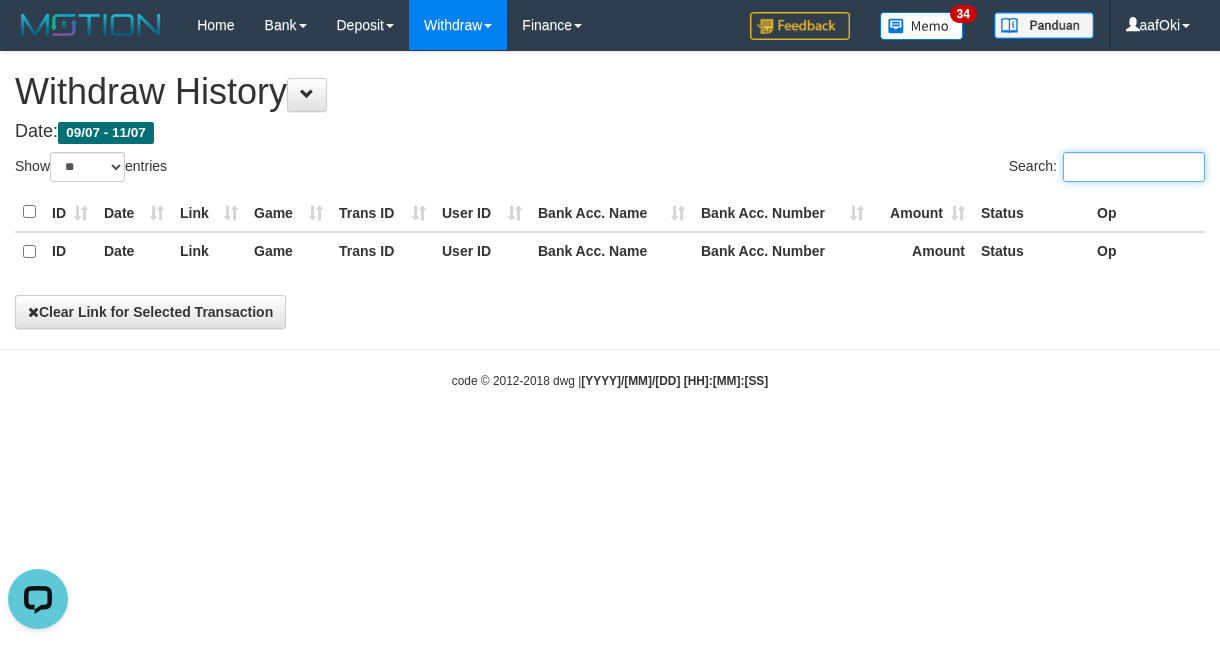click on "Search:" at bounding box center [1134, 167] 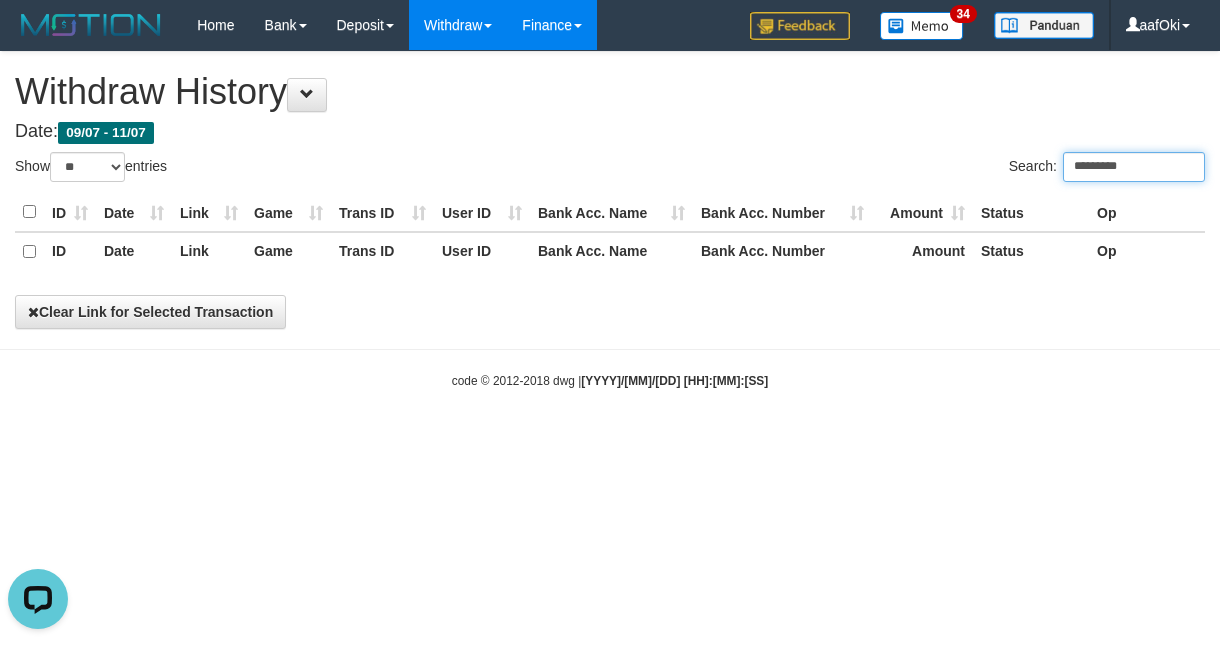 type on "*********" 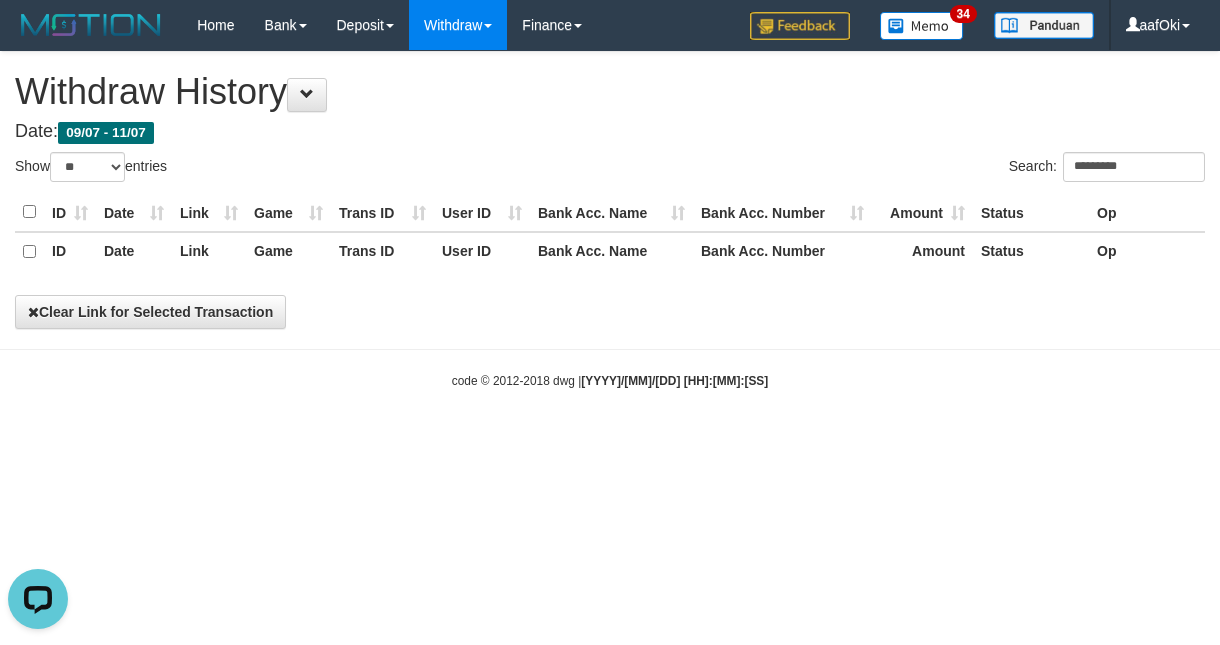 click on "Date:  [MM]/[DD] - [MM]/[DD]" at bounding box center (610, 132) 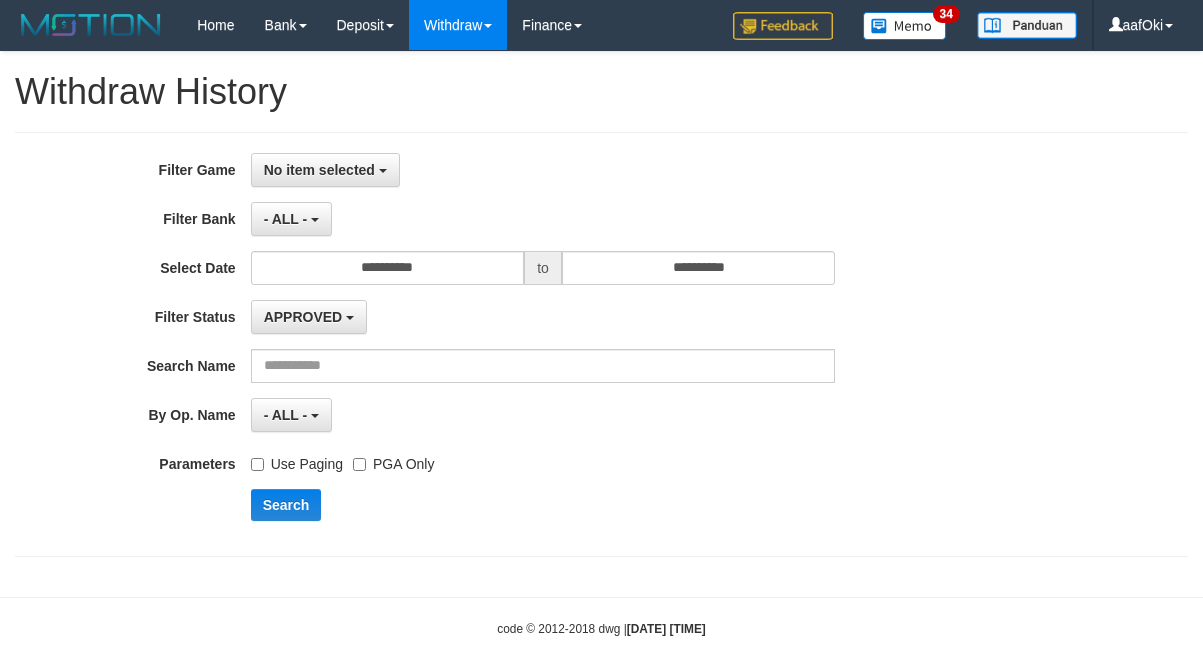 select 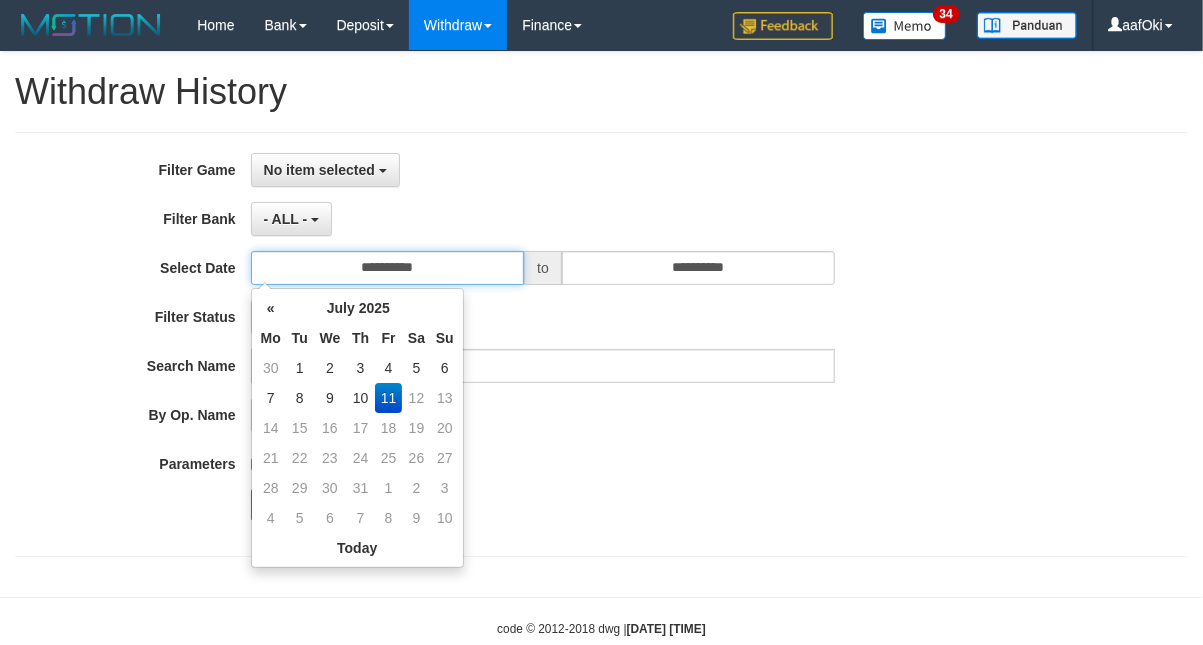 click on "**********" at bounding box center (388, 268) 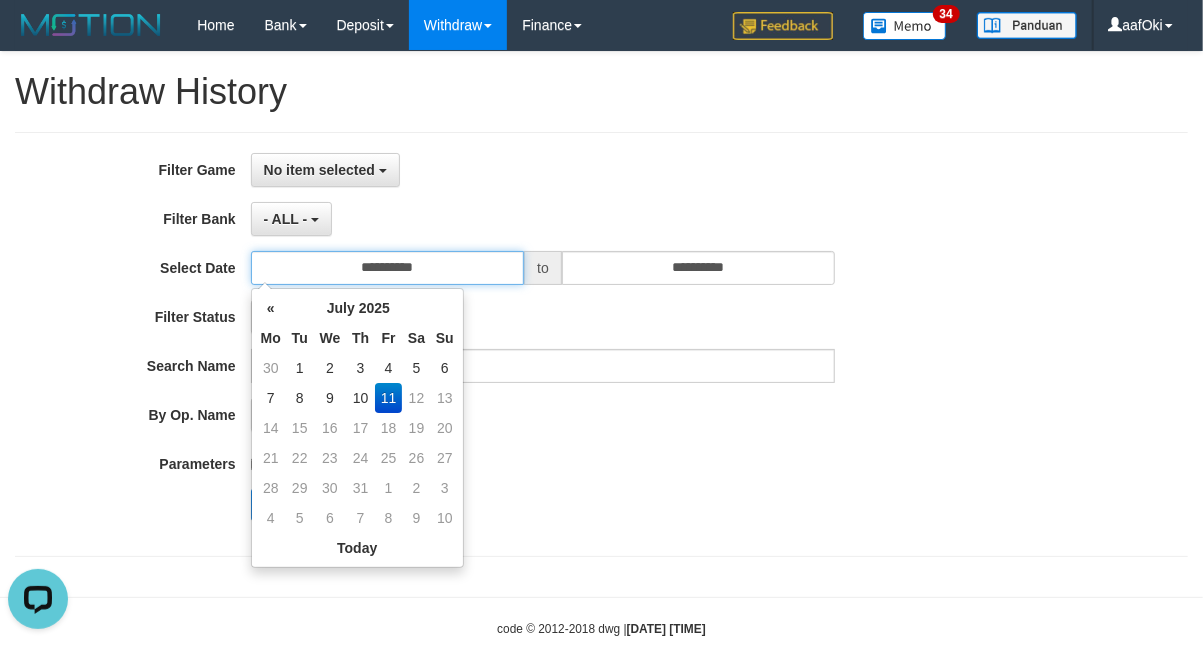scroll, scrollTop: 0, scrollLeft: 0, axis: both 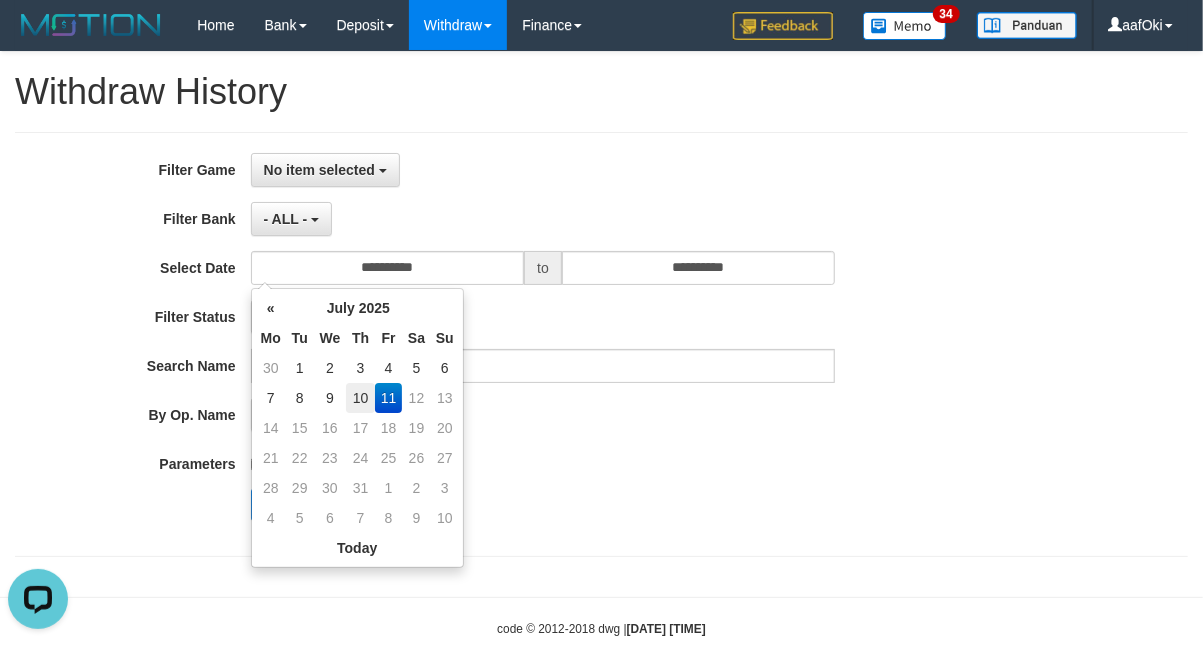 click on "10" at bounding box center (360, 398) 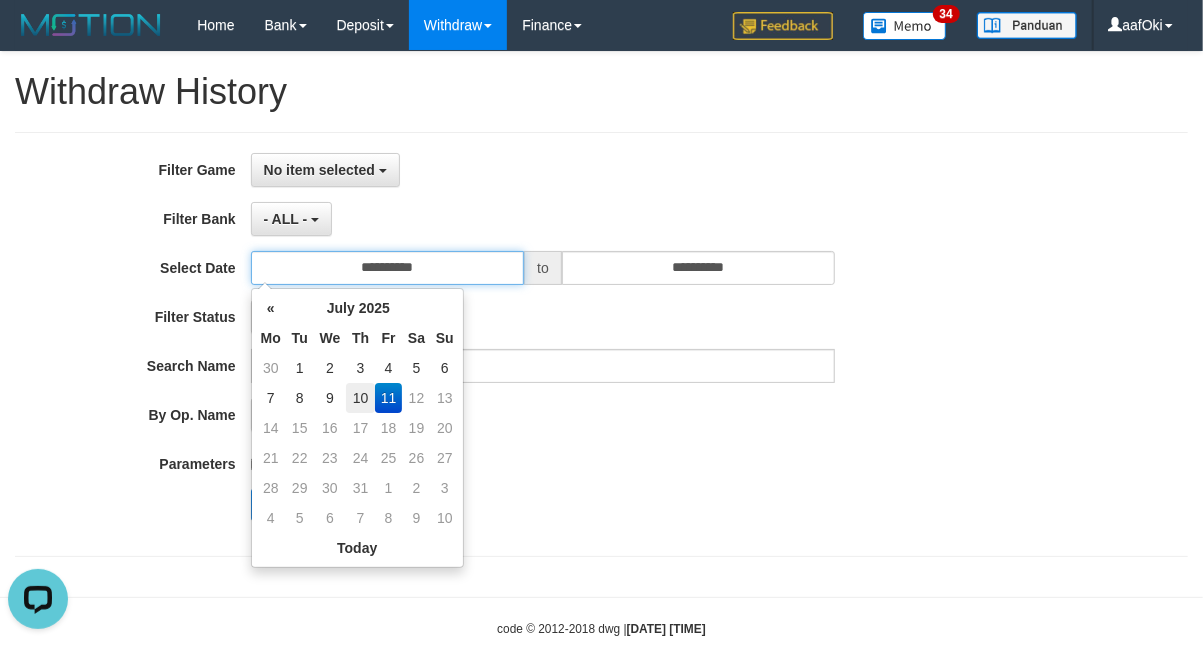 type on "**********" 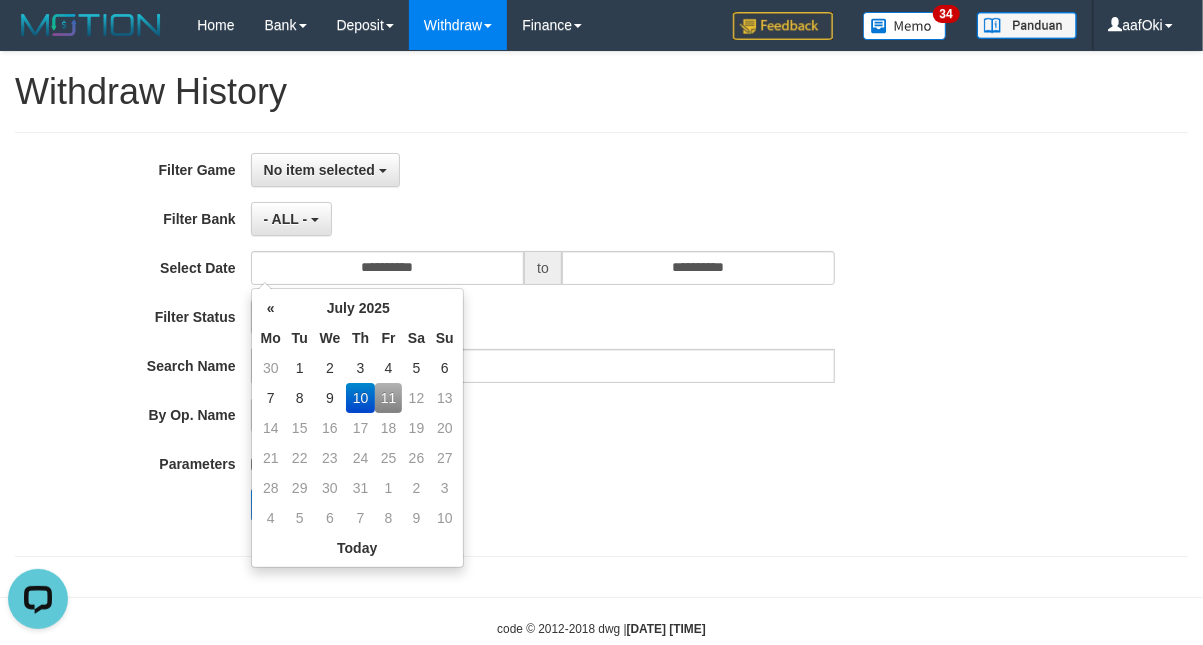 click on "**********" at bounding box center [501, 344] 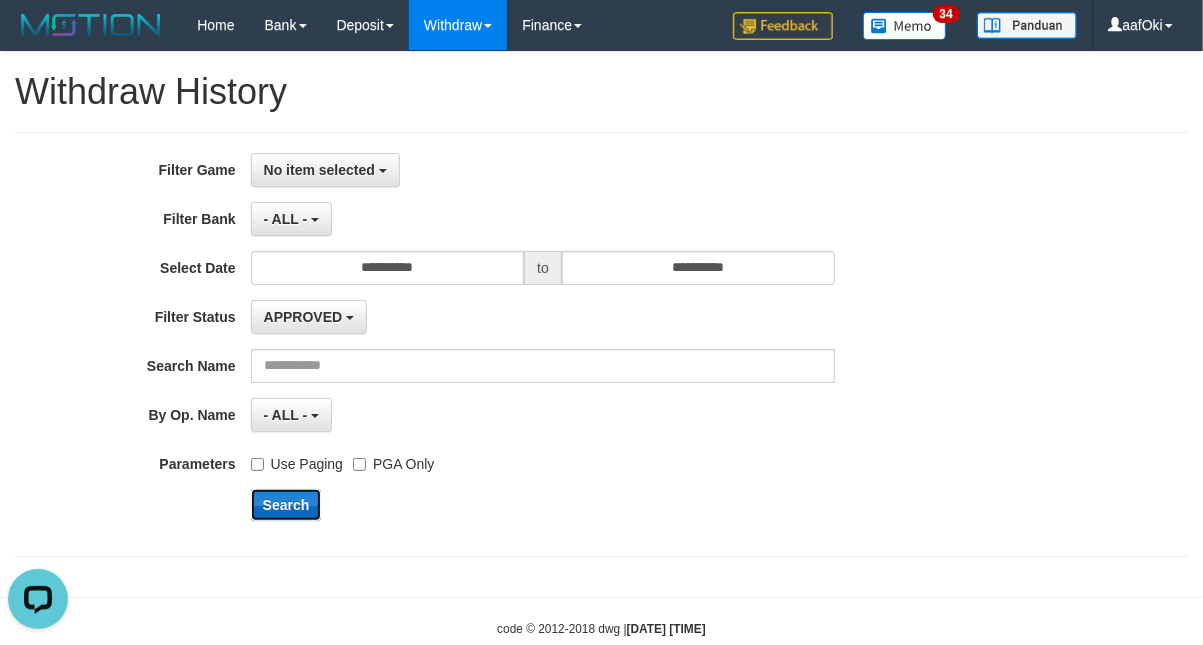 click on "Search" at bounding box center (286, 505) 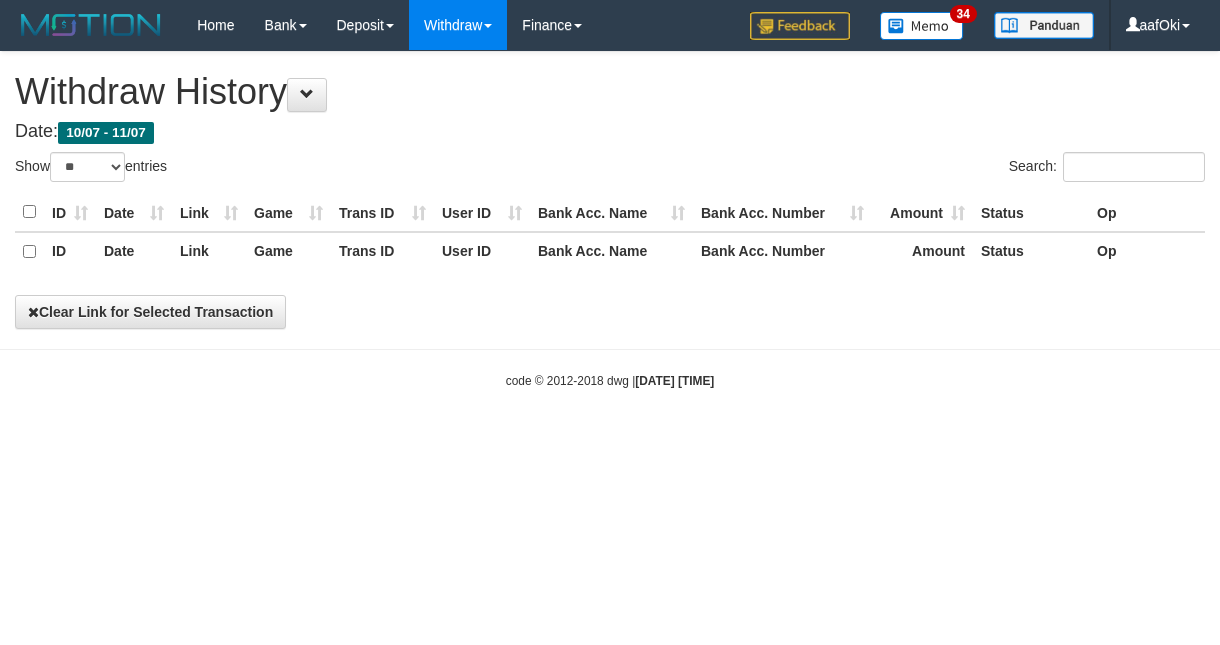 select on "**" 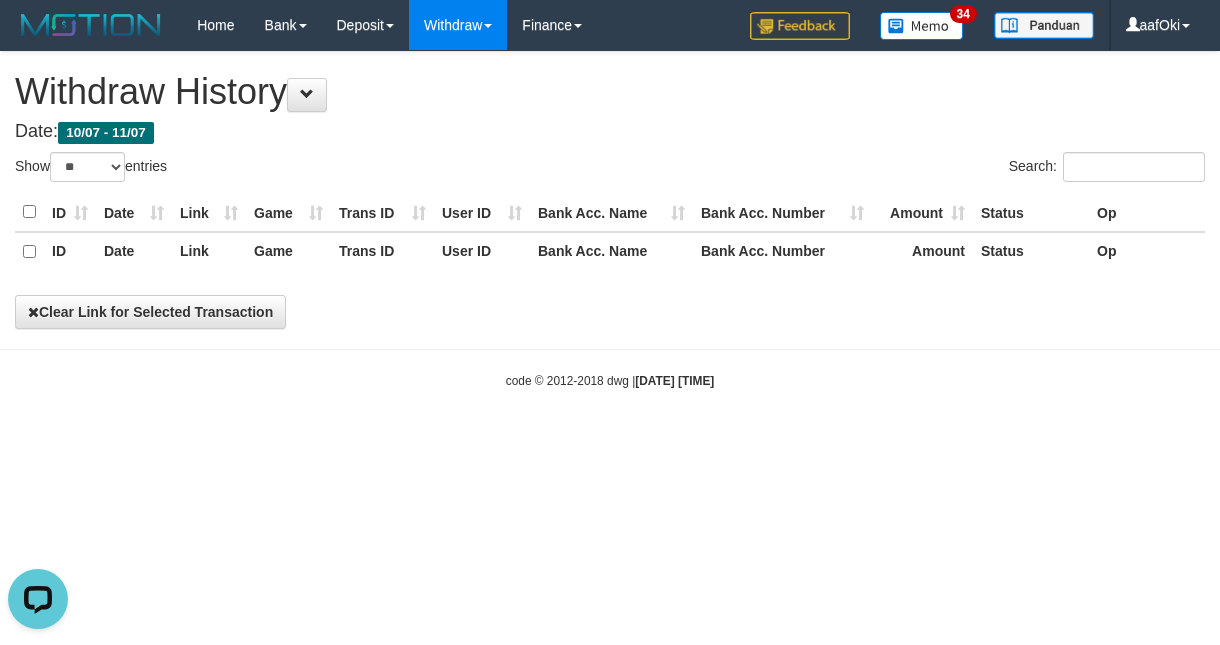 scroll, scrollTop: 0, scrollLeft: 0, axis: both 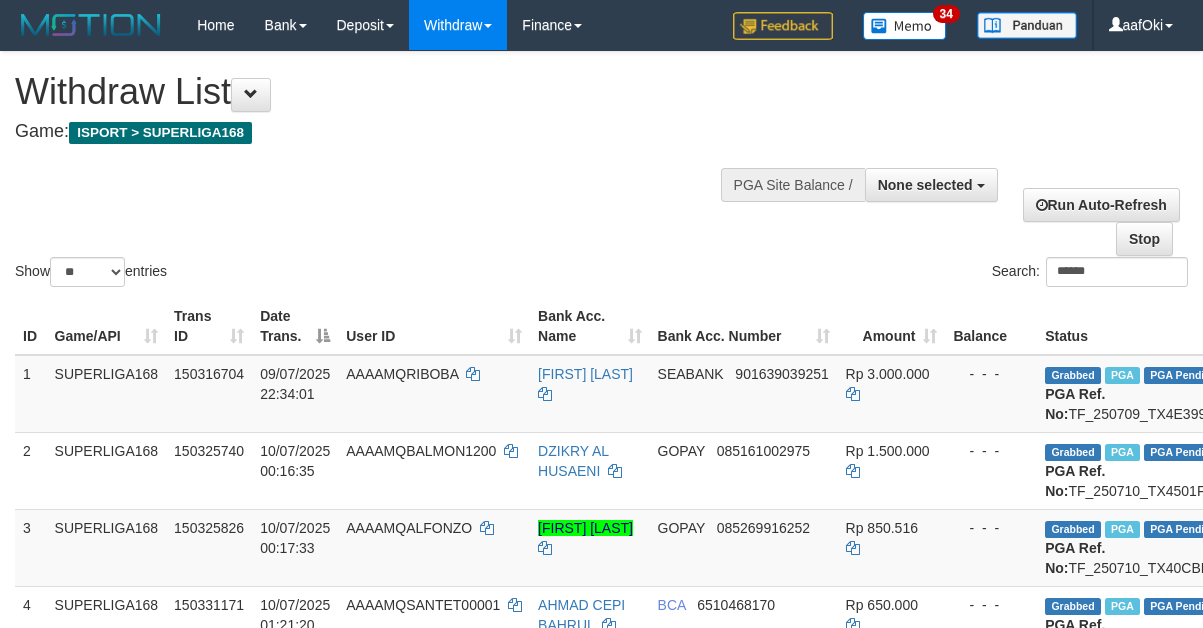 select 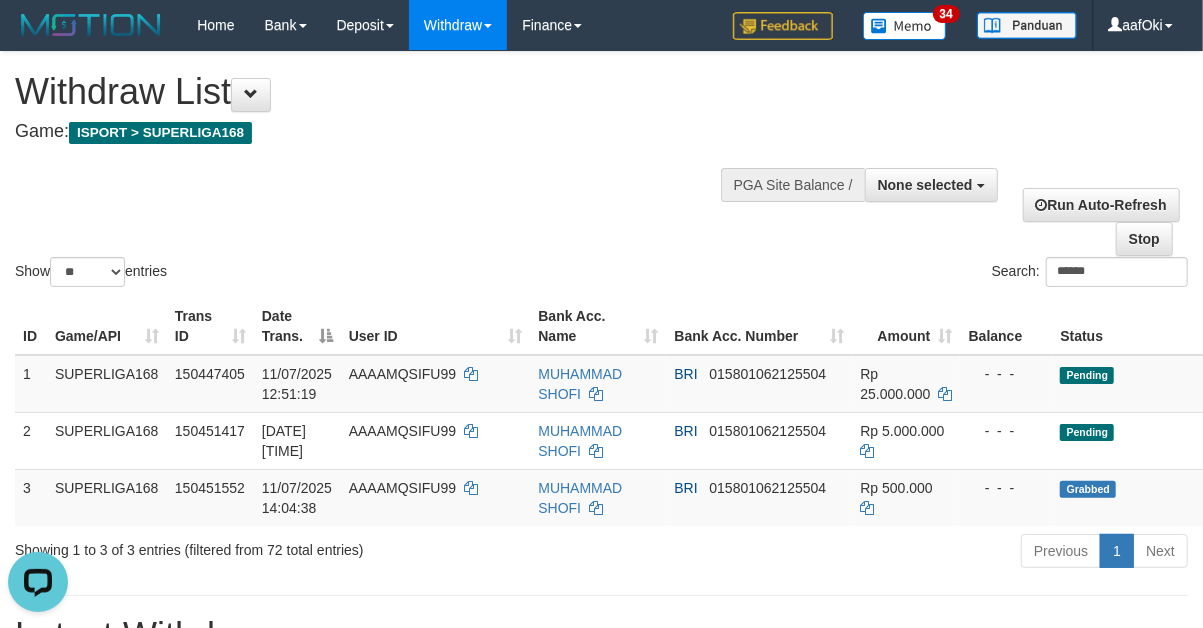 scroll, scrollTop: 0, scrollLeft: 0, axis: both 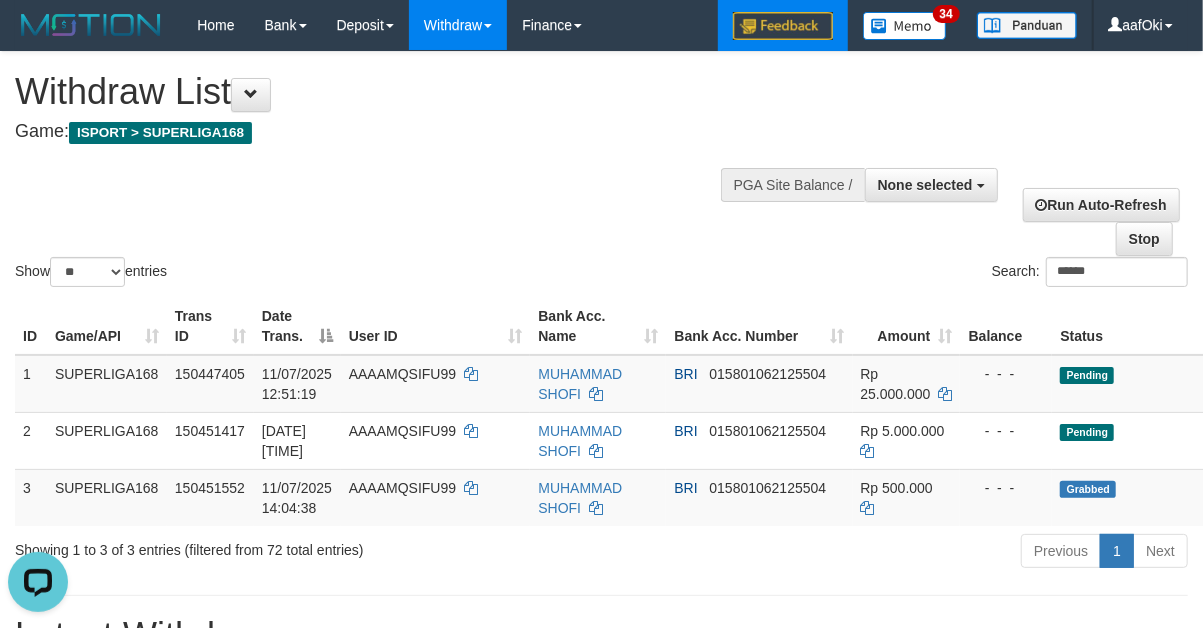 type on "******" 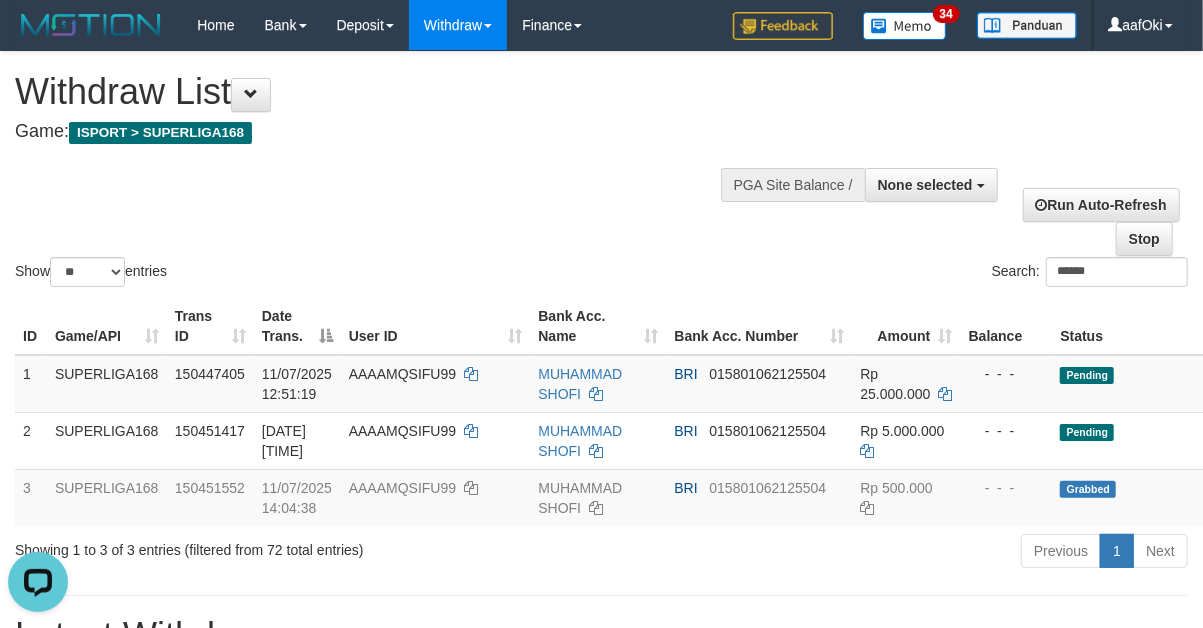 drag, startPoint x: 830, startPoint y: 576, endPoint x: 834, endPoint y: 565, distance: 11.7046995 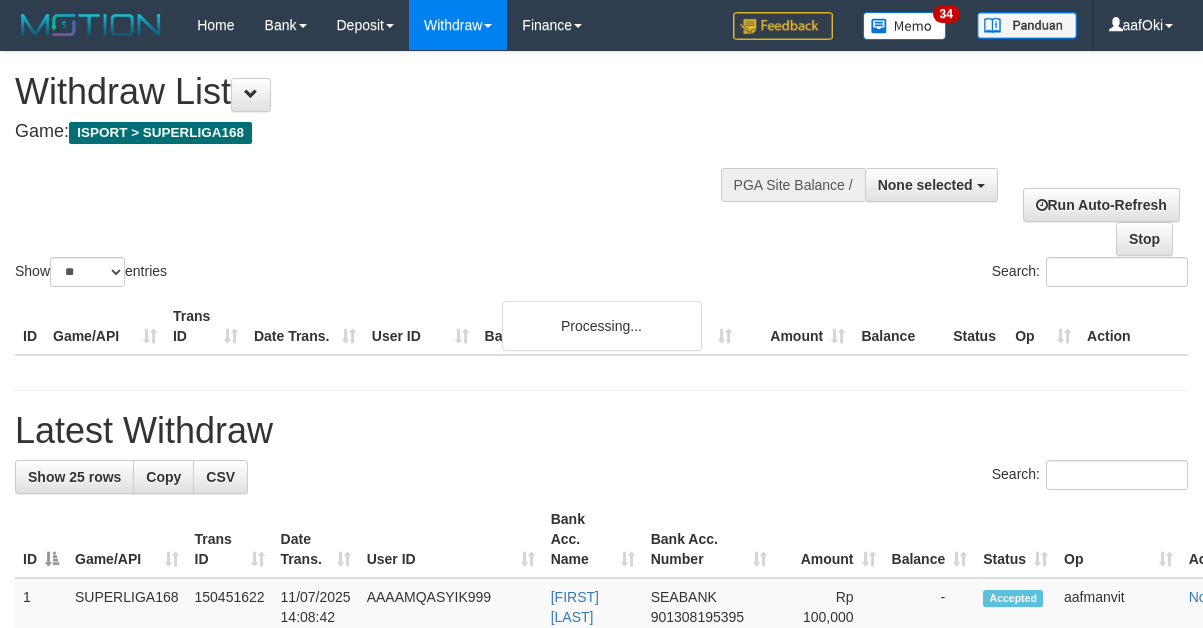 select 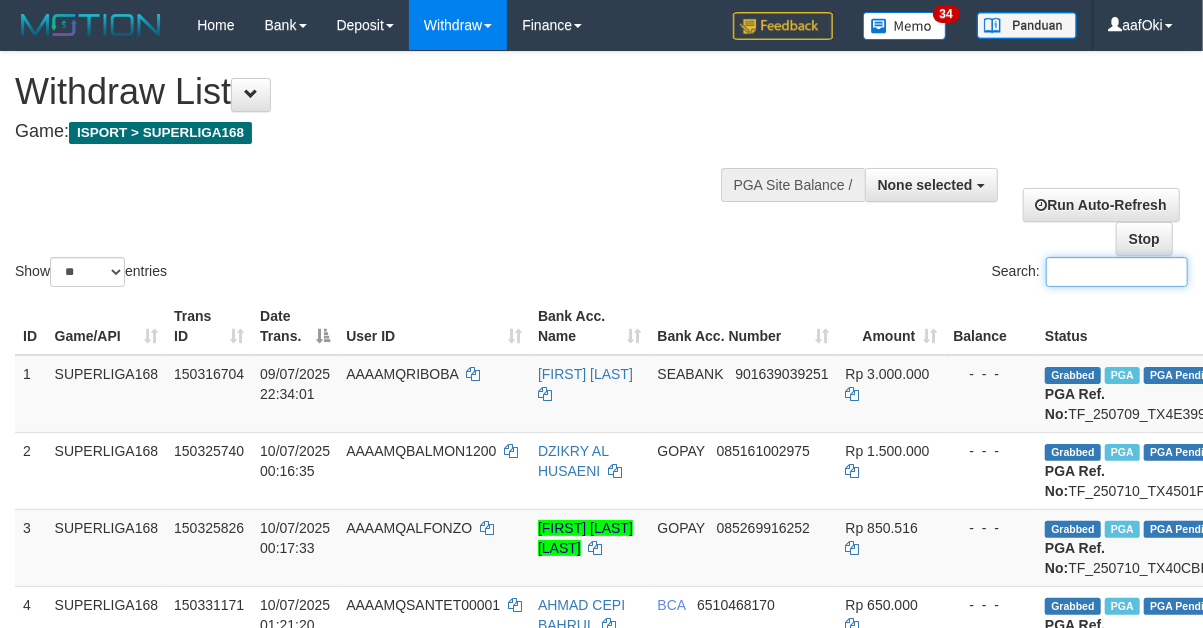 click on "Search:" at bounding box center (1117, 272) 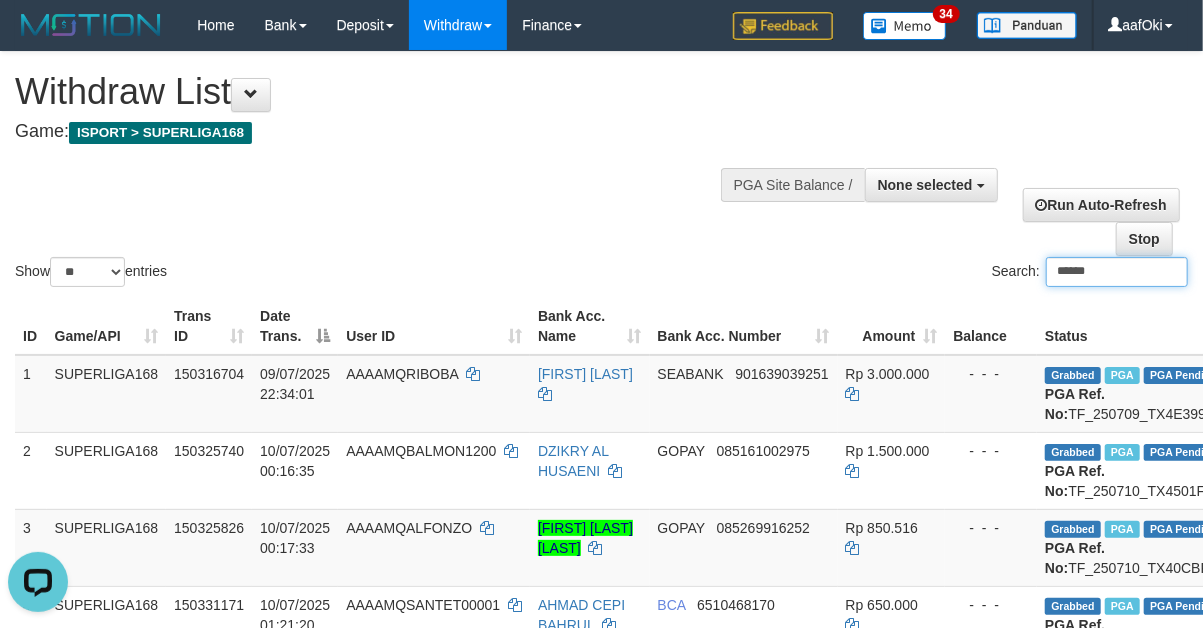 scroll, scrollTop: 0, scrollLeft: 0, axis: both 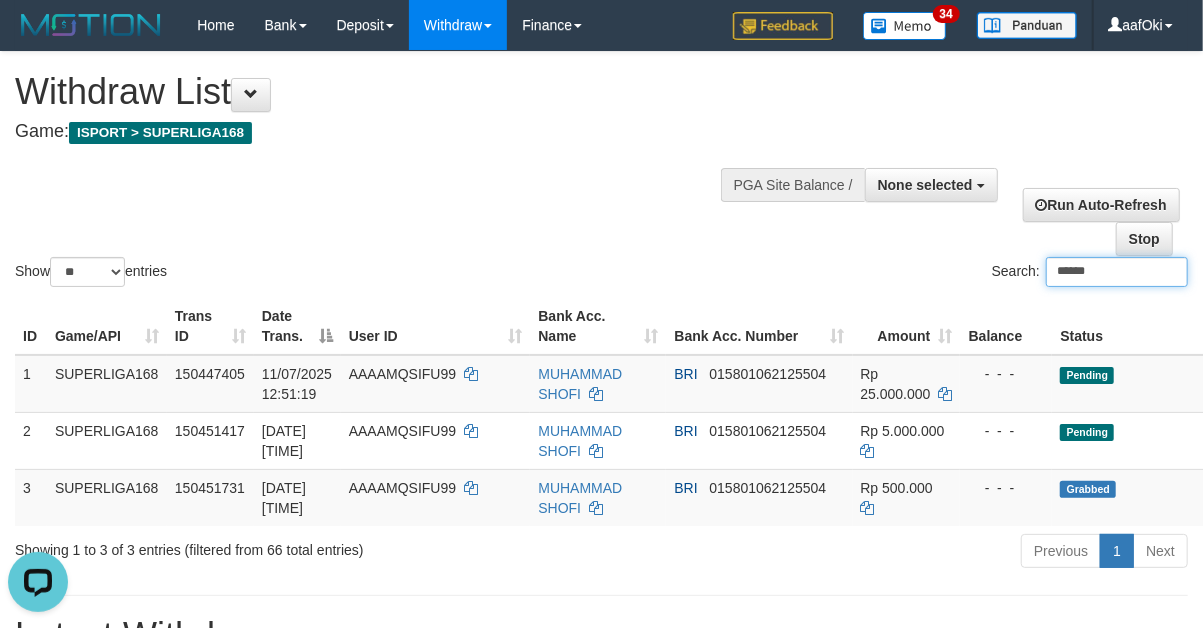type on "******" 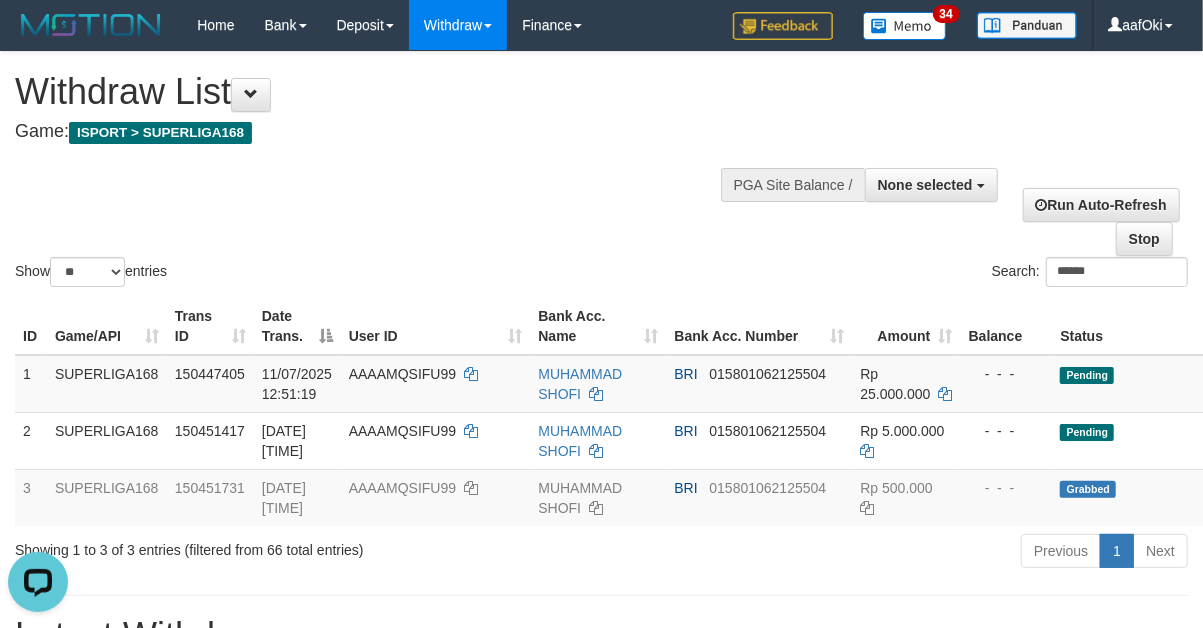 drag, startPoint x: 1042, startPoint y: 143, endPoint x: 1046, endPoint y: 158, distance: 15.524175 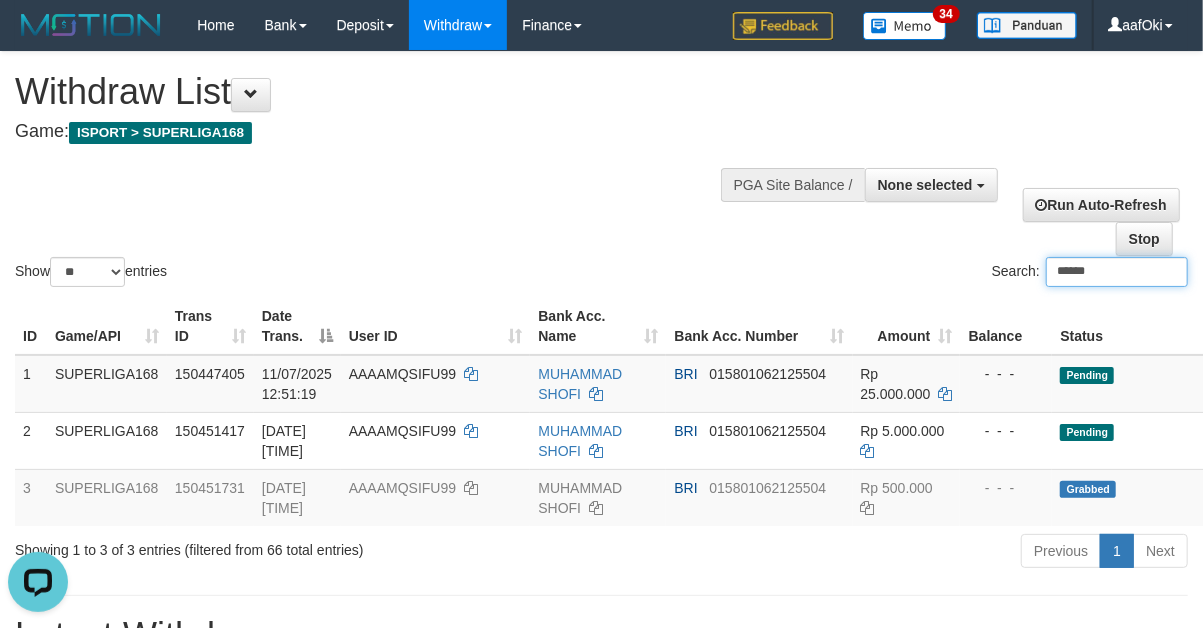 click on "******" at bounding box center (1117, 272) 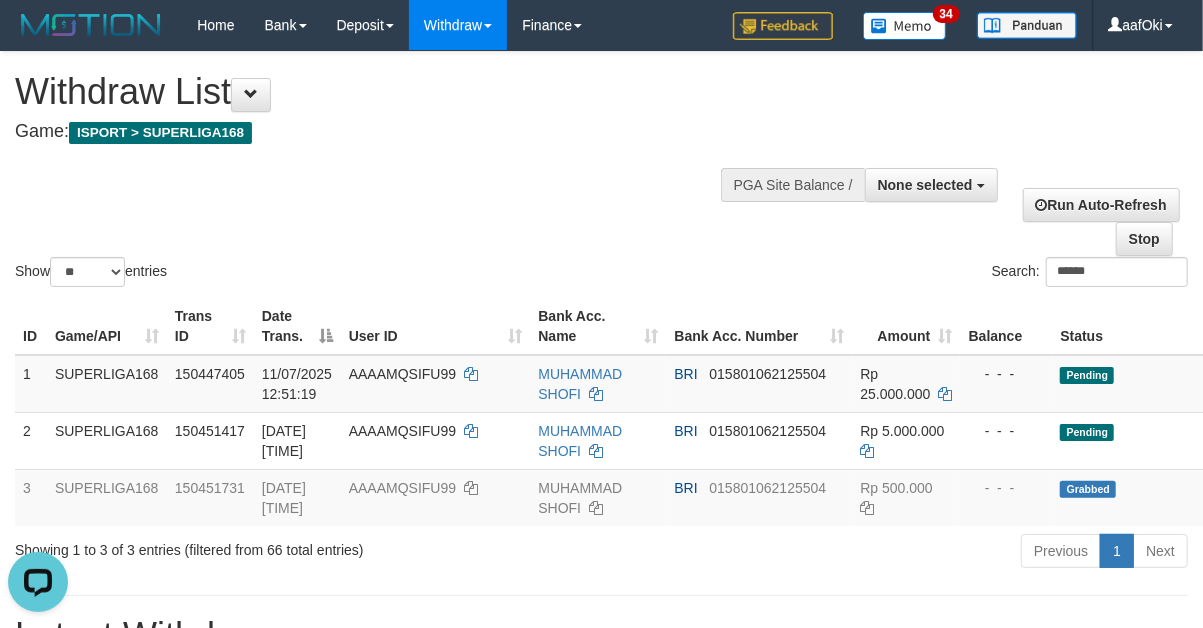 click on "Search: ******" at bounding box center (903, 274) 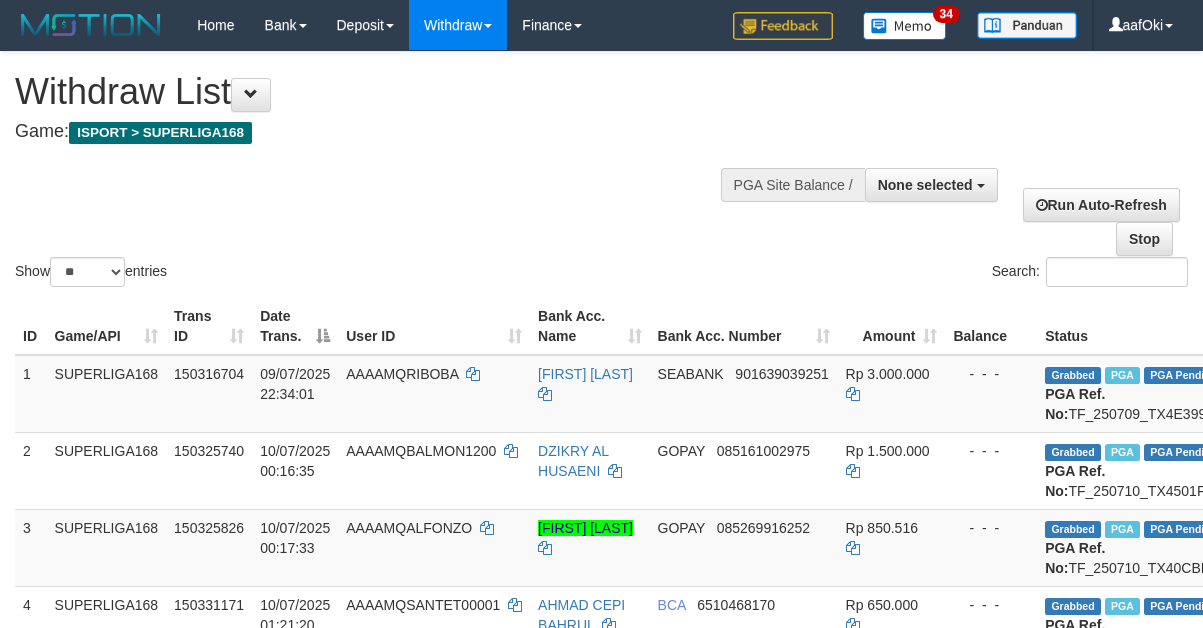 select 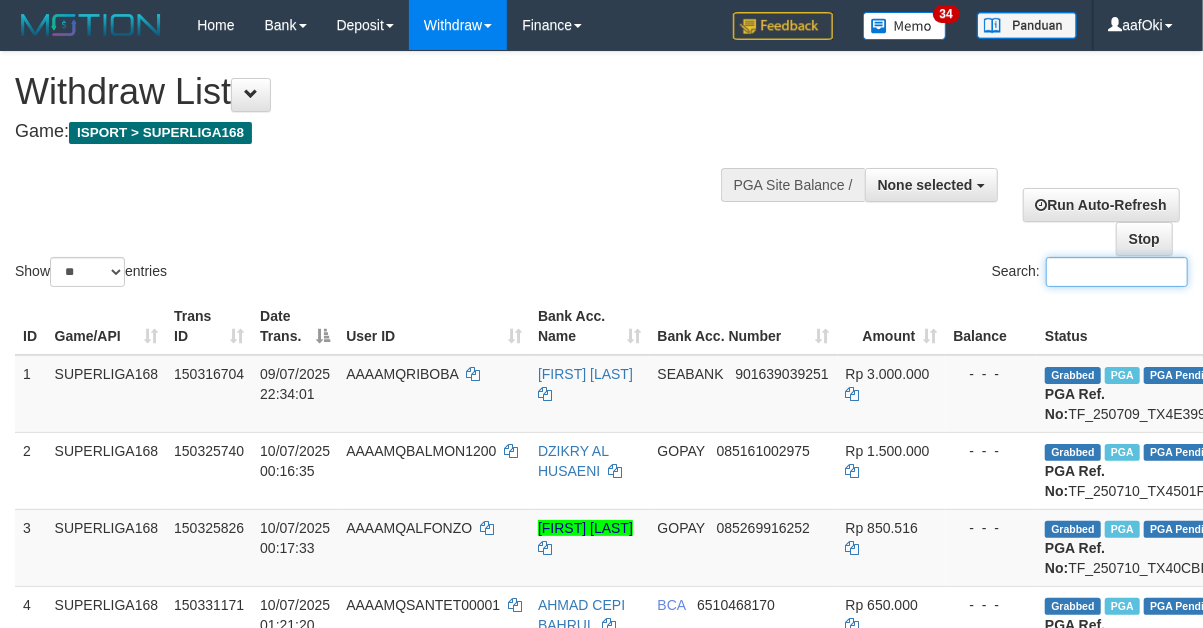 click on "Search:" at bounding box center (1117, 272) 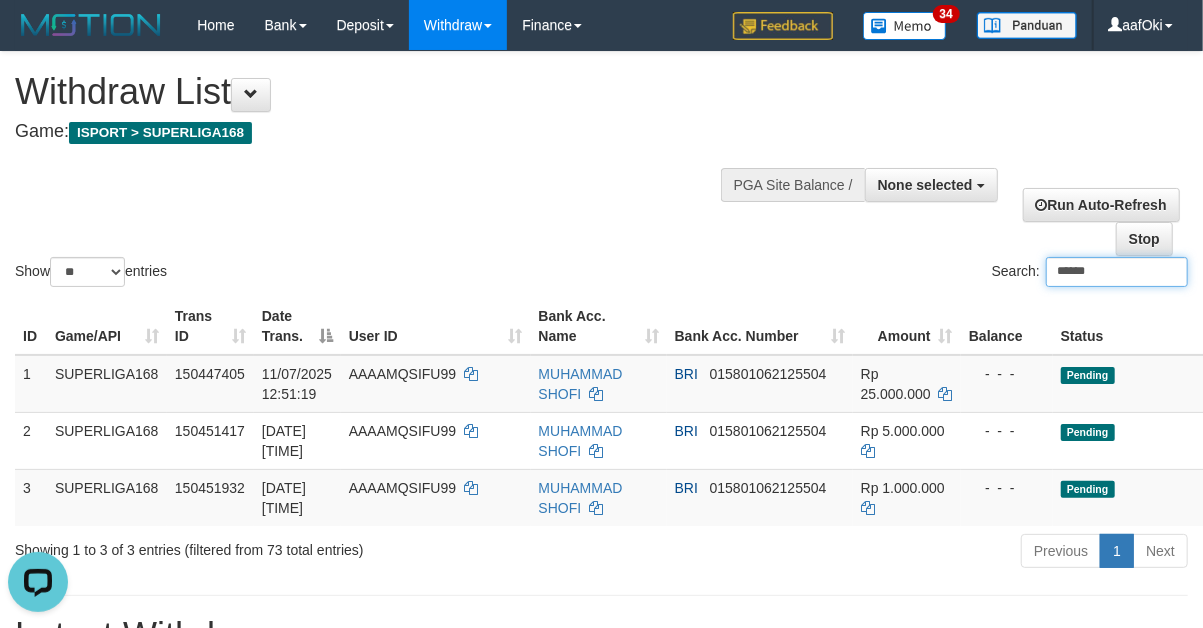 scroll, scrollTop: 0, scrollLeft: 0, axis: both 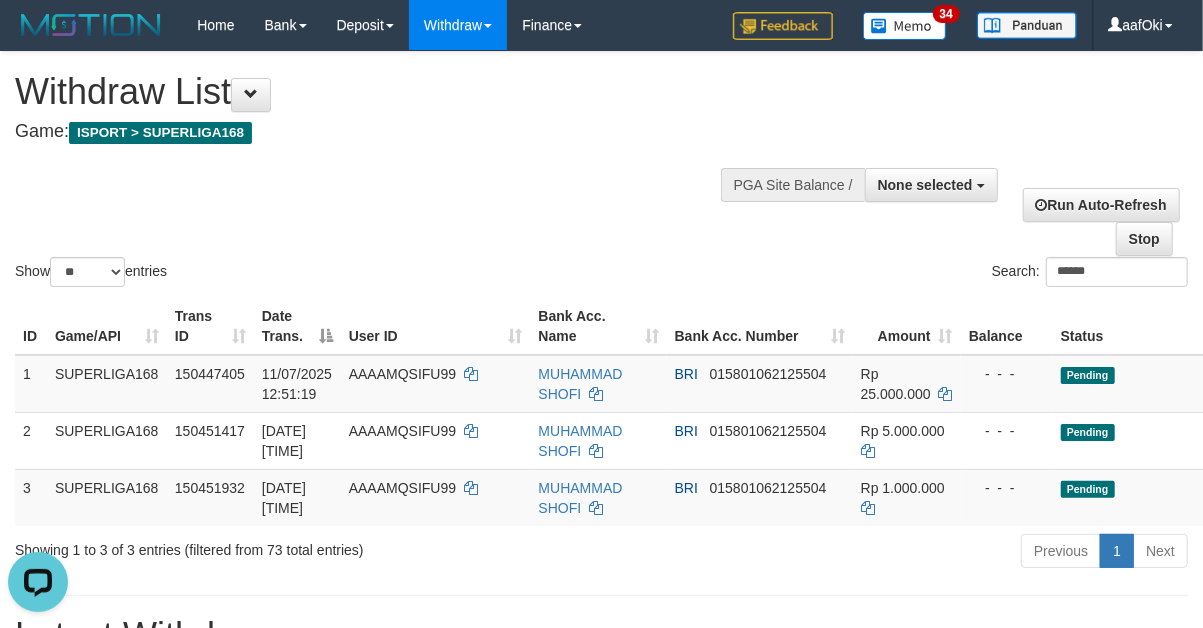 click on "Previous 1 Next" at bounding box center [852, 553] 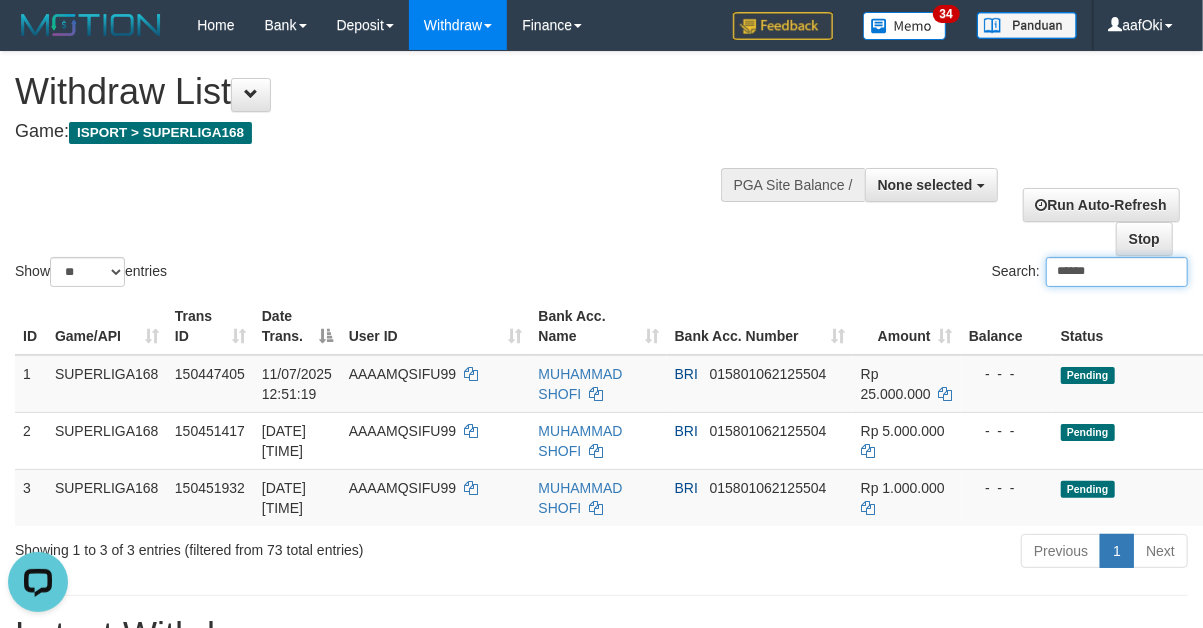 click on "******" at bounding box center [1117, 272] 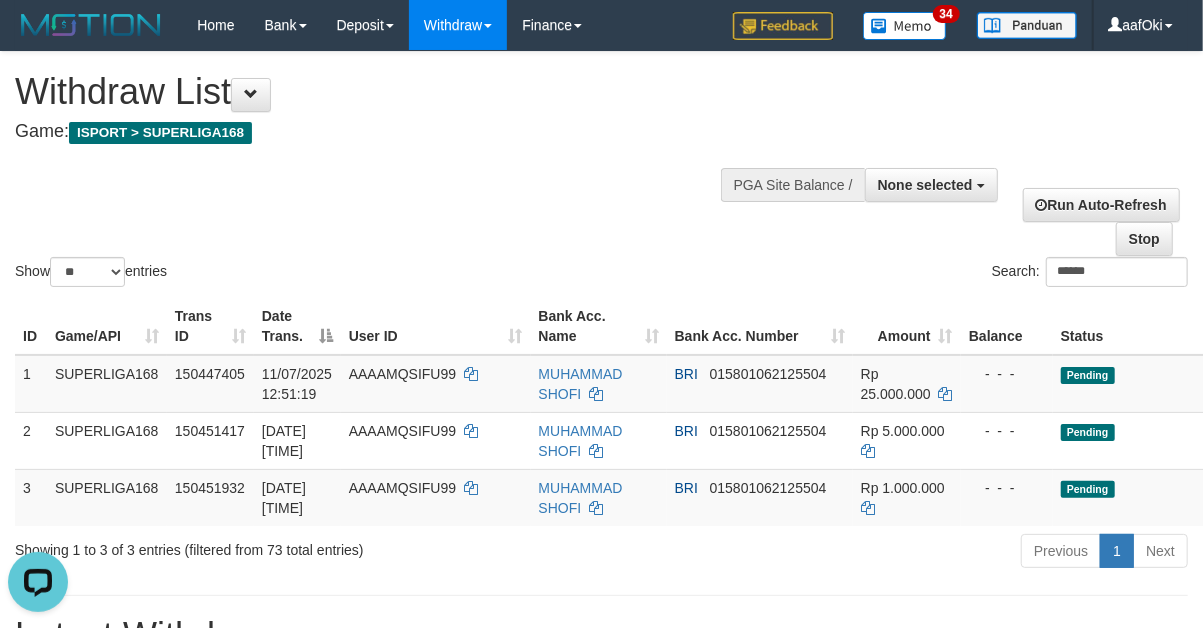 click on "Previous 1 Next" at bounding box center [852, 553] 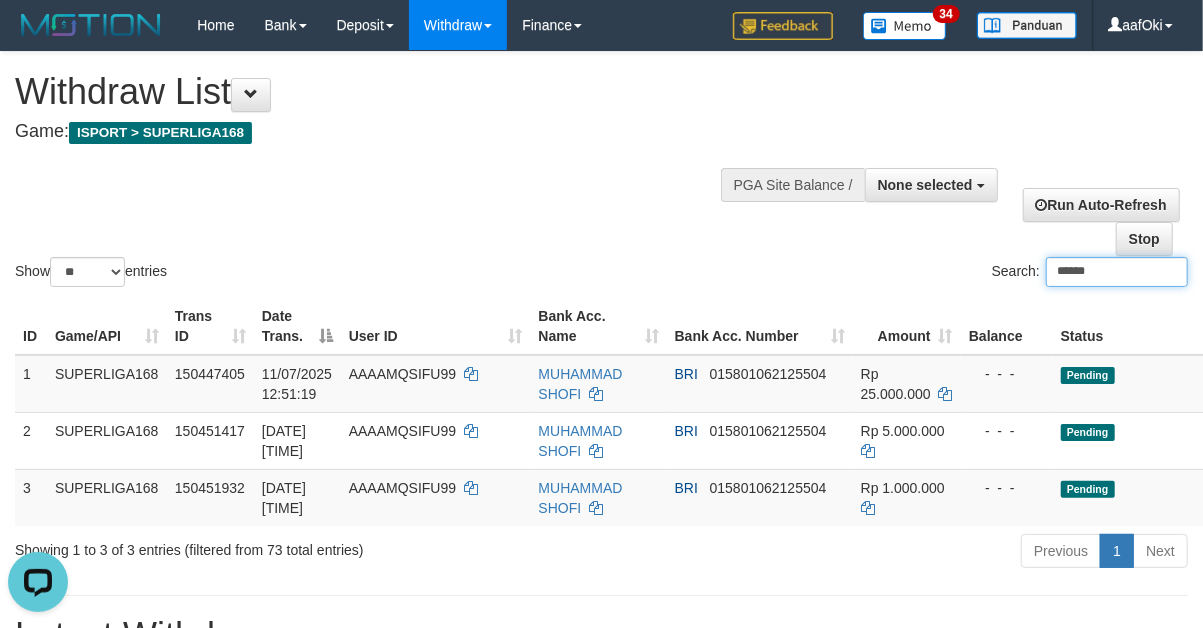 click on "******" at bounding box center (1117, 272) 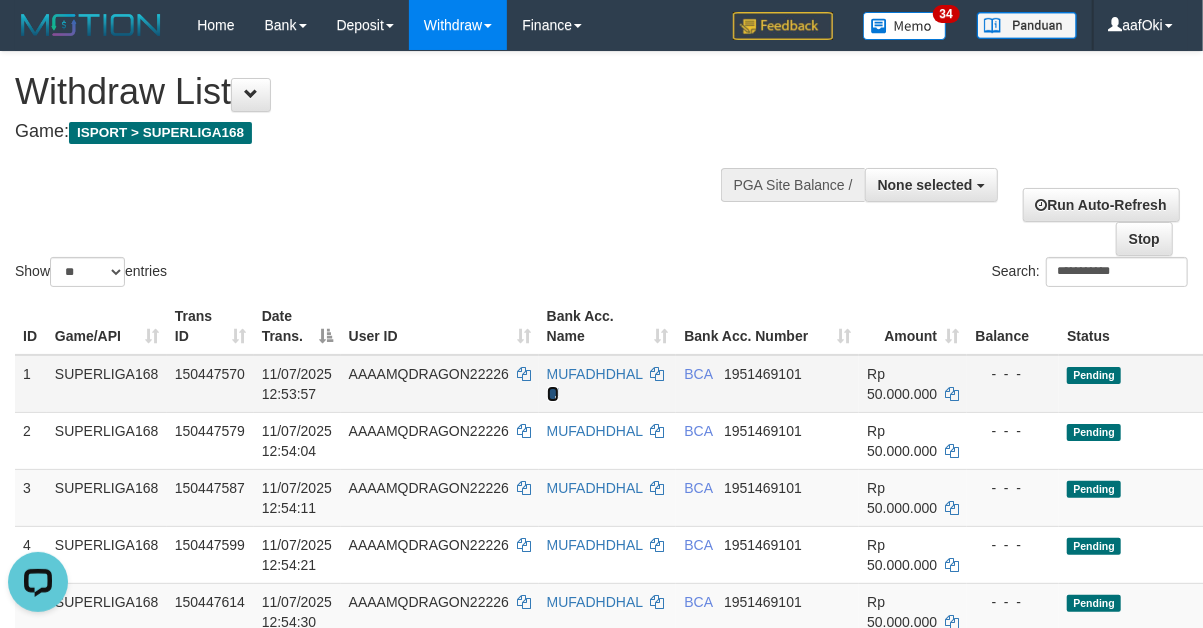 click at bounding box center [553, 394] 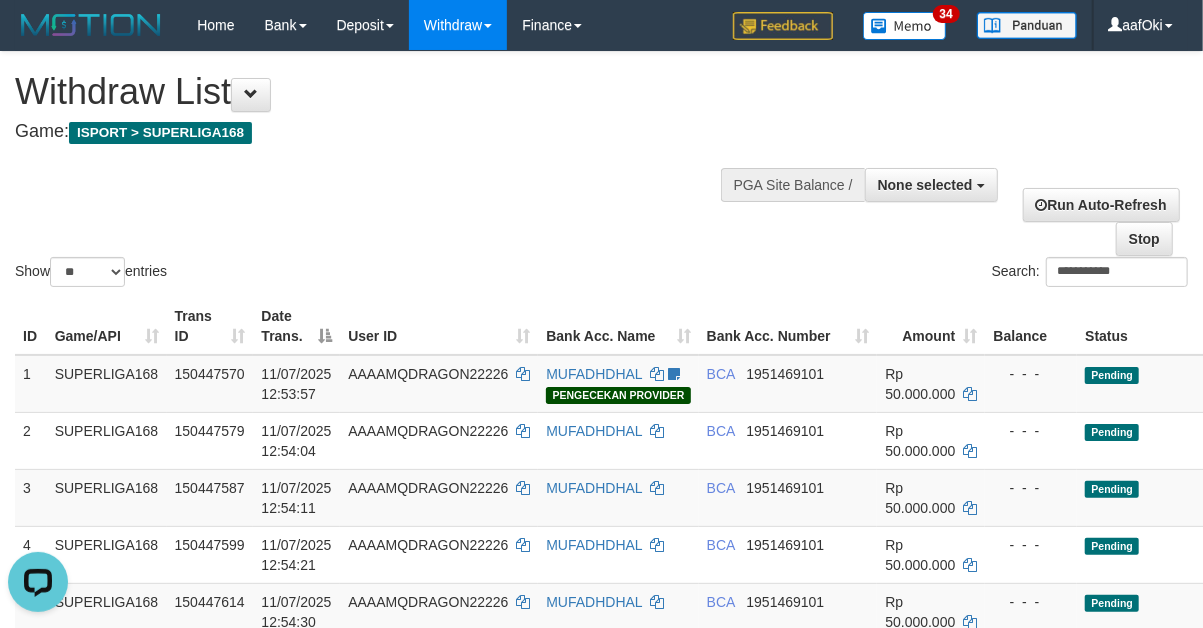 click on "**********" at bounding box center [601, 171] 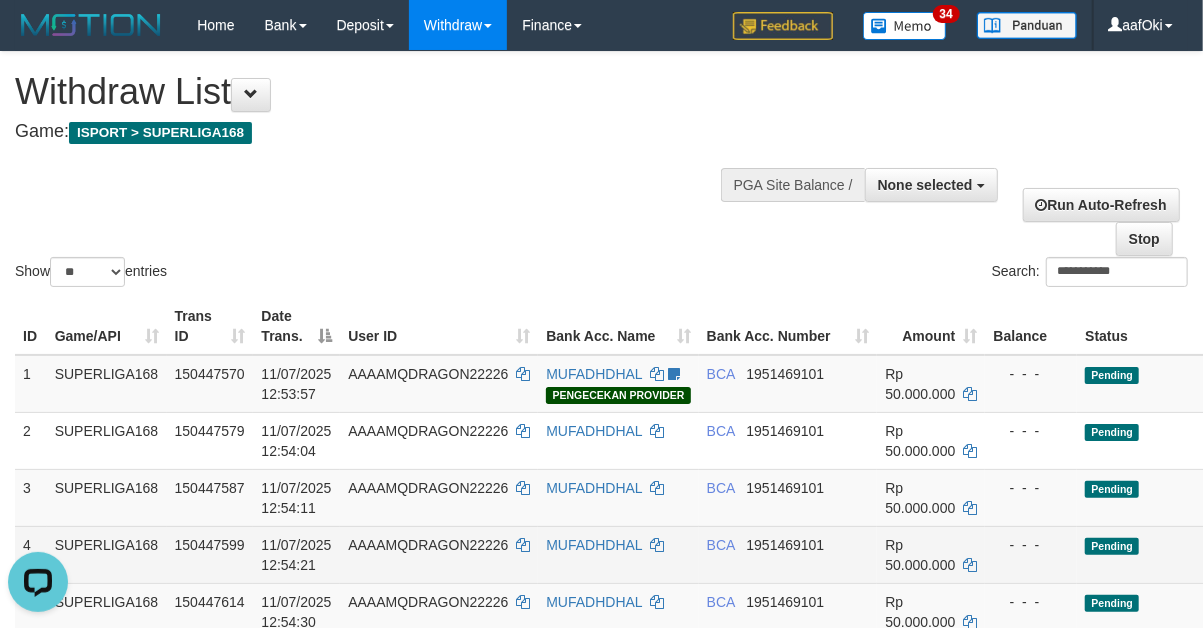 scroll, scrollTop: 296, scrollLeft: 0, axis: vertical 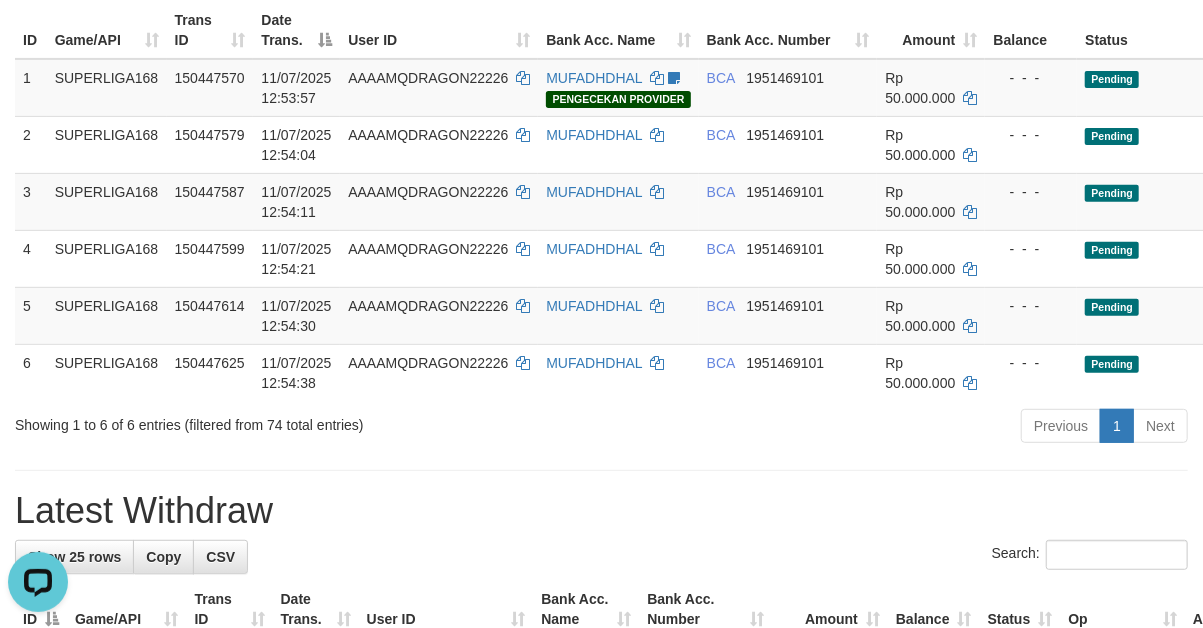 drag, startPoint x: 855, startPoint y: 531, endPoint x: 847, endPoint y: 516, distance: 17 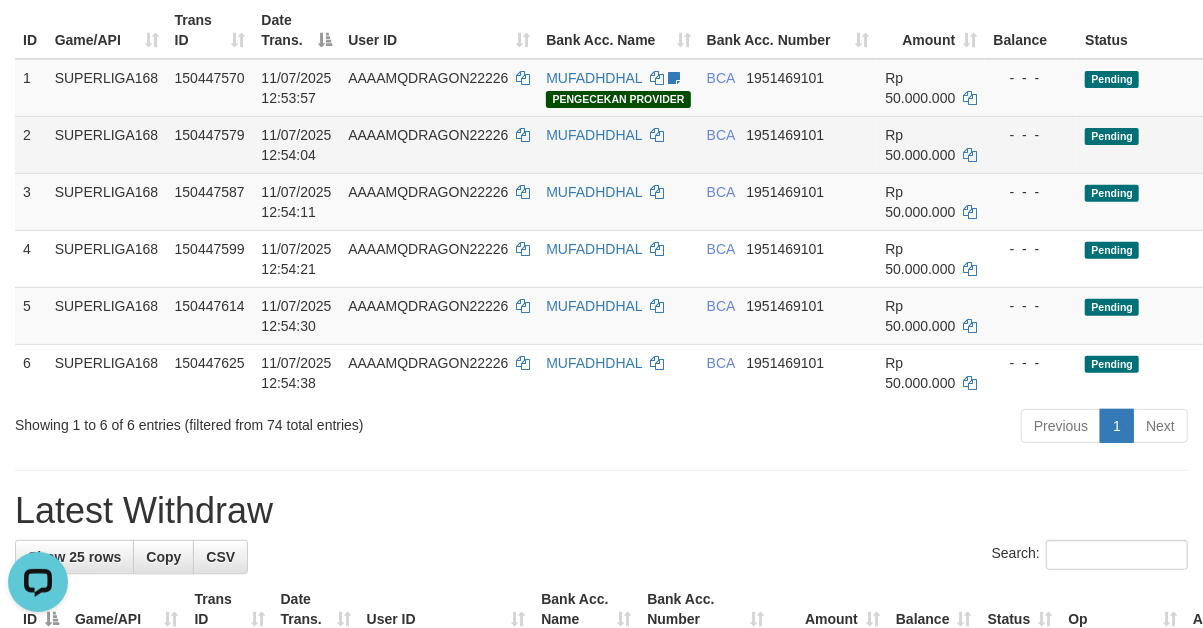 scroll, scrollTop: 0, scrollLeft: 0, axis: both 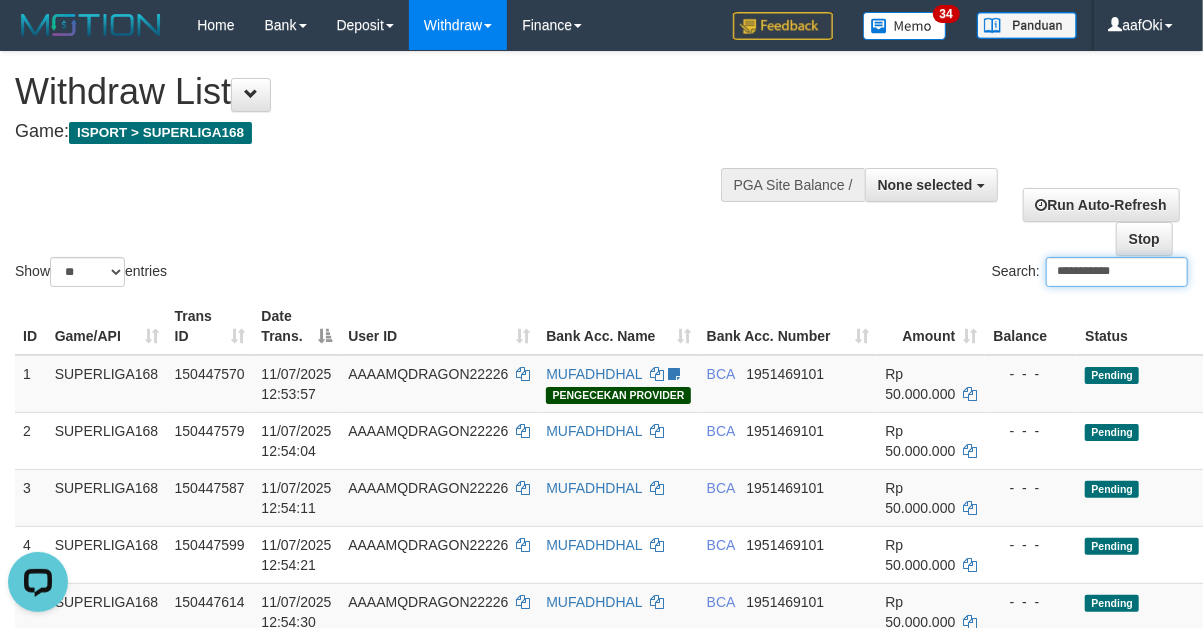 click on "**********" at bounding box center [1117, 272] 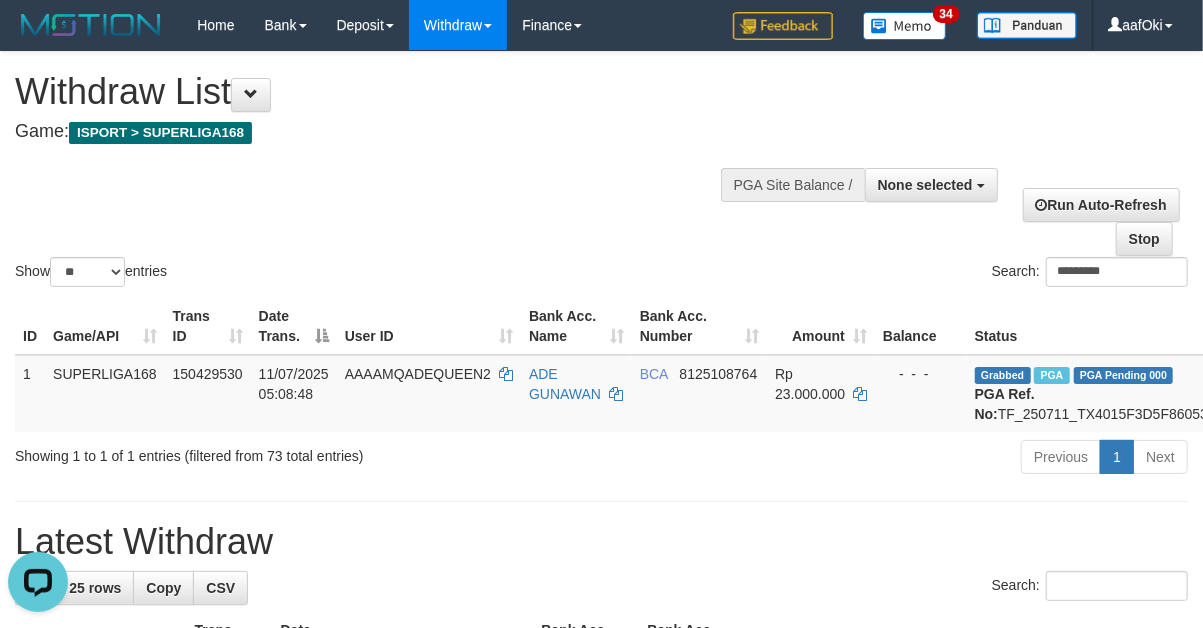 click on "Search: *********" at bounding box center (903, 274) 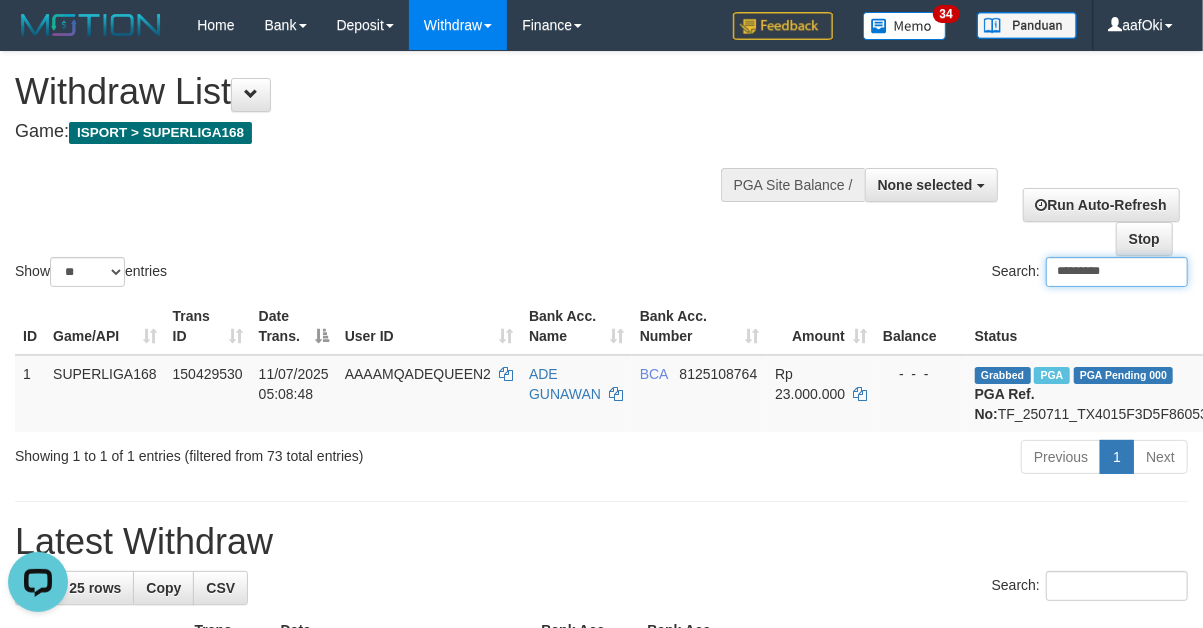 click on "*********" at bounding box center [1117, 272] 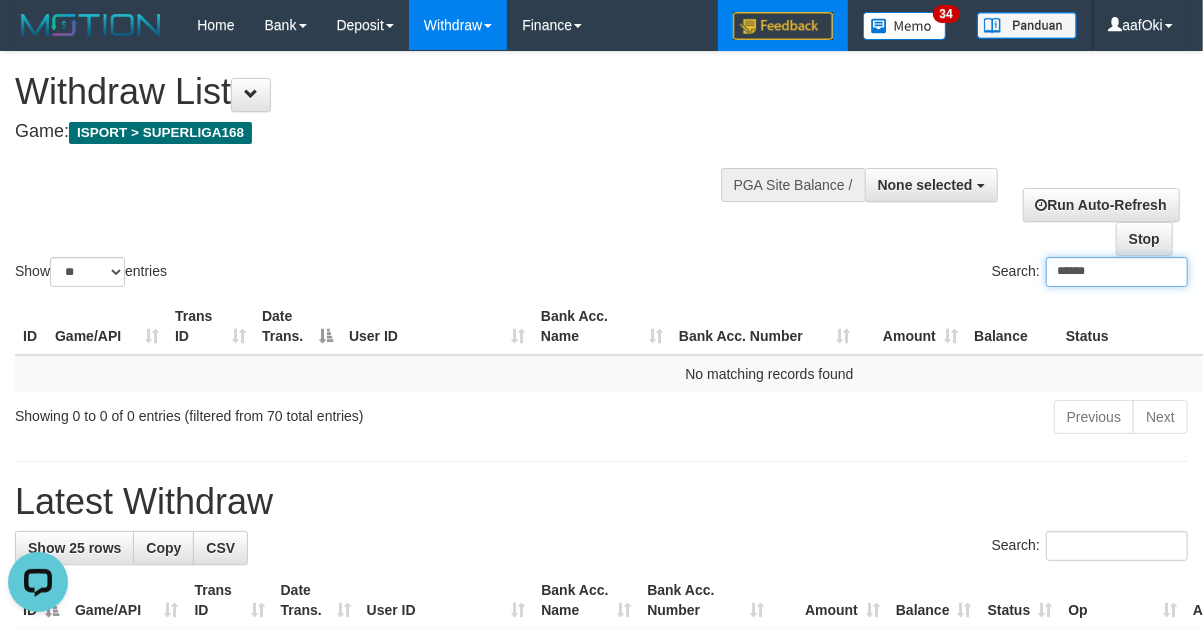 type on "******" 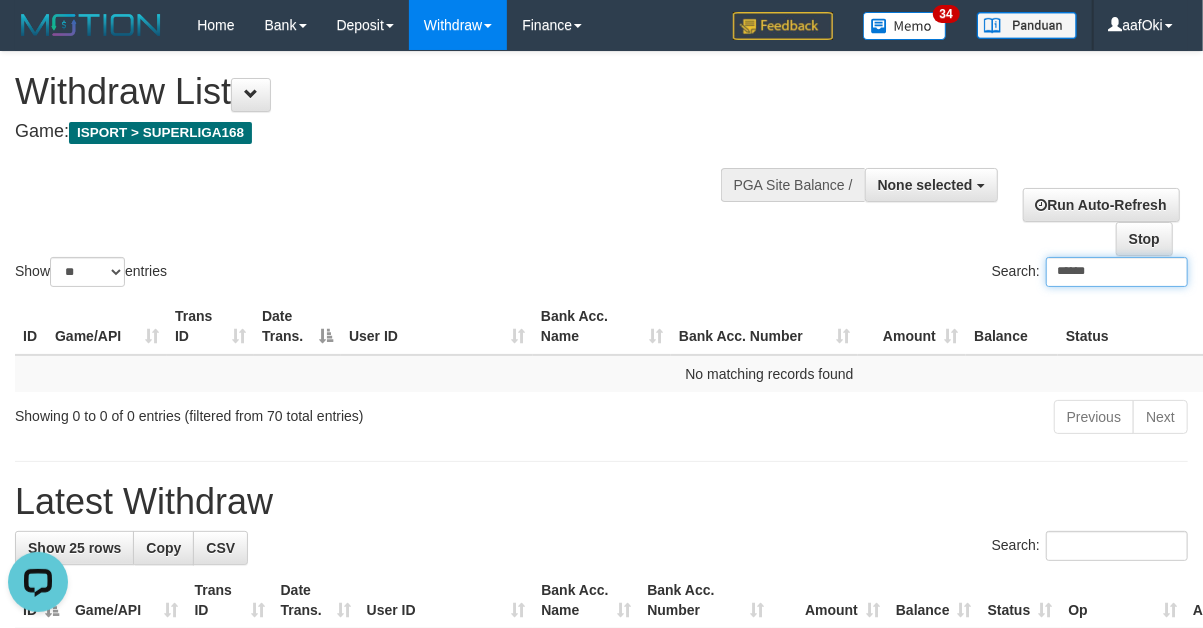 click on "******" at bounding box center [1117, 272] 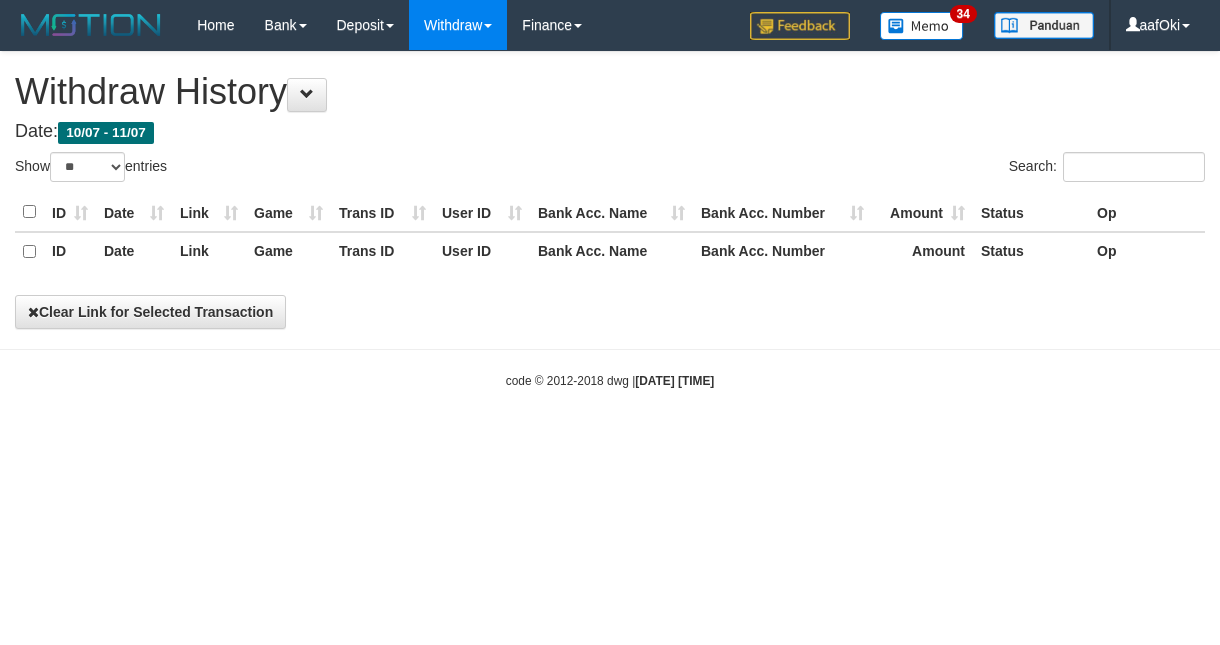 select on "**" 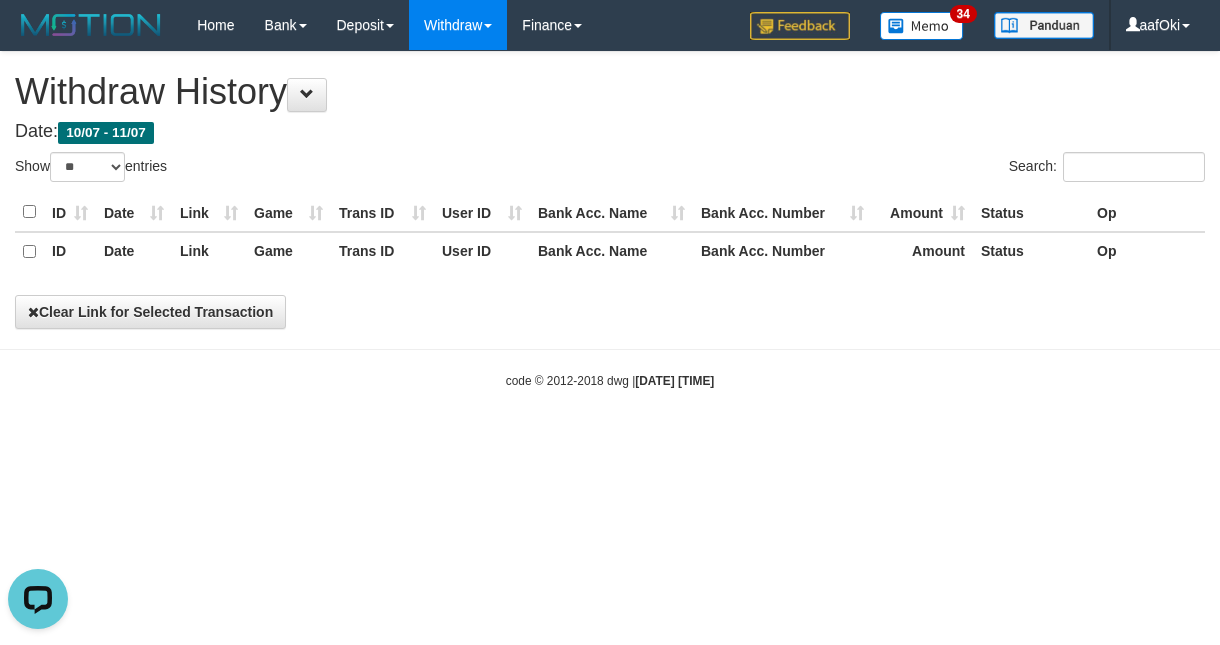 scroll, scrollTop: 0, scrollLeft: 0, axis: both 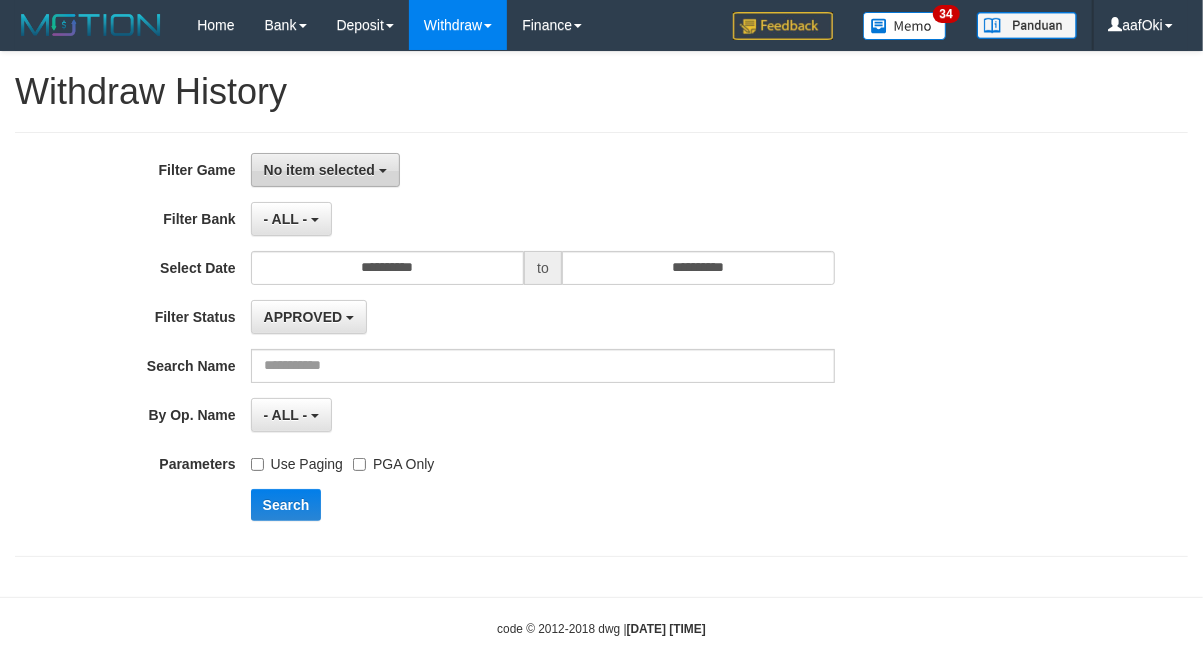 click on "No item selected" at bounding box center (325, 170) 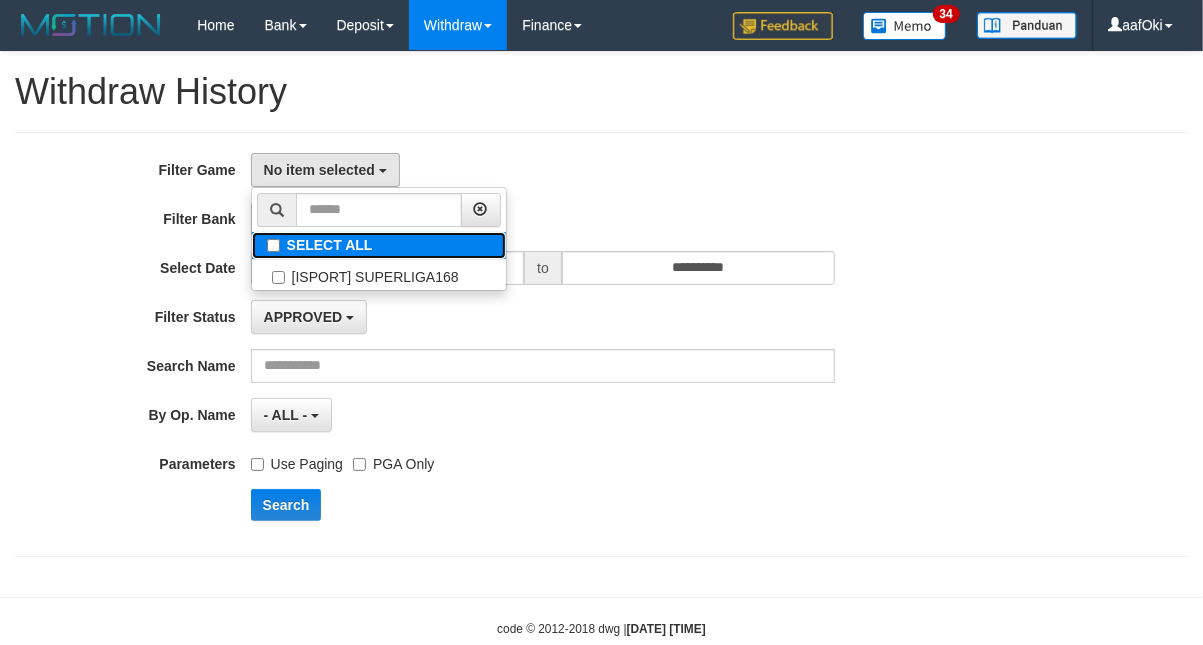 click on "SELECT ALL" at bounding box center [379, 245] 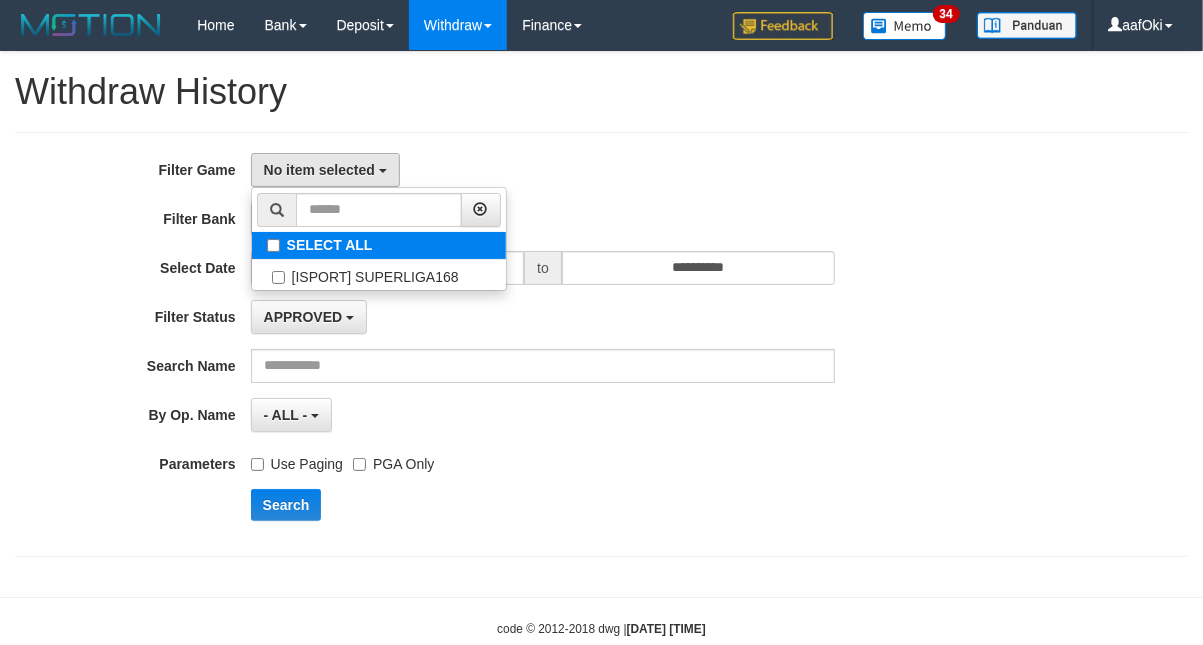 select on "***" 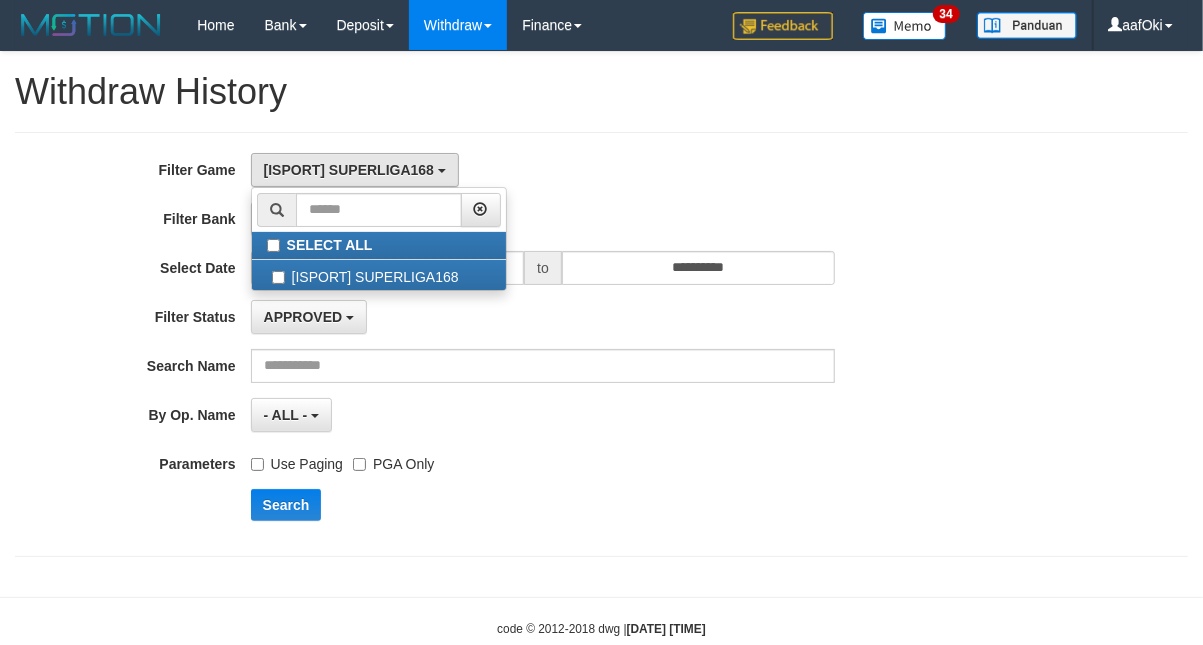 click on "**********" at bounding box center [501, 344] 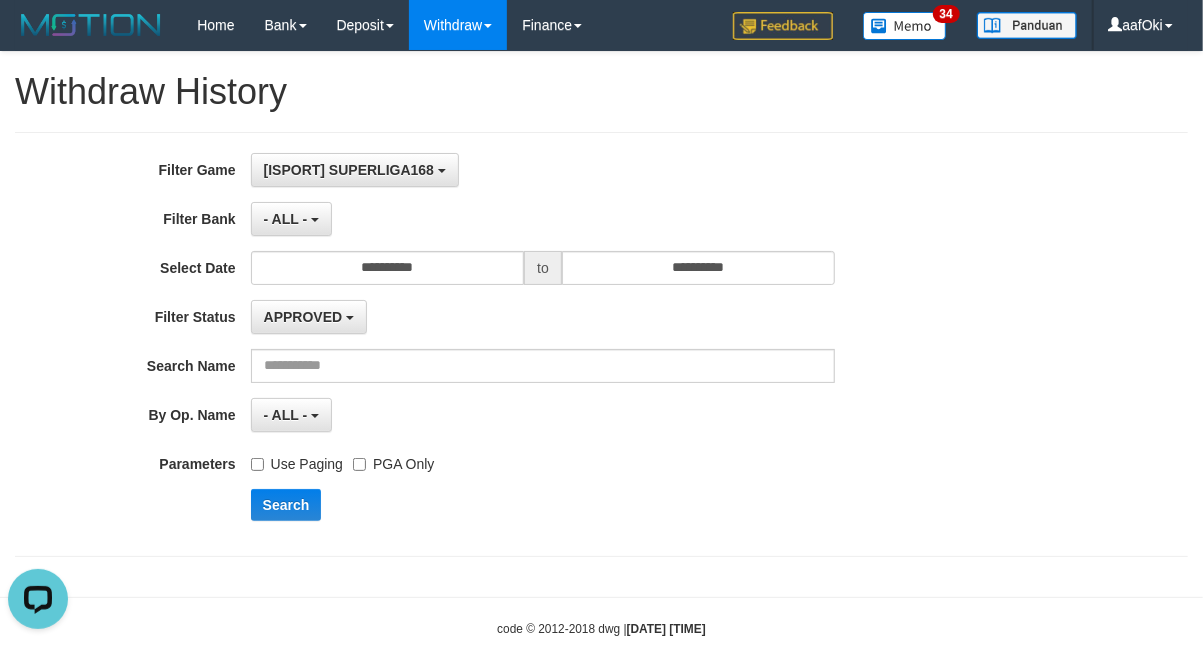 scroll, scrollTop: 0, scrollLeft: 0, axis: both 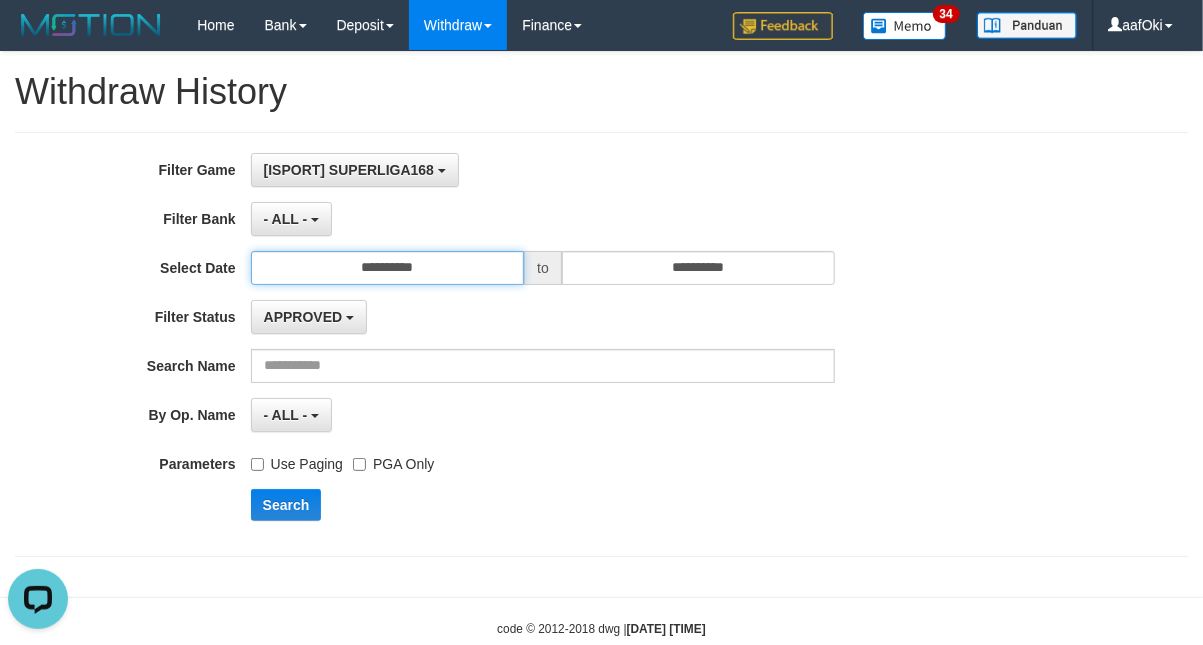 click on "**********" at bounding box center [388, 268] 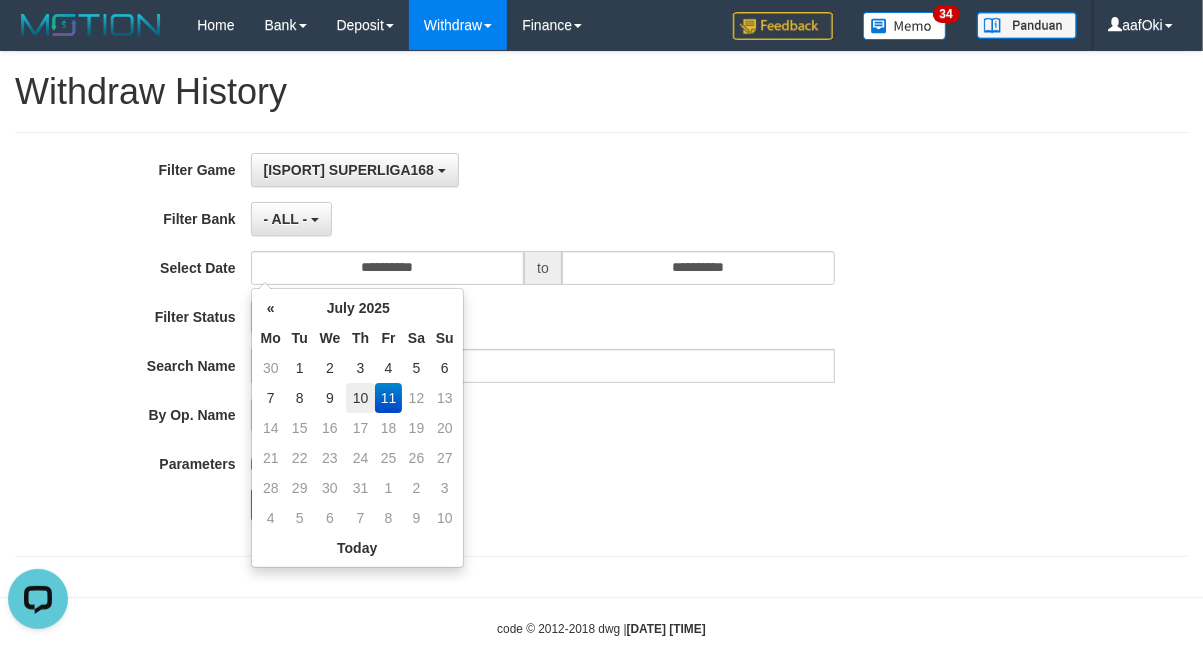 click on "10" at bounding box center (360, 398) 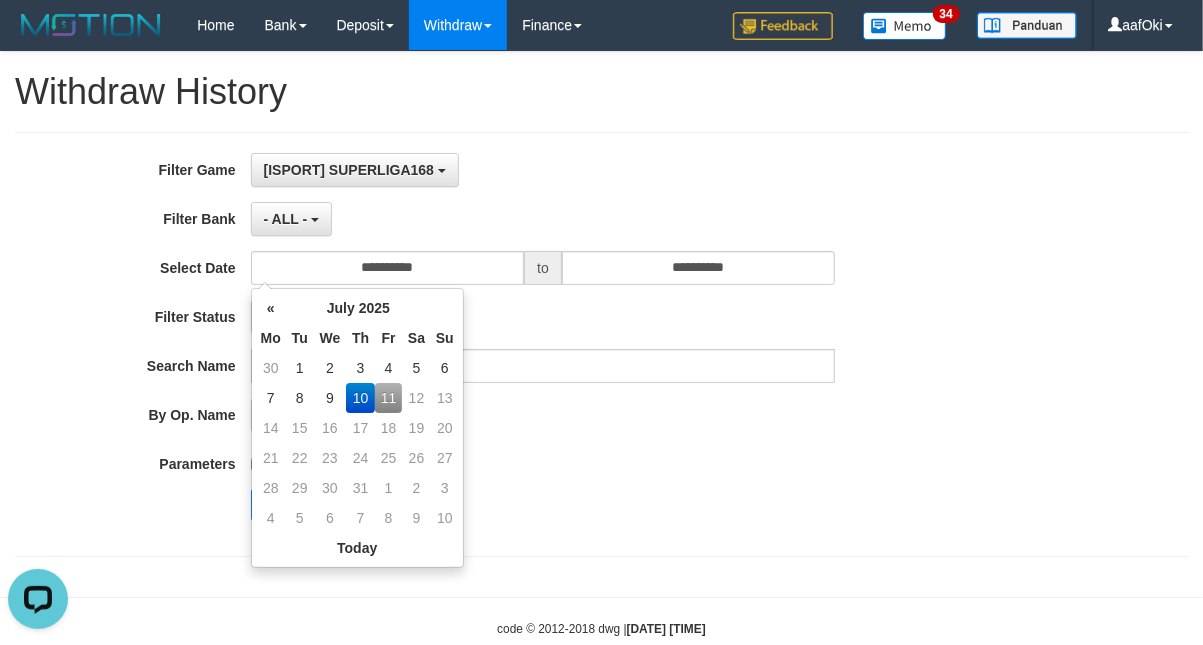 click on "**********" at bounding box center [501, 344] 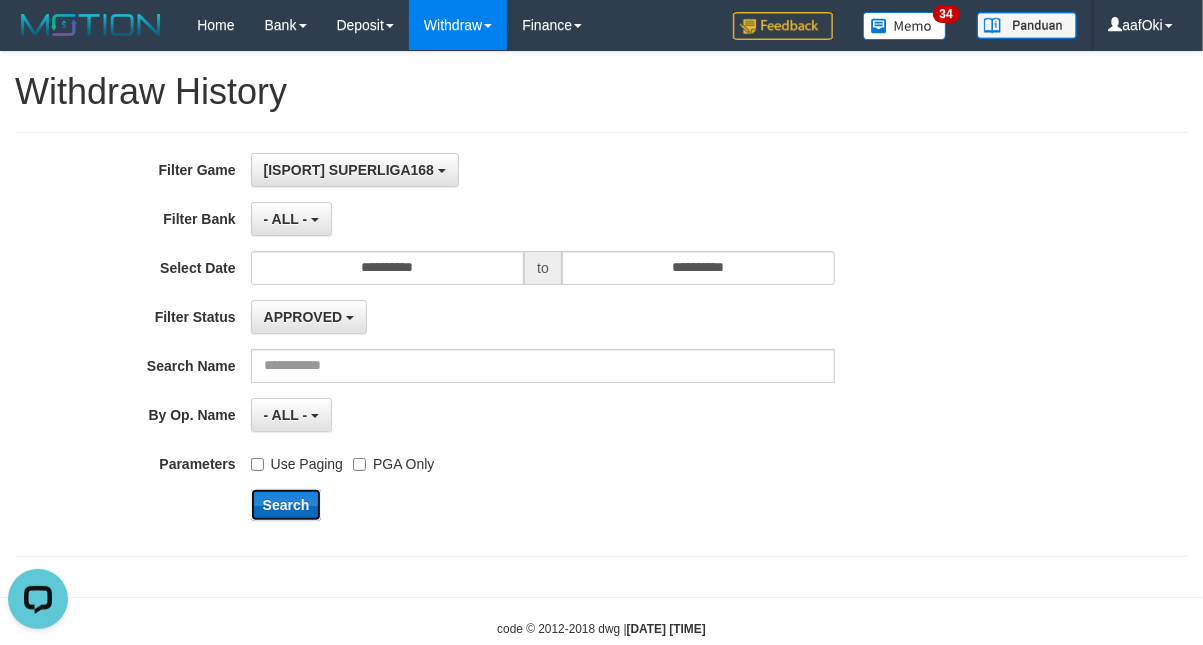 click on "Search" at bounding box center [286, 505] 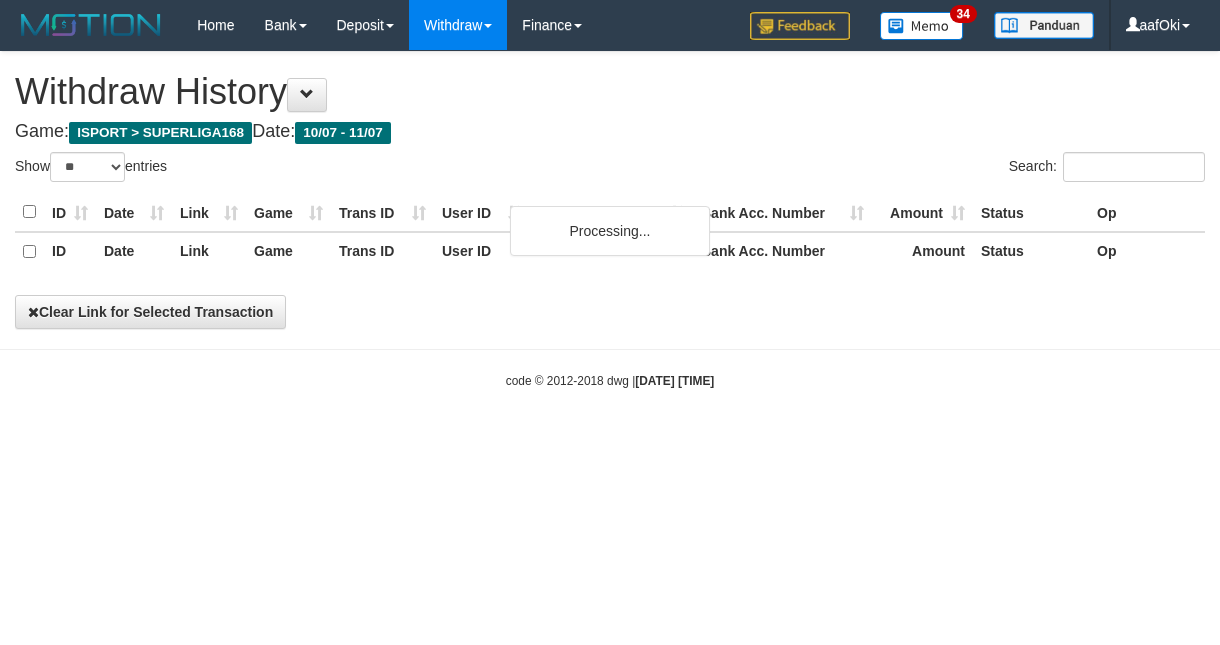 select on "**" 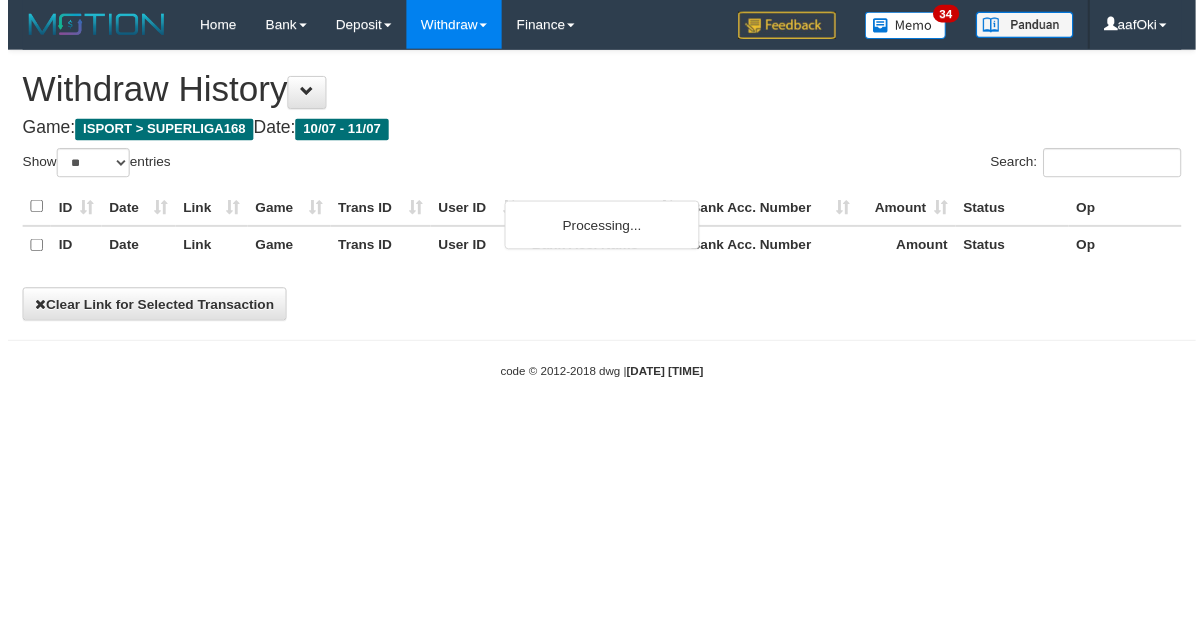 scroll, scrollTop: 0, scrollLeft: 0, axis: both 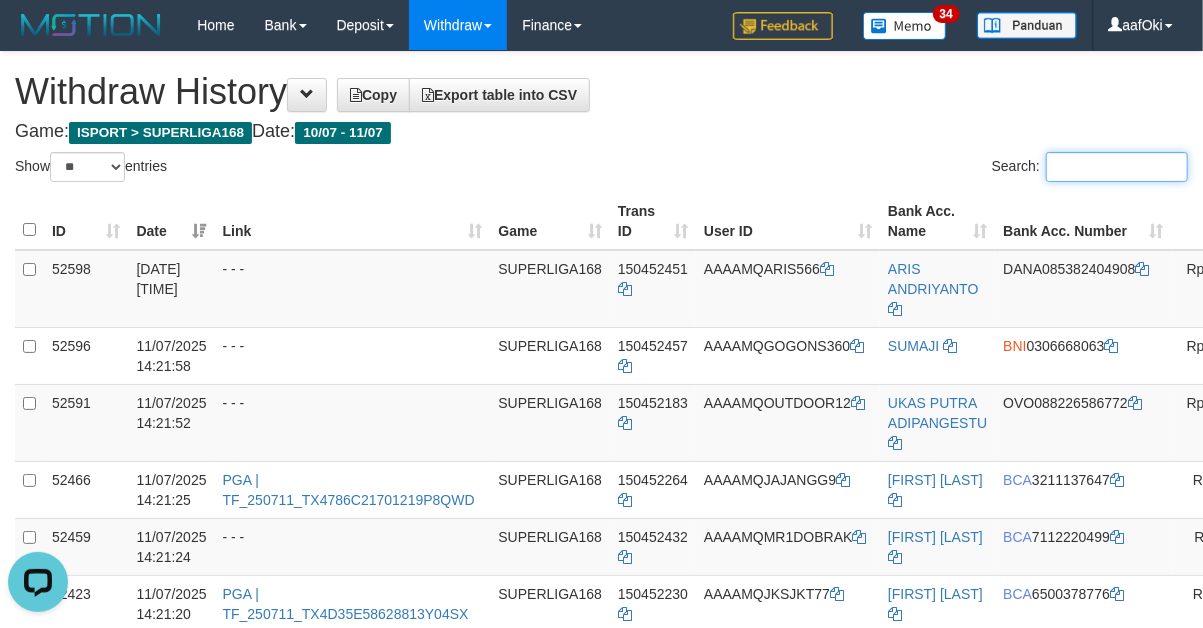click on "Search:" at bounding box center [1117, 167] 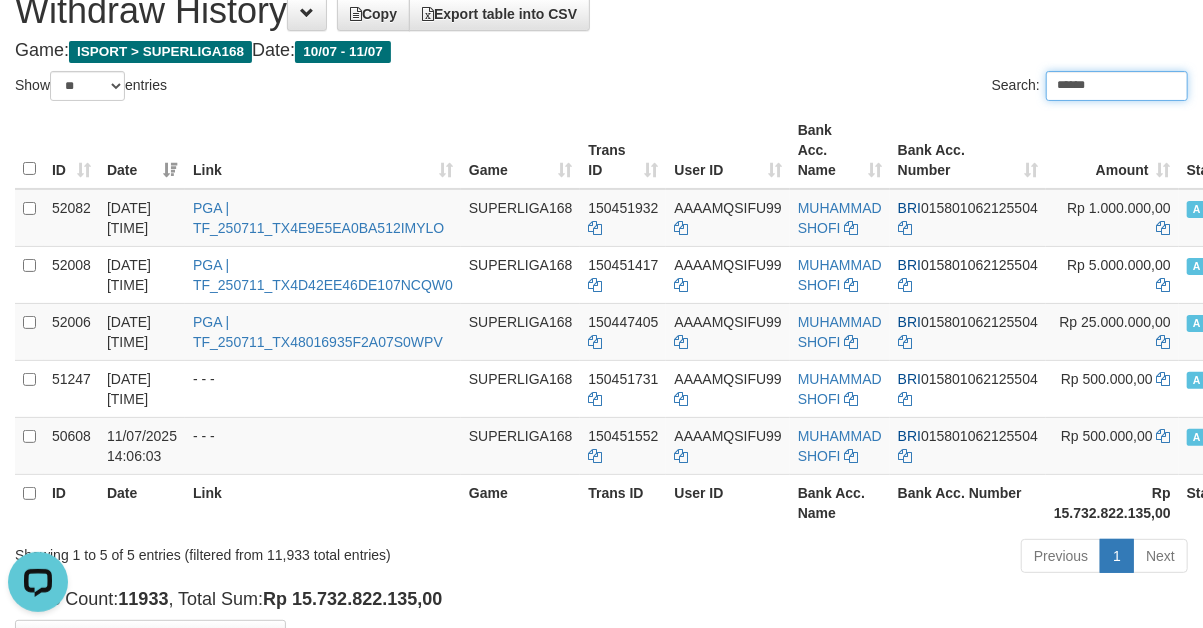 scroll, scrollTop: 147, scrollLeft: 0, axis: vertical 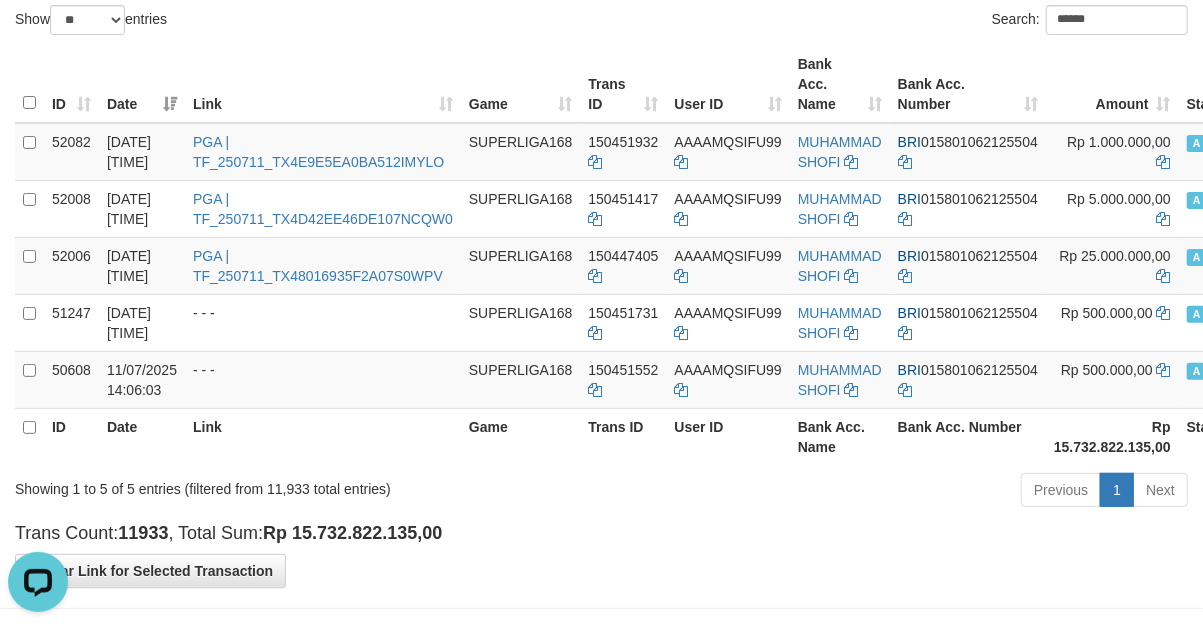 drag, startPoint x: 817, startPoint y: 560, endPoint x: 810, endPoint y: 530, distance: 30.805843 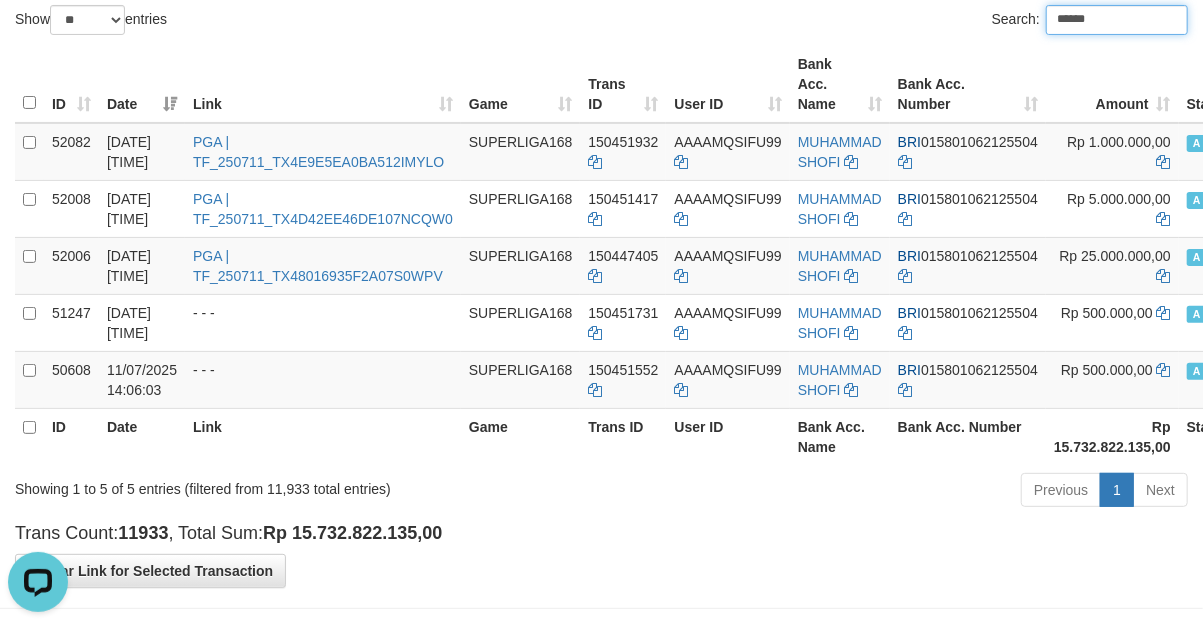 click on "******" at bounding box center [1117, 20] 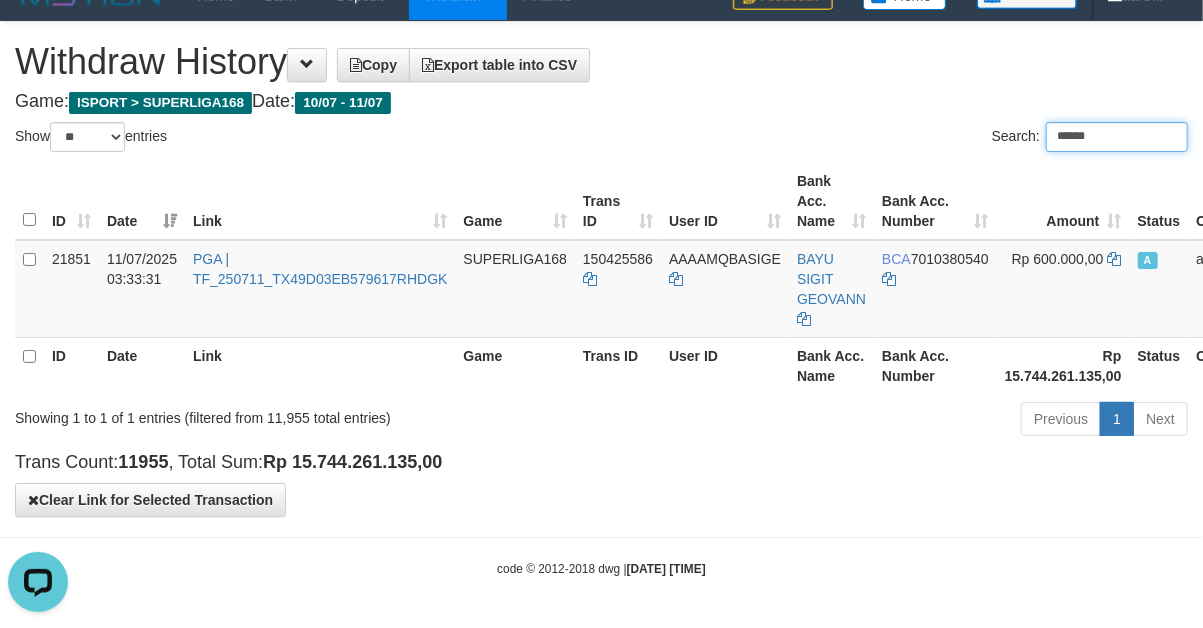 scroll, scrollTop: 30, scrollLeft: 0, axis: vertical 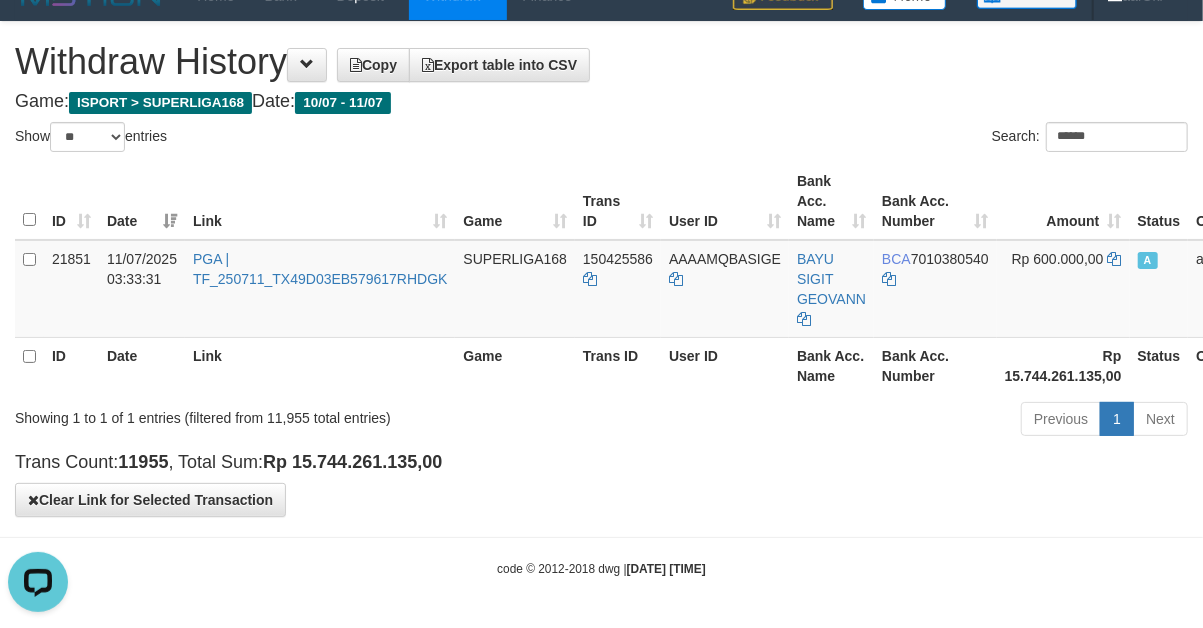 click on "Toggle navigation
Home
Bank
Account List
Search
Deposit
DPS List
History
Withdraw
WD List
Report Link
History
Finance
Financial Data
aafOki" at bounding box center (601, 299) 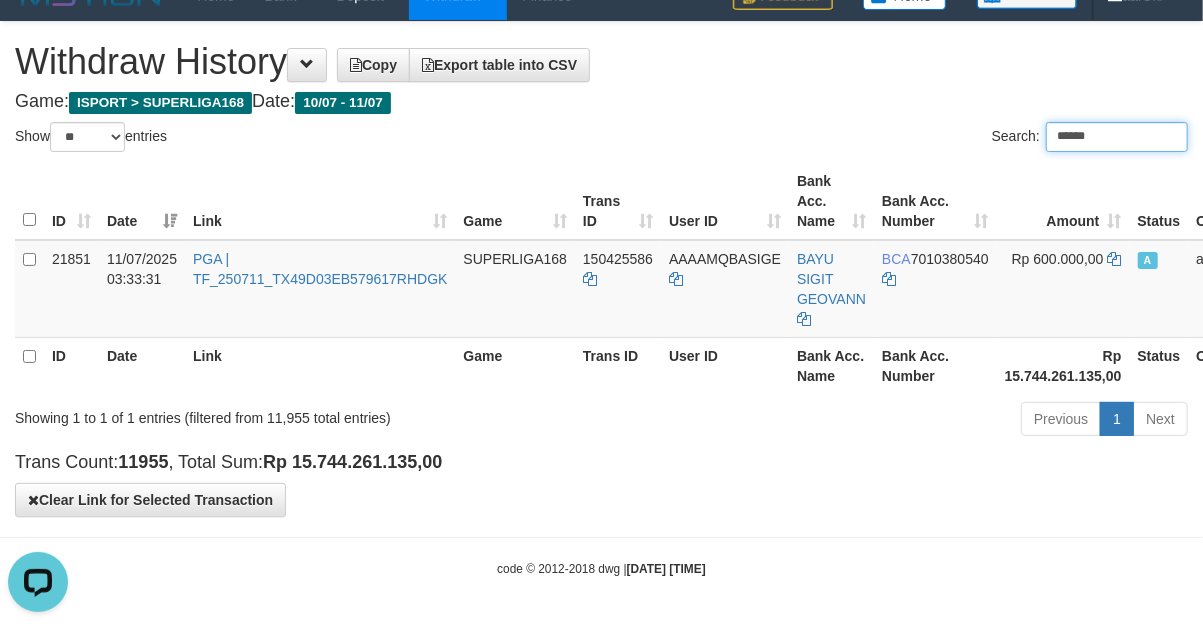 click on "******" at bounding box center [1117, 137] 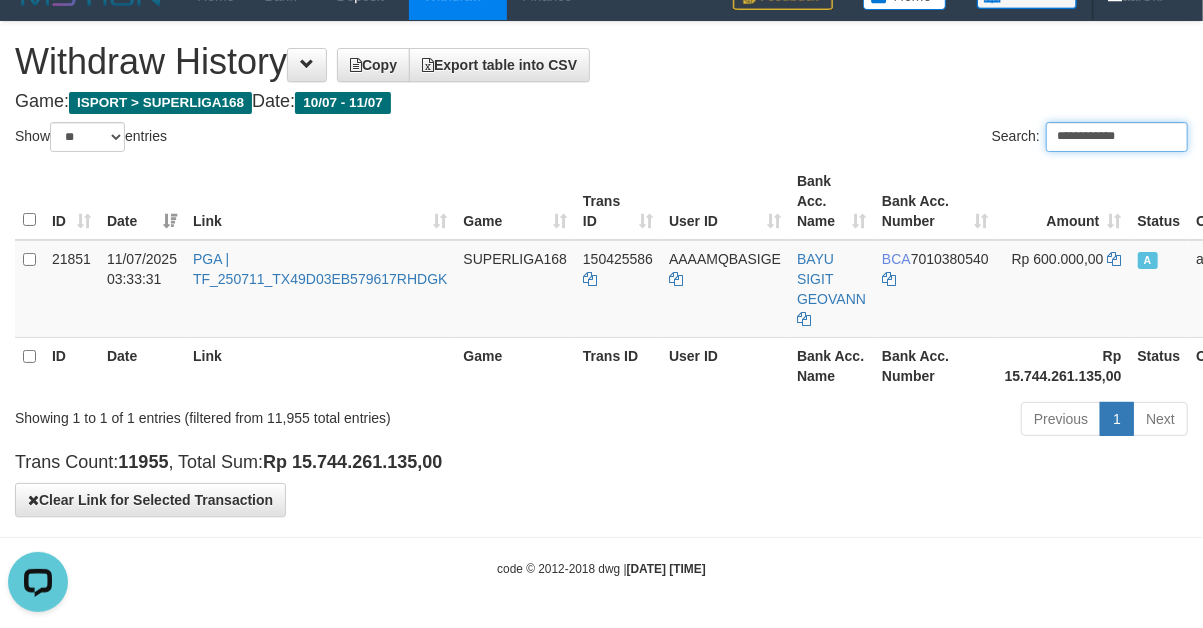 click on "**********" at bounding box center [1117, 137] 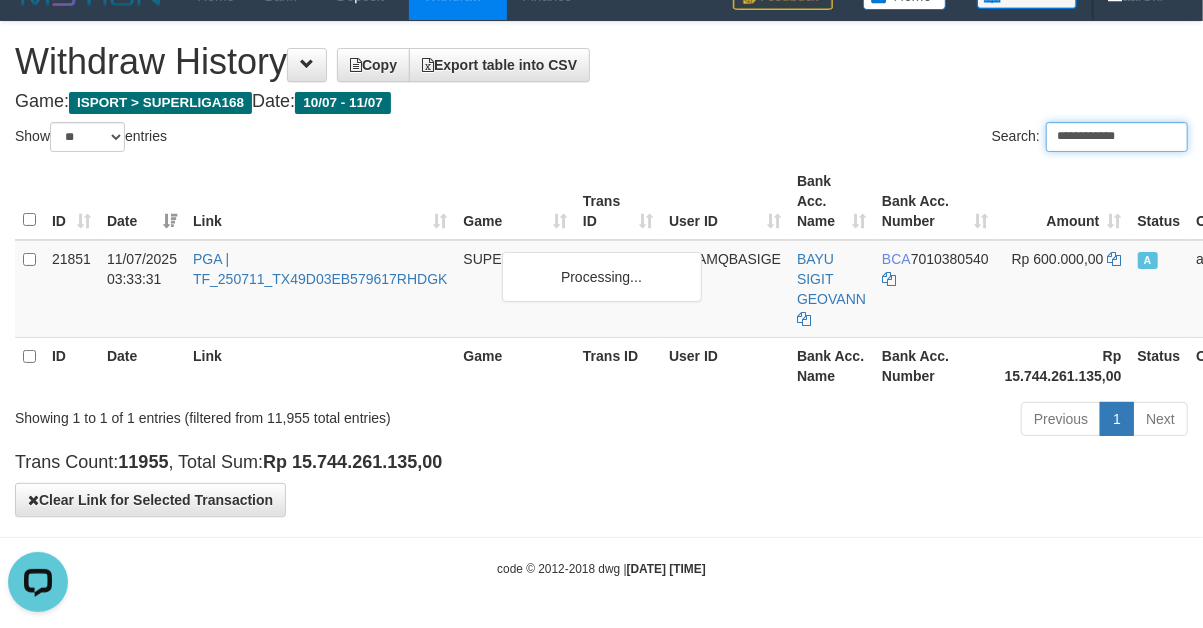 paste 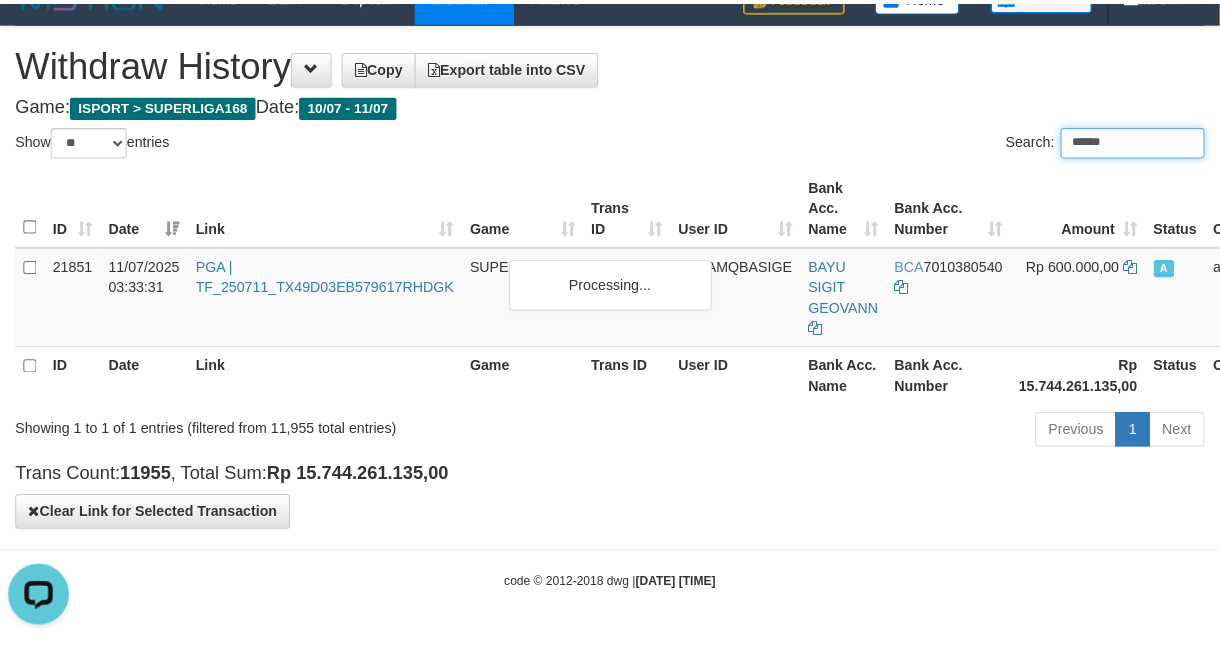 scroll, scrollTop: 0, scrollLeft: 0, axis: both 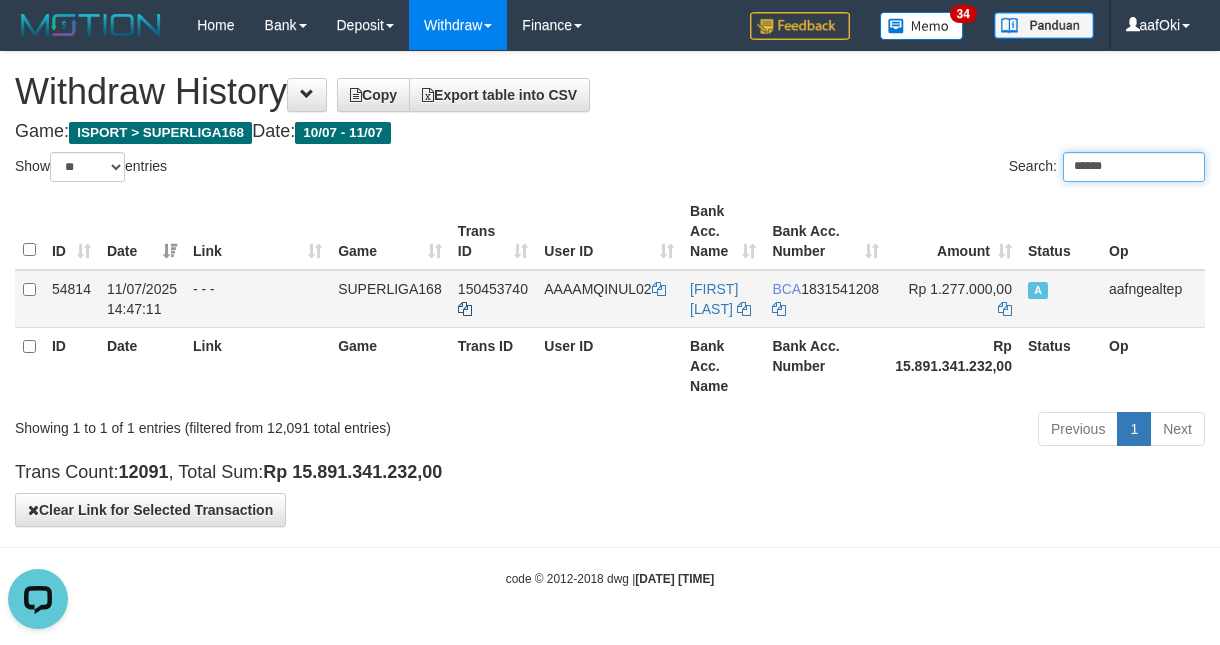 type on "******" 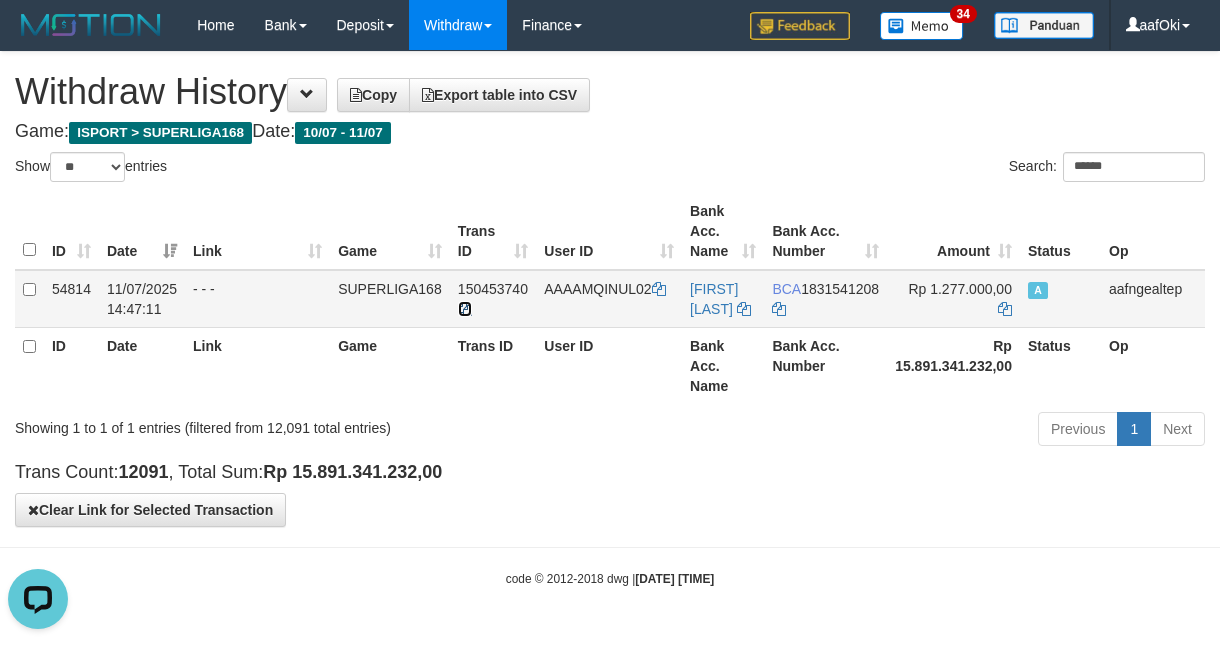 click at bounding box center [465, 309] 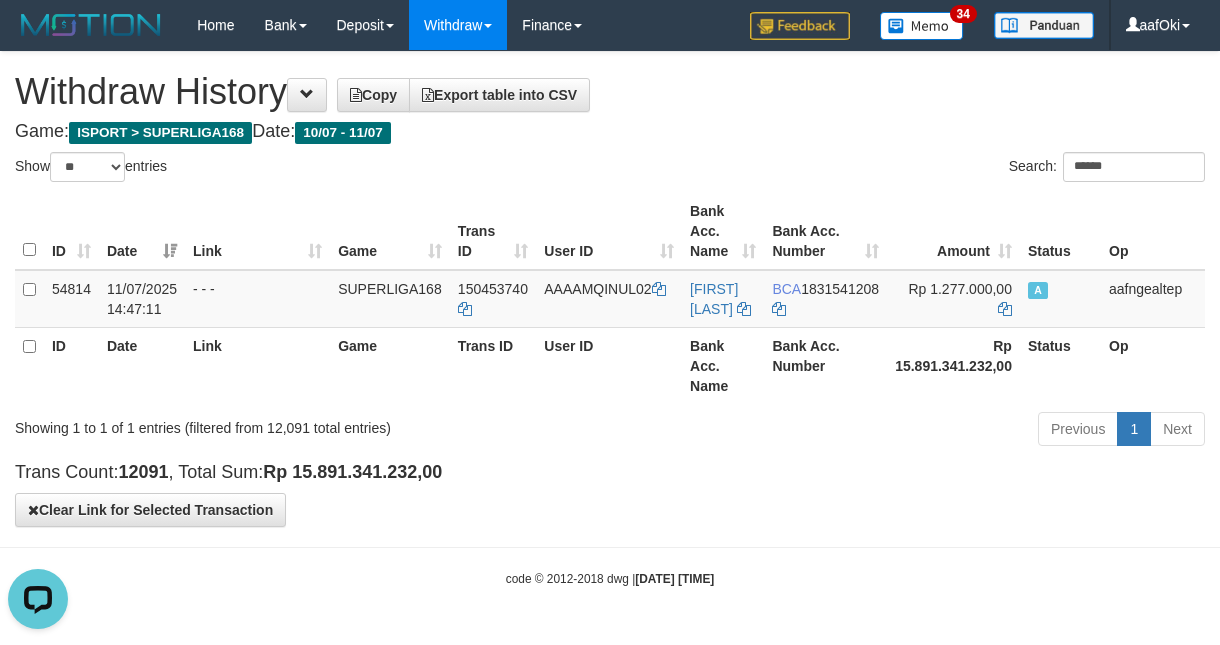 drag, startPoint x: 972, startPoint y: 588, endPoint x: 983, endPoint y: 576, distance: 16.27882 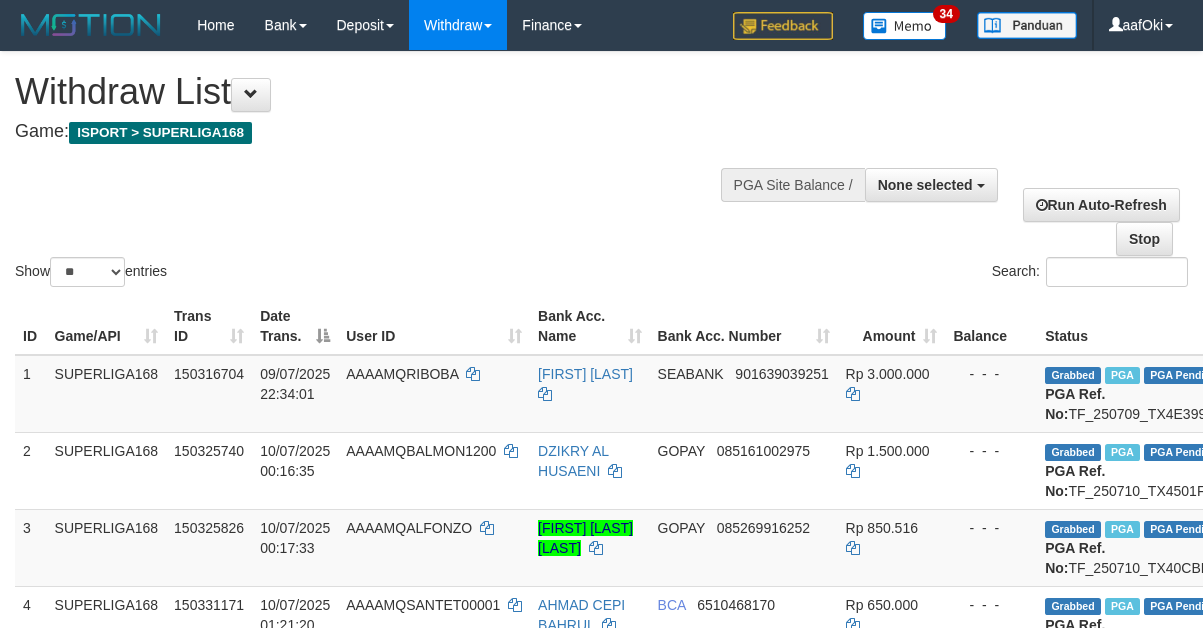 select 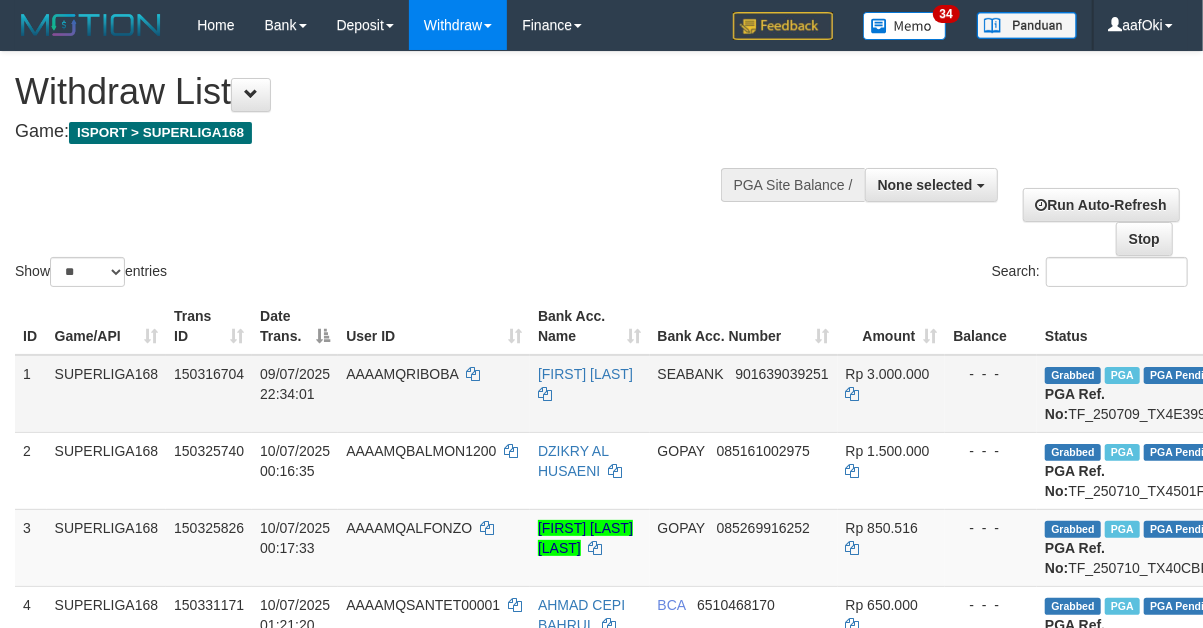drag, startPoint x: 992, startPoint y: 504, endPoint x: 995, endPoint y: 446, distance: 58.077534 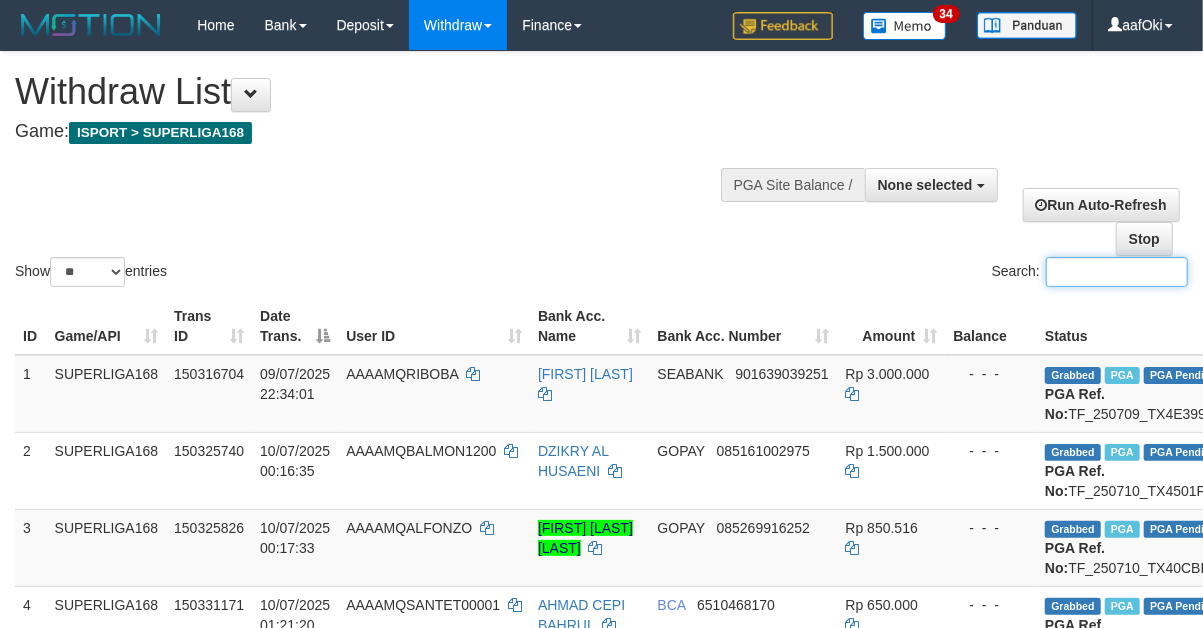 click on "Search:" at bounding box center [1117, 272] 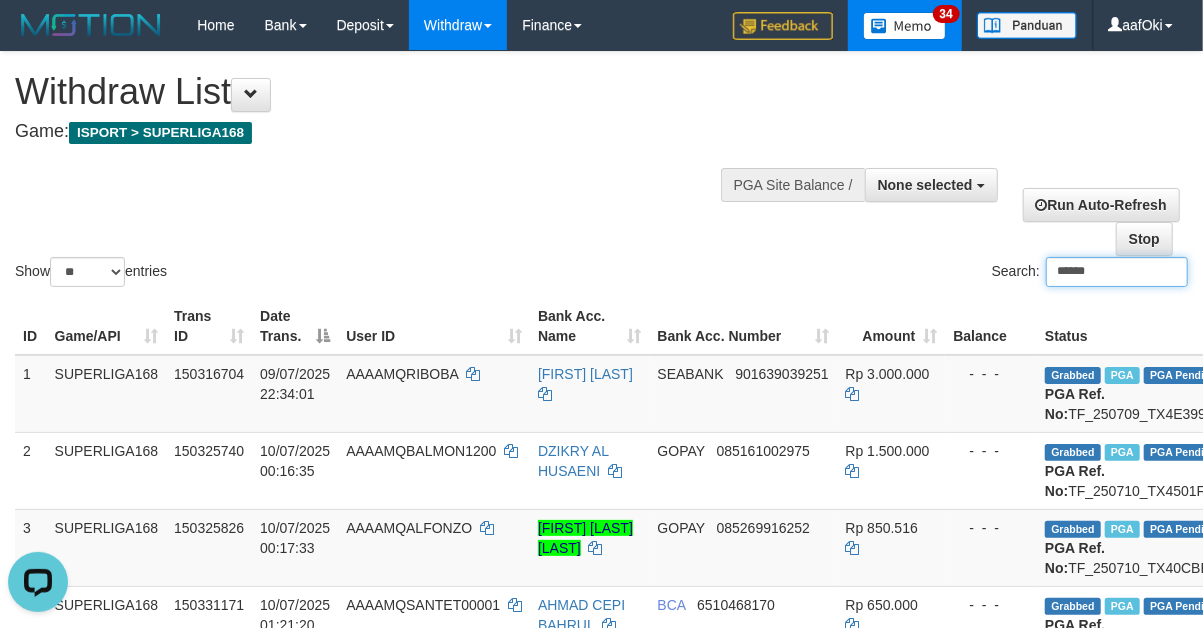 scroll, scrollTop: 0, scrollLeft: 0, axis: both 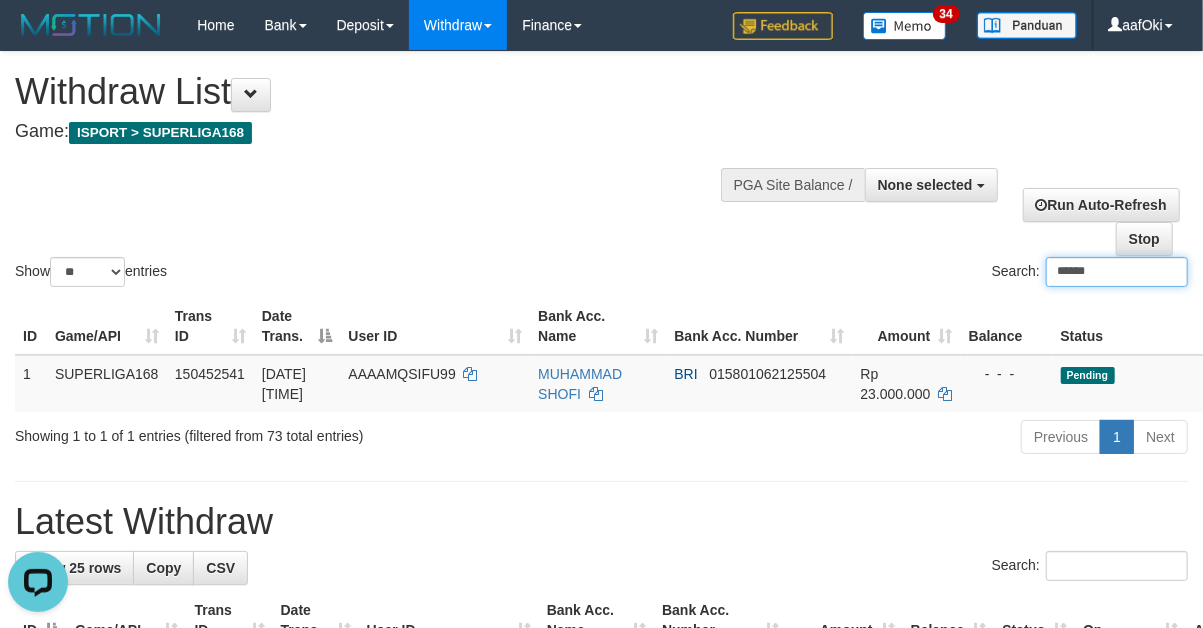 click on "******" at bounding box center [1117, 272] 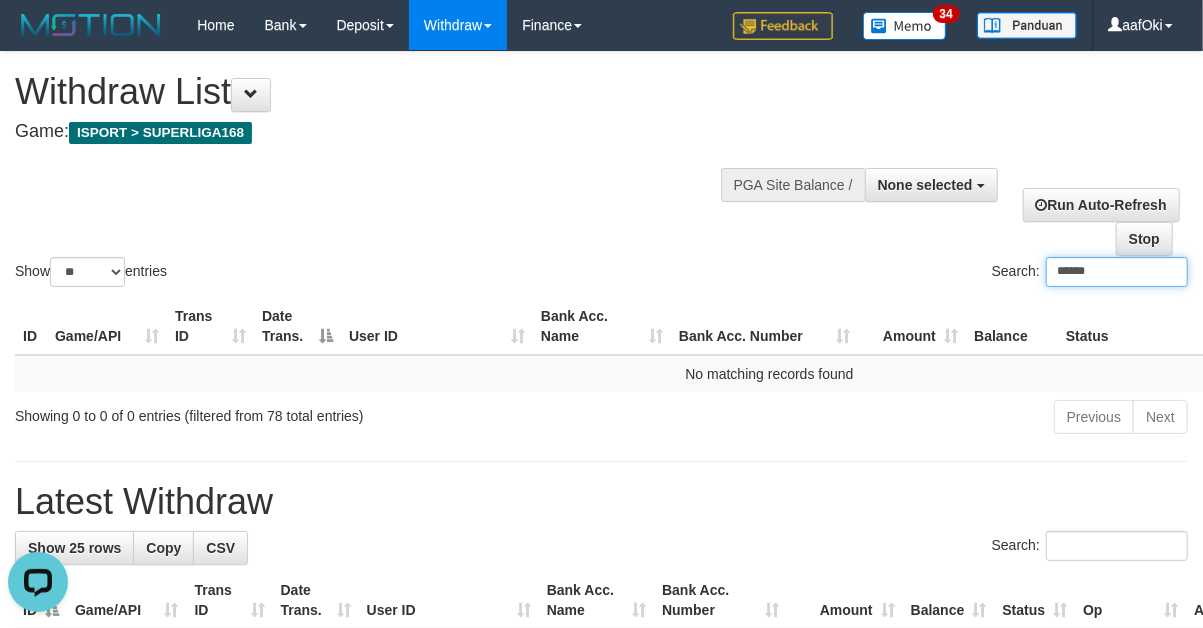 click on "******" at bounding box center (1117, 272) 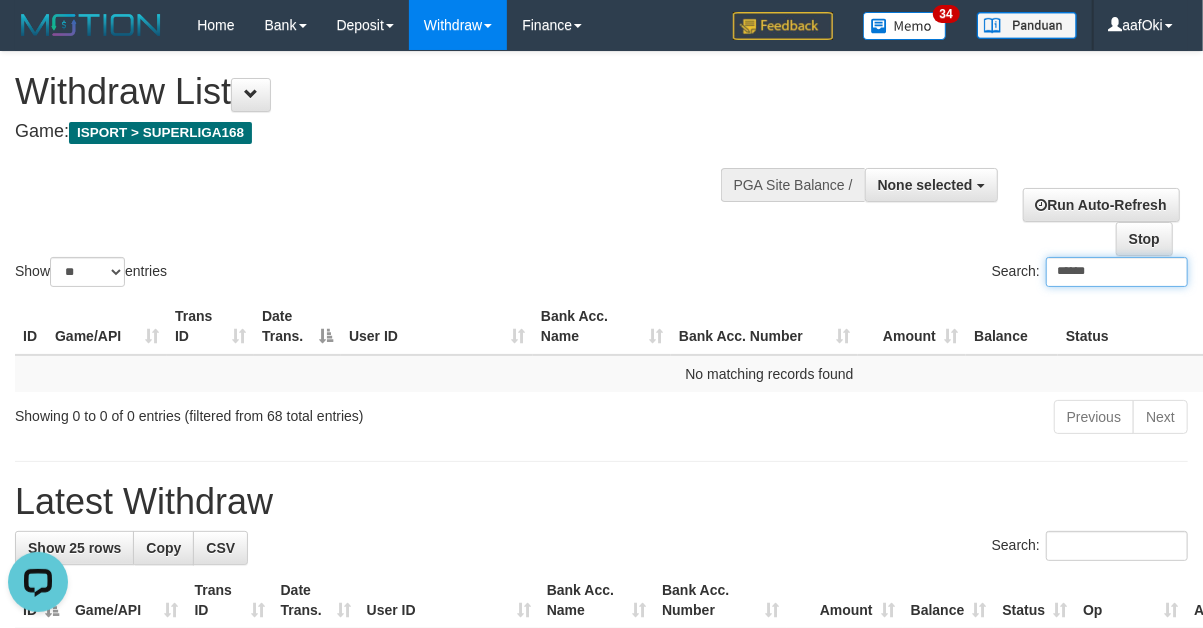 click on "******" at bounding box center [1117, 272] 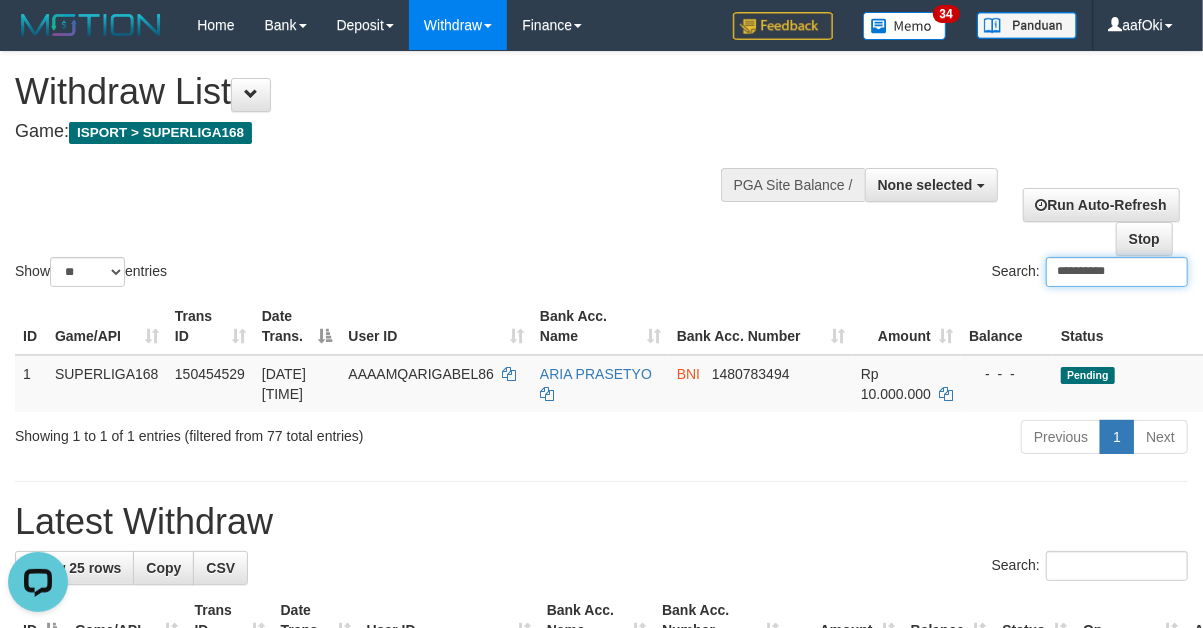 click on "**********" at bounding box center [1117, 272] 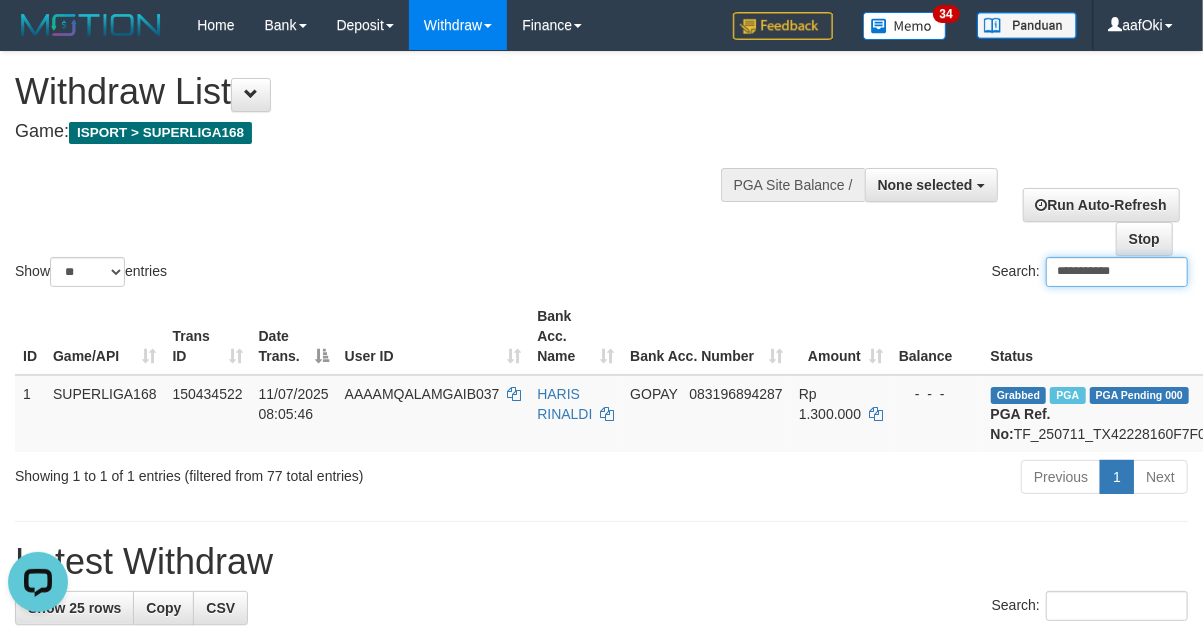 click on "**********" at bounding box center (1117, 272) 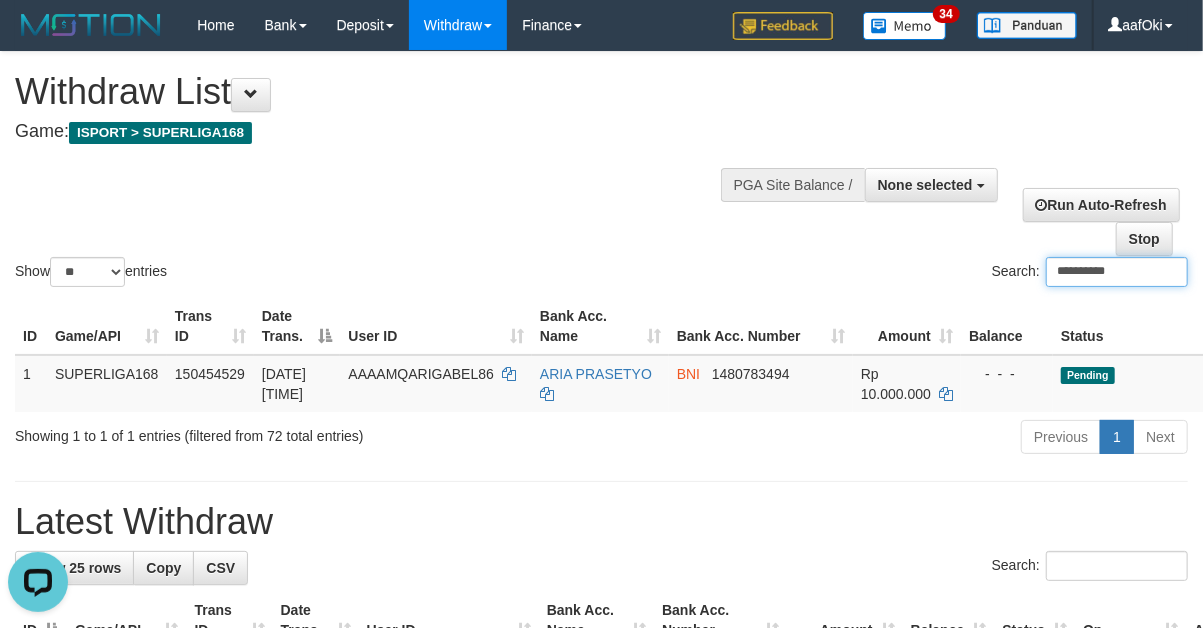 click on "**********" at bounding box center (1117, 272) 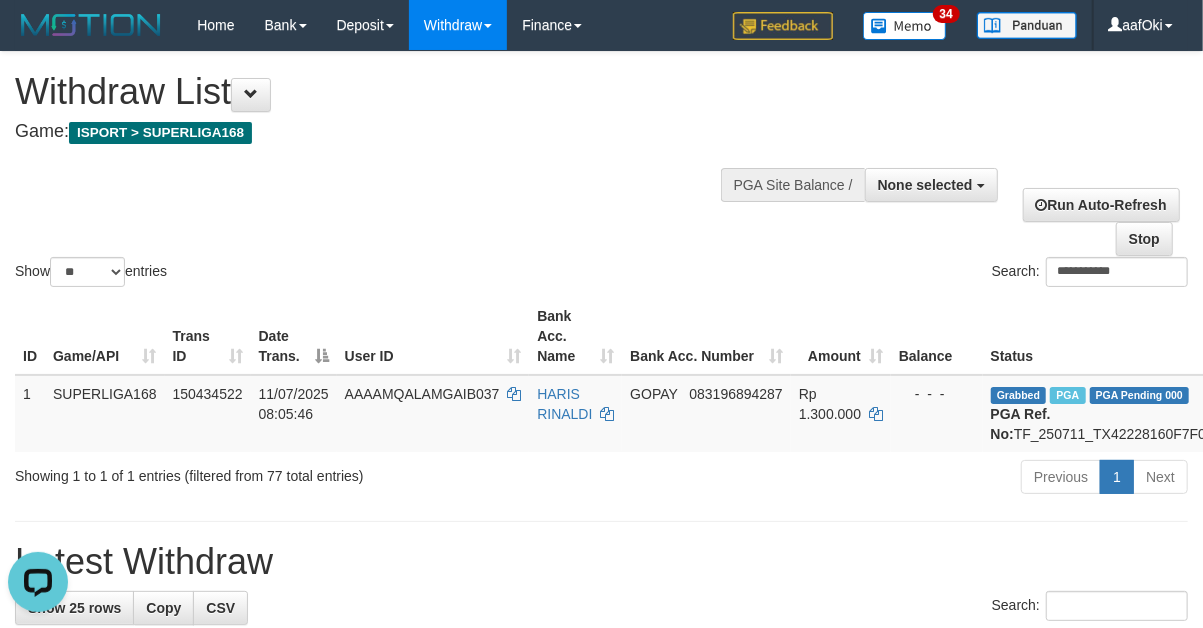 click on "Search:" at bounding box center [601, 608] 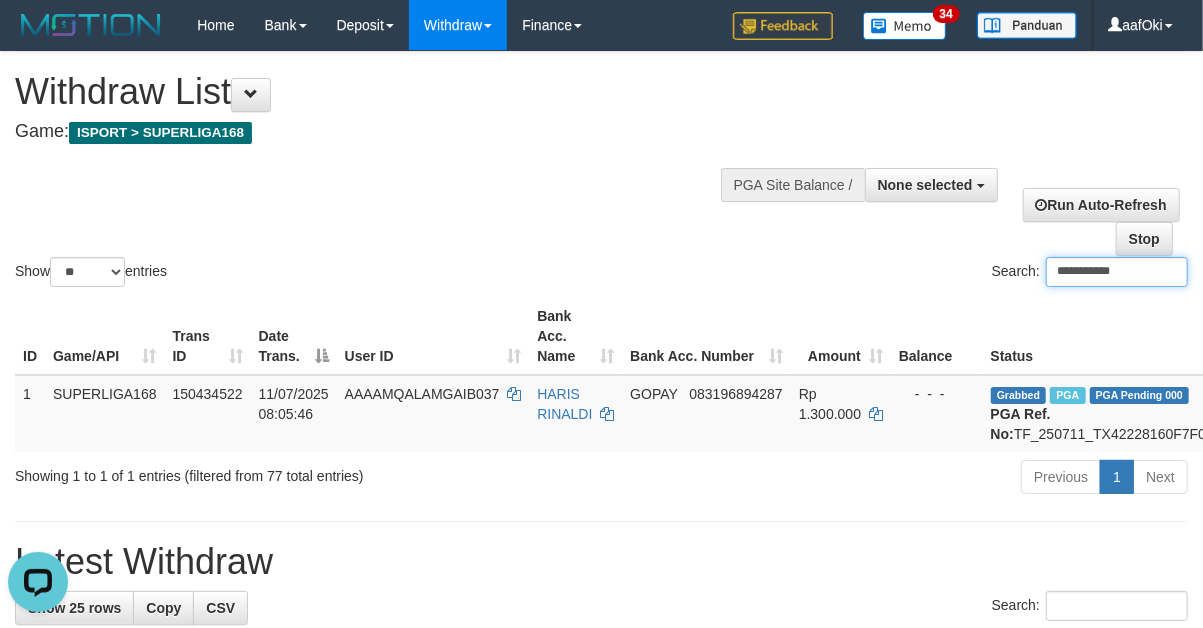 click on "**********" at bounding box center (1117, 272) 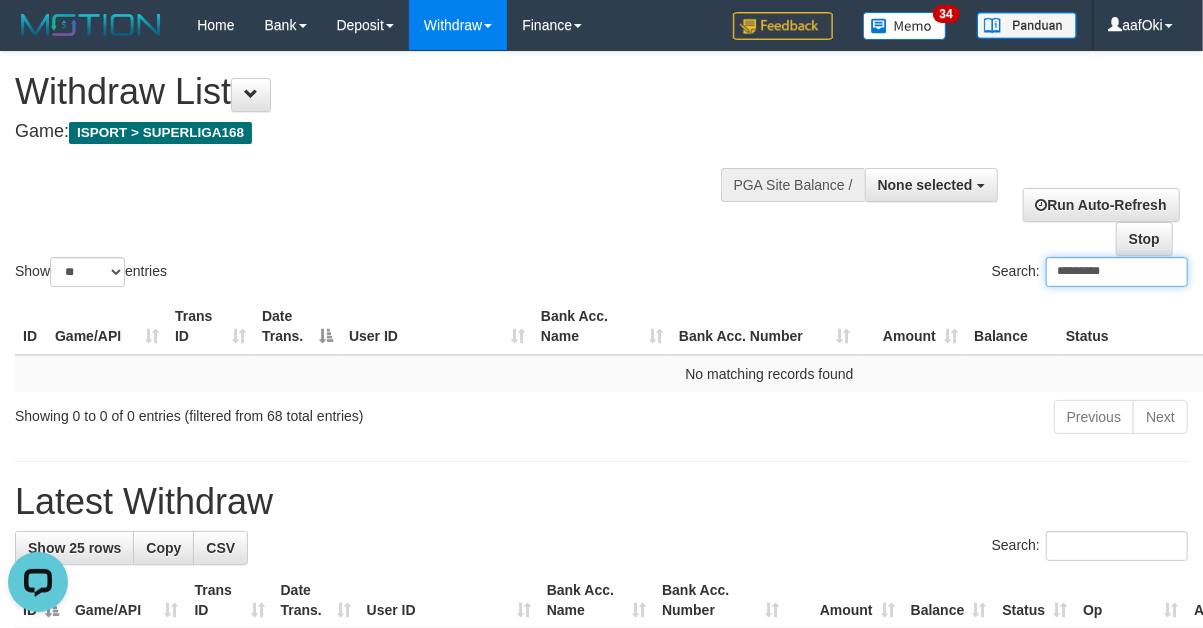 click on "*********" at bounding box center [1117, 272] 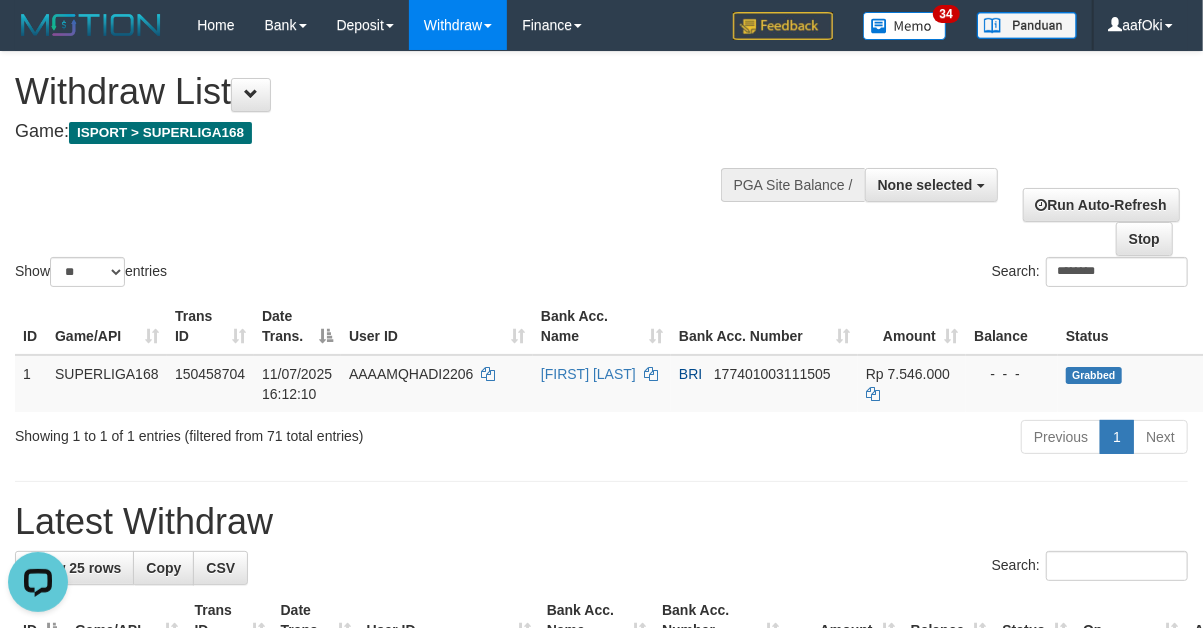 drag, startPoint x: 856, startPoint y: 540, endPoint x: 823, endPoint y: 497, distance: 54.20332 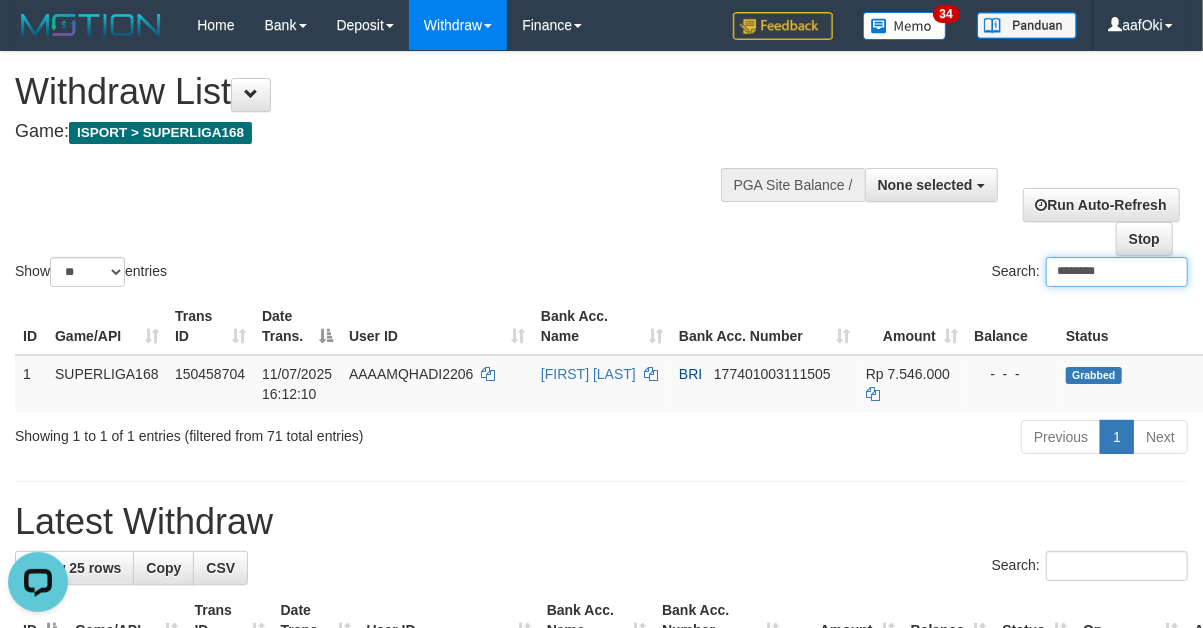 click on "********" at bounding box center (1117, 272) 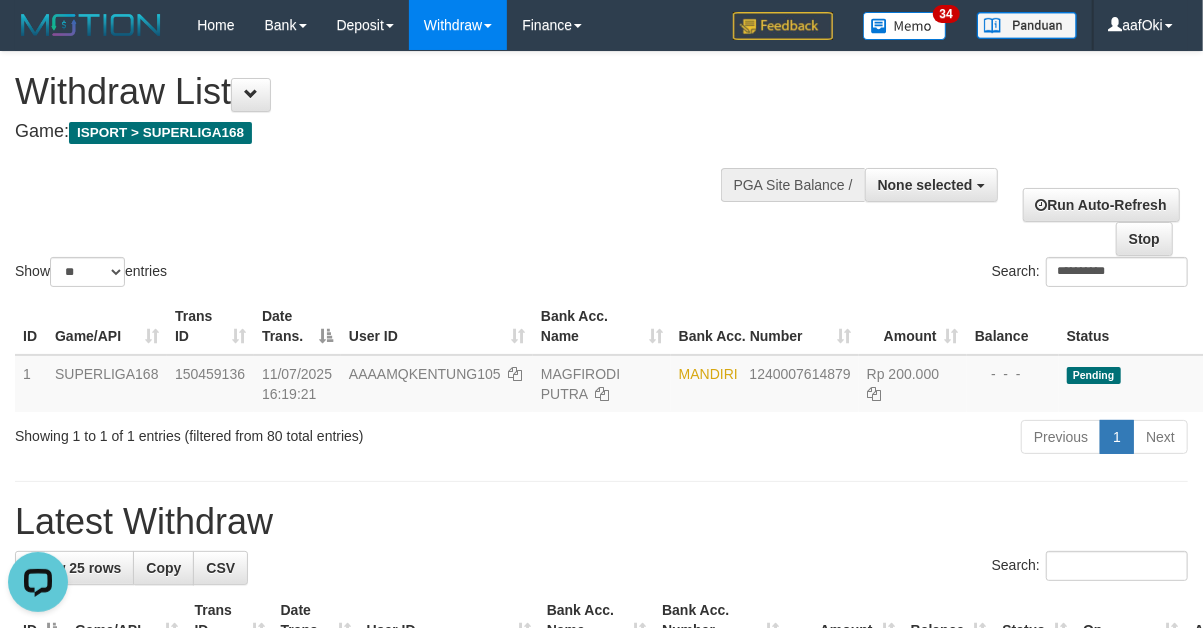click on "Latest Withdraw" at bounding box center [601, 522] 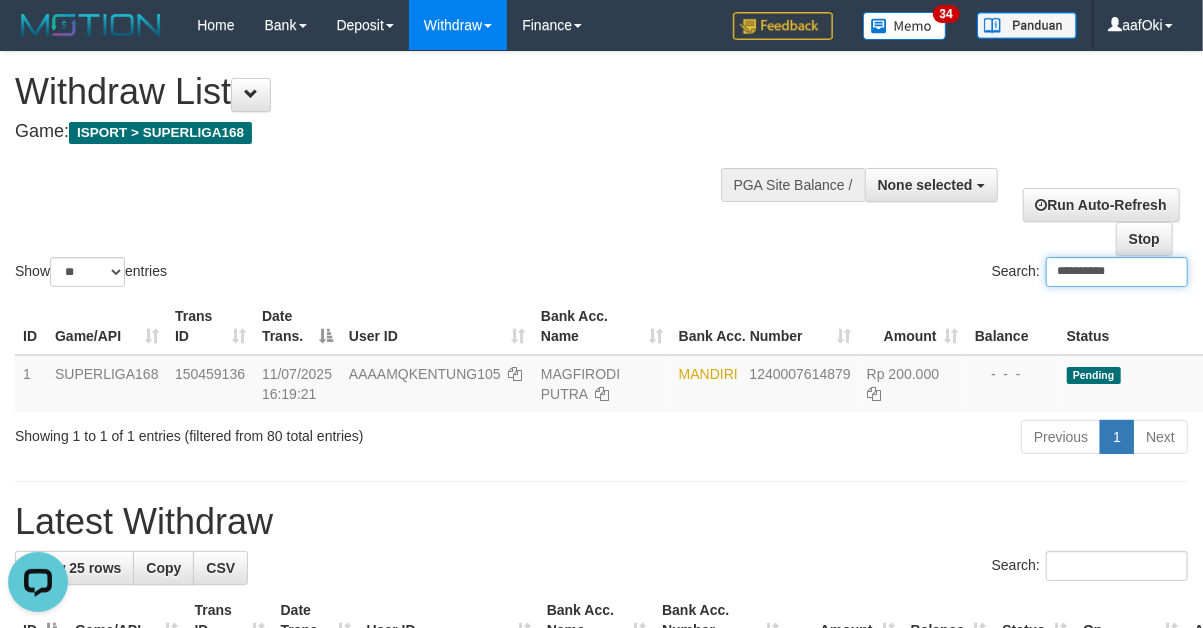 click on "**********" at bounding box center (1117, 272) 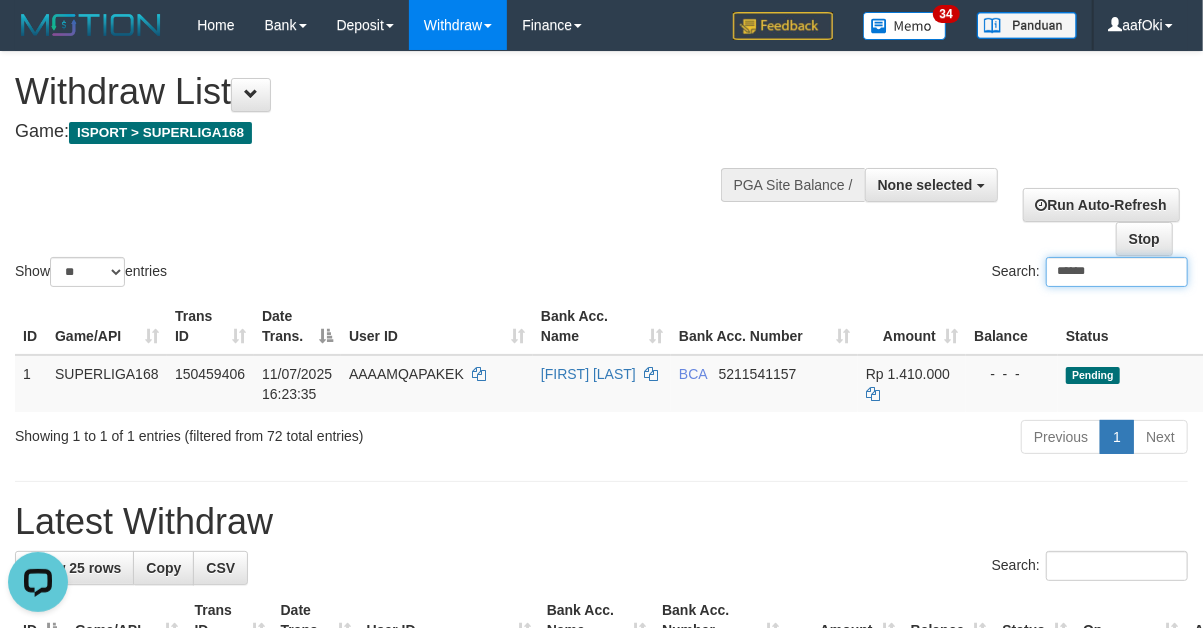 click on "******" at bounding box center [1117, 272] 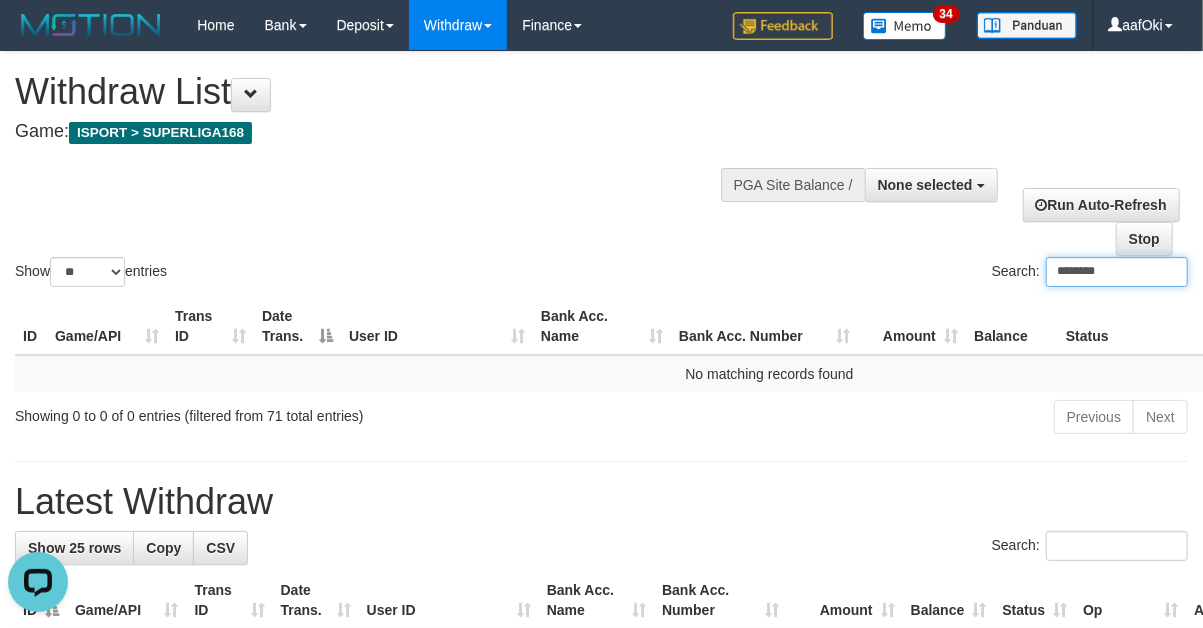 click on "********" at bounding box center [1117, 272] 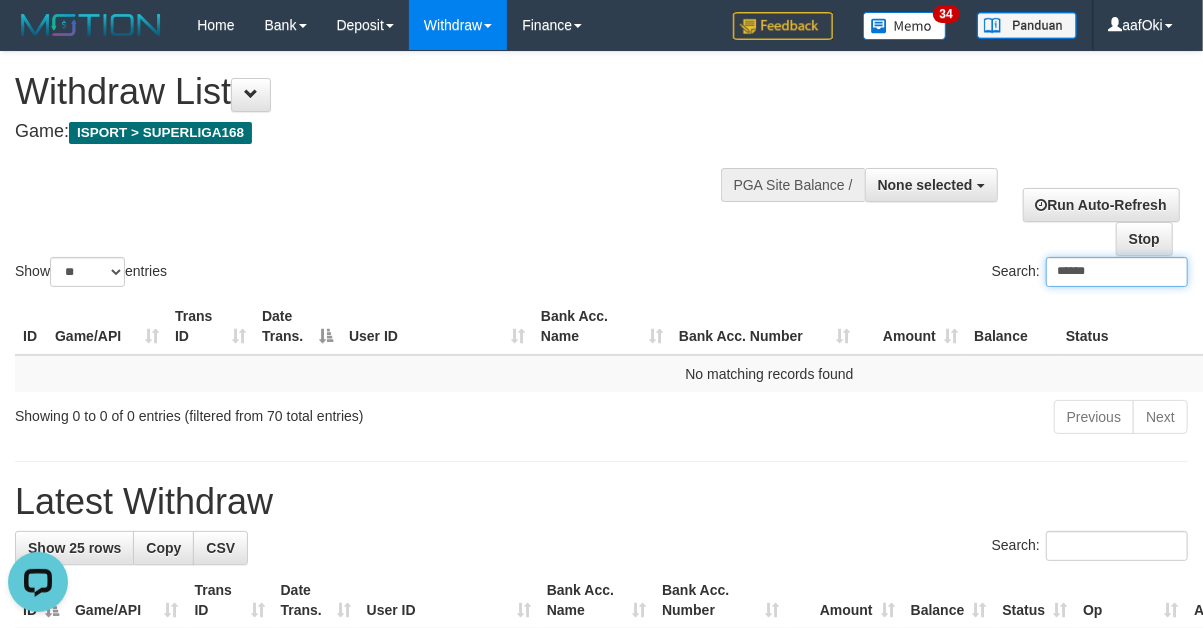 type on "******" 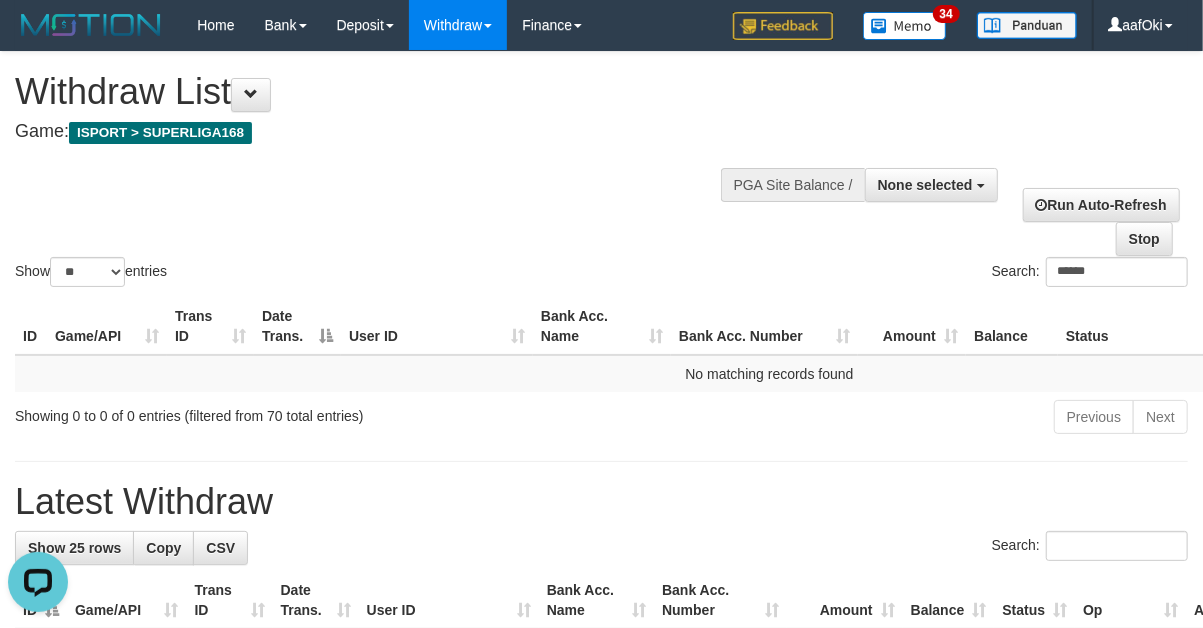 click on "Show  ** ** ** ***  entries Search: ******" at bounding box center (601, 171) 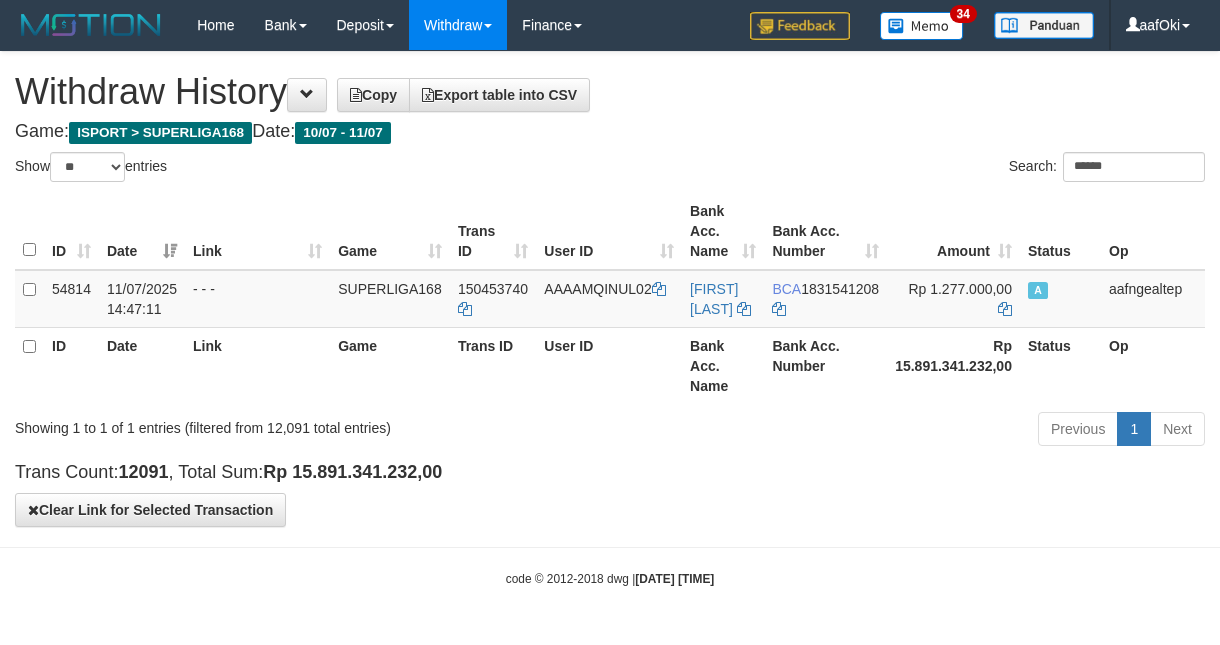 select on "**" 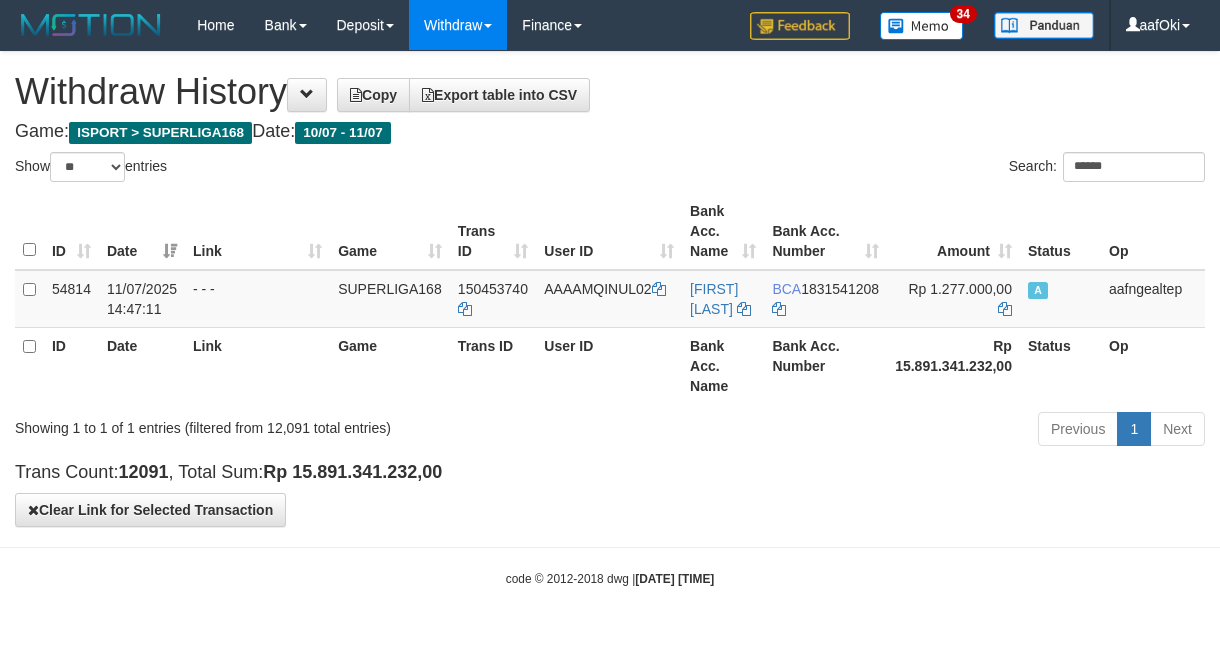 scroll, scrollTop: 0, scrollLeft: 0, axis: both 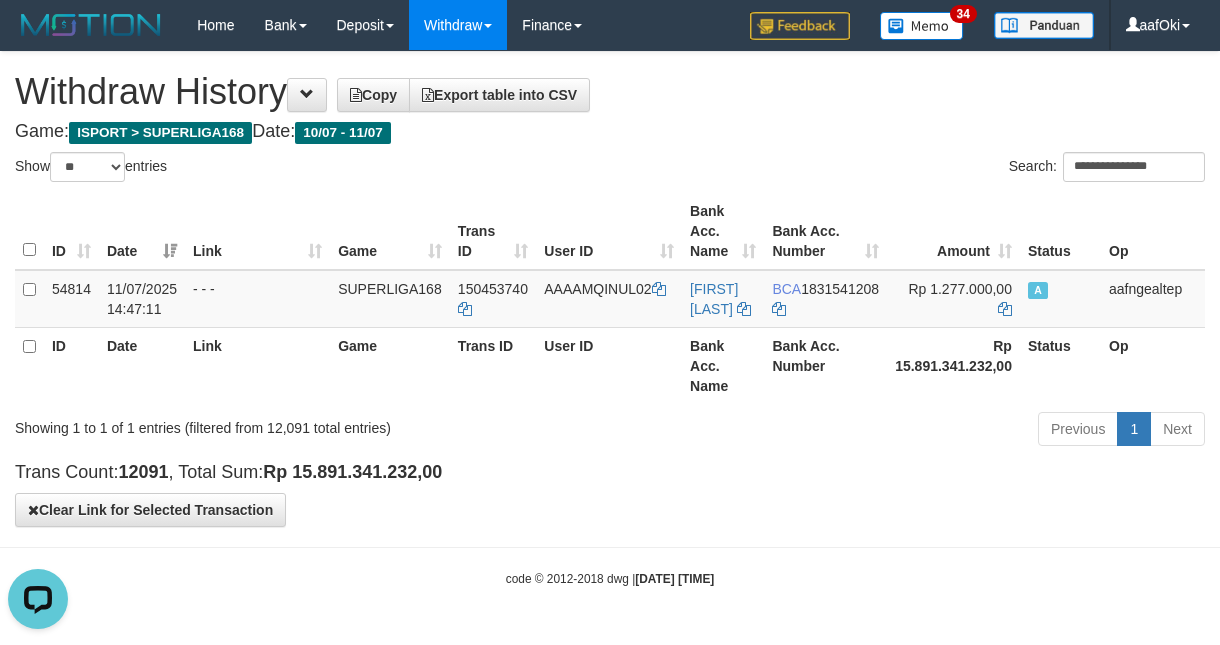 click on "**********" at bounding box center (1134, 167) 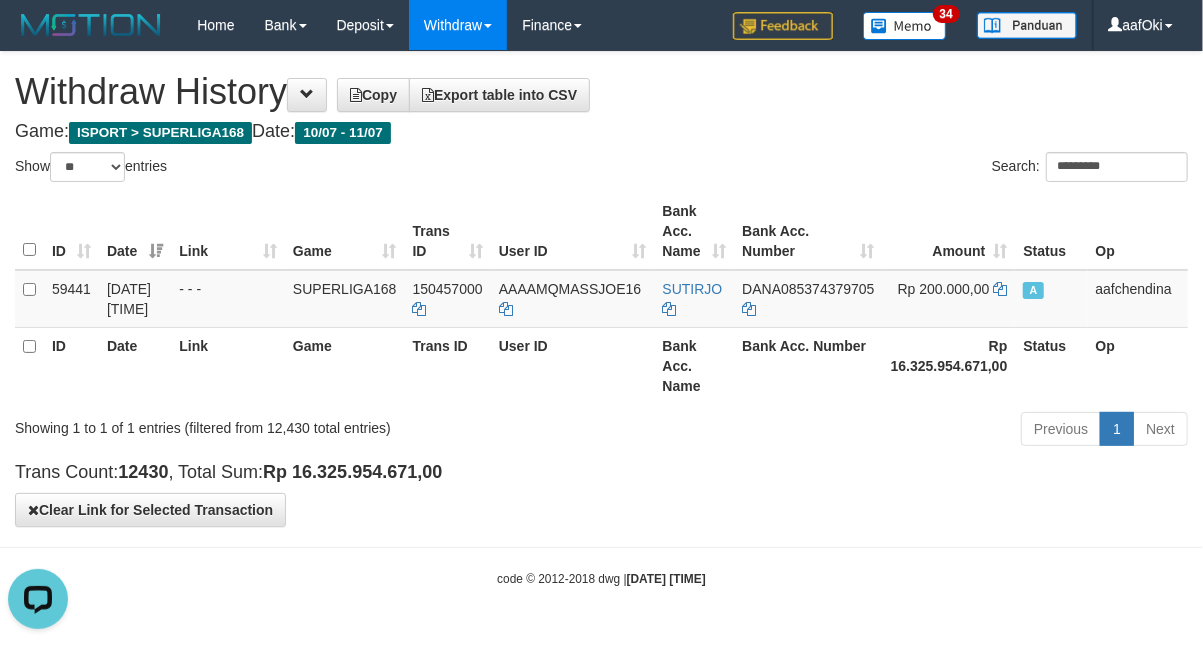 click on "Toggle navigation
Home
Bank
Account List
Search
Deposit
DPS List
History
Withdraw
WD List
Report Link
History
Finance
Financial Data
aafOki" at bounding box center (601, 319) 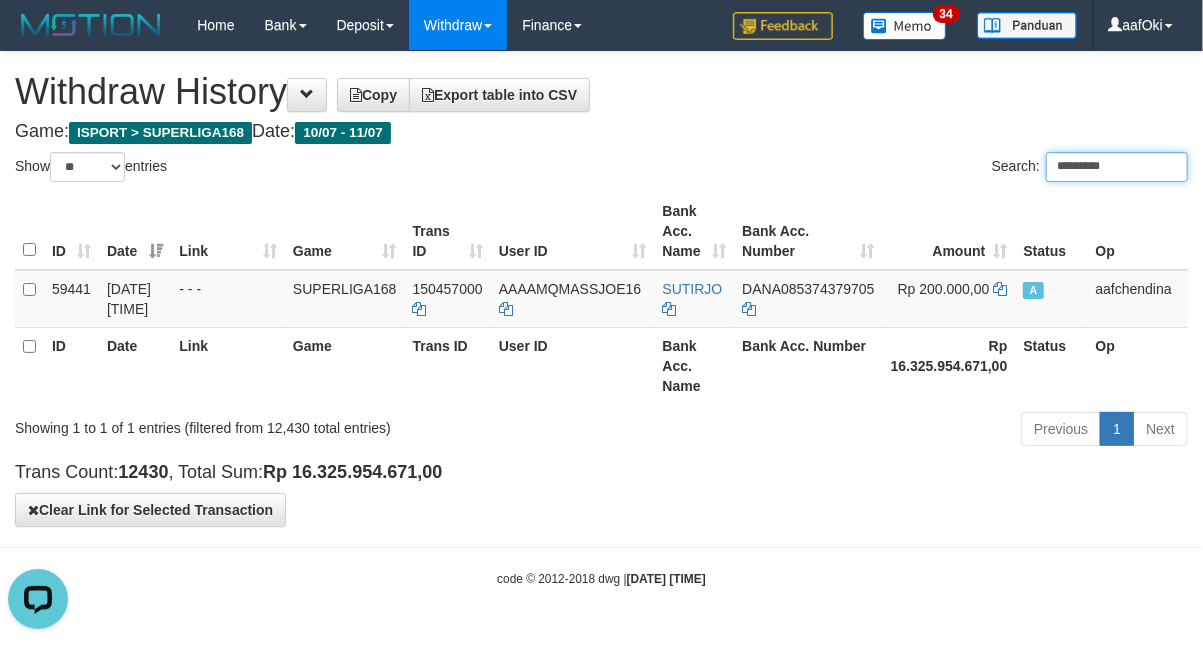 click on "*********" at bounding box center (1117, 167) 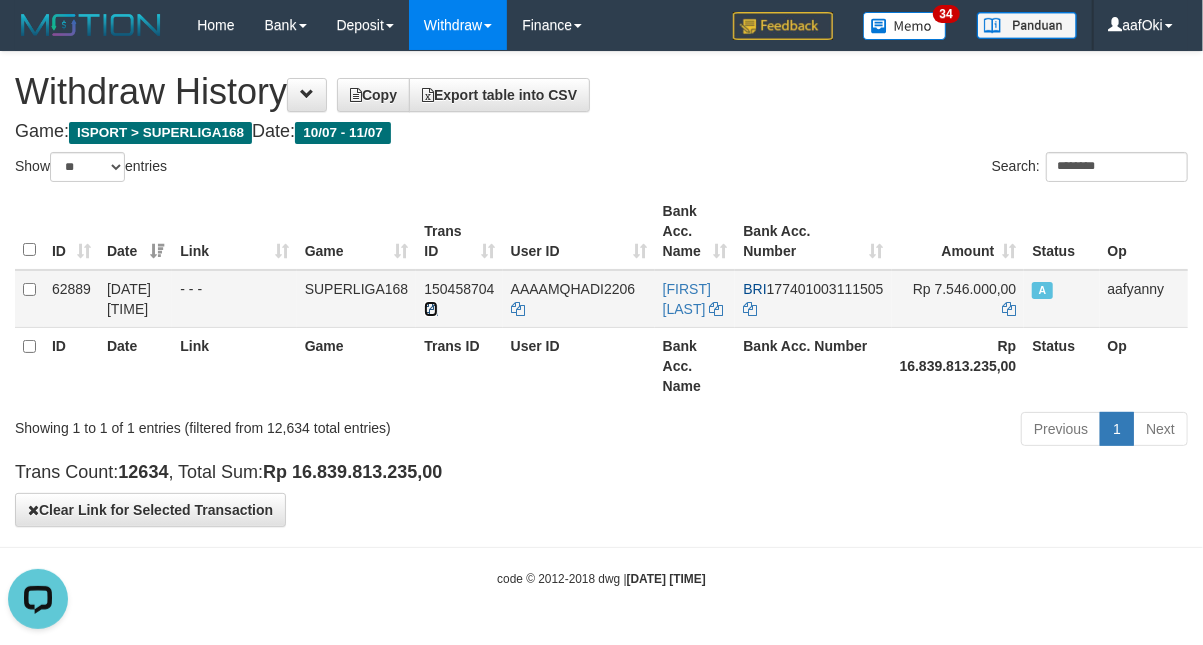 click at bounding box center (431, 309) 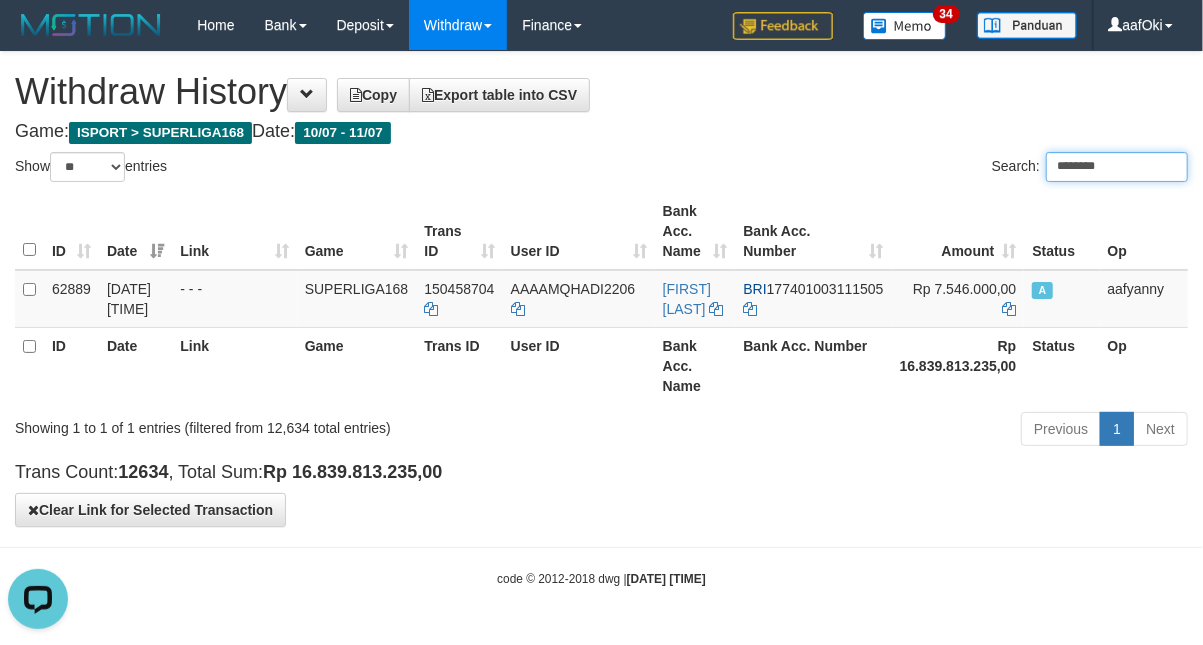 drag, startPoint x: 1103, startPoint y: 160, endPoint x: 1090, endPoint y: 170, distance: 16.40122 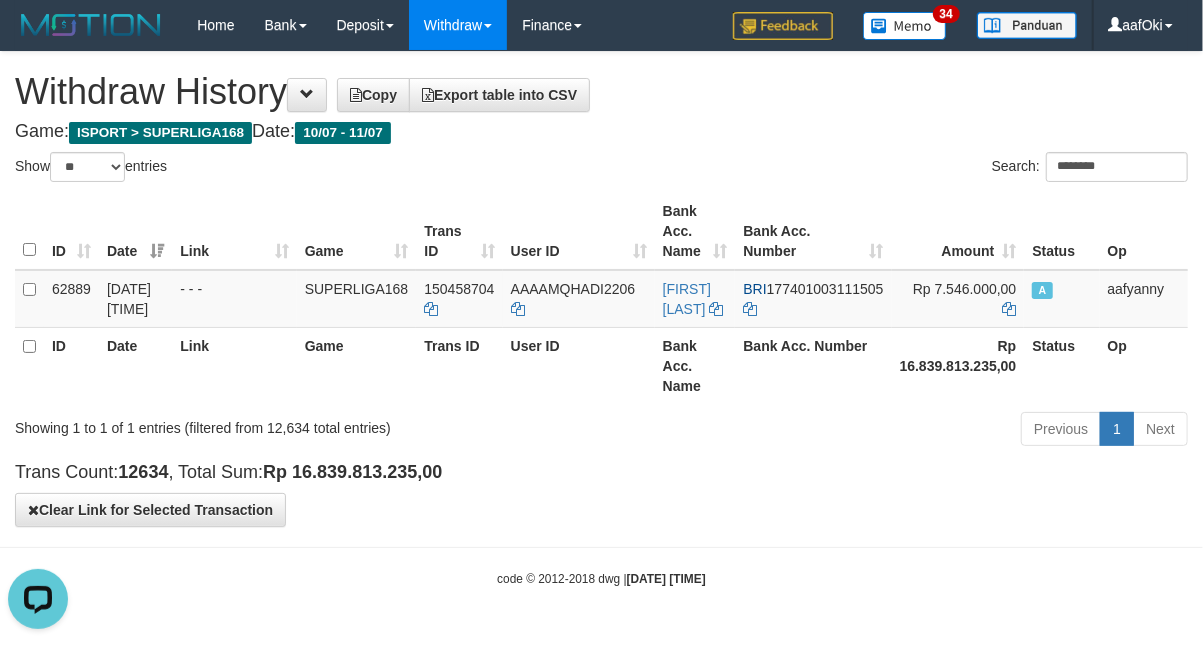 click on "**********" at bounding box center [601, 289] 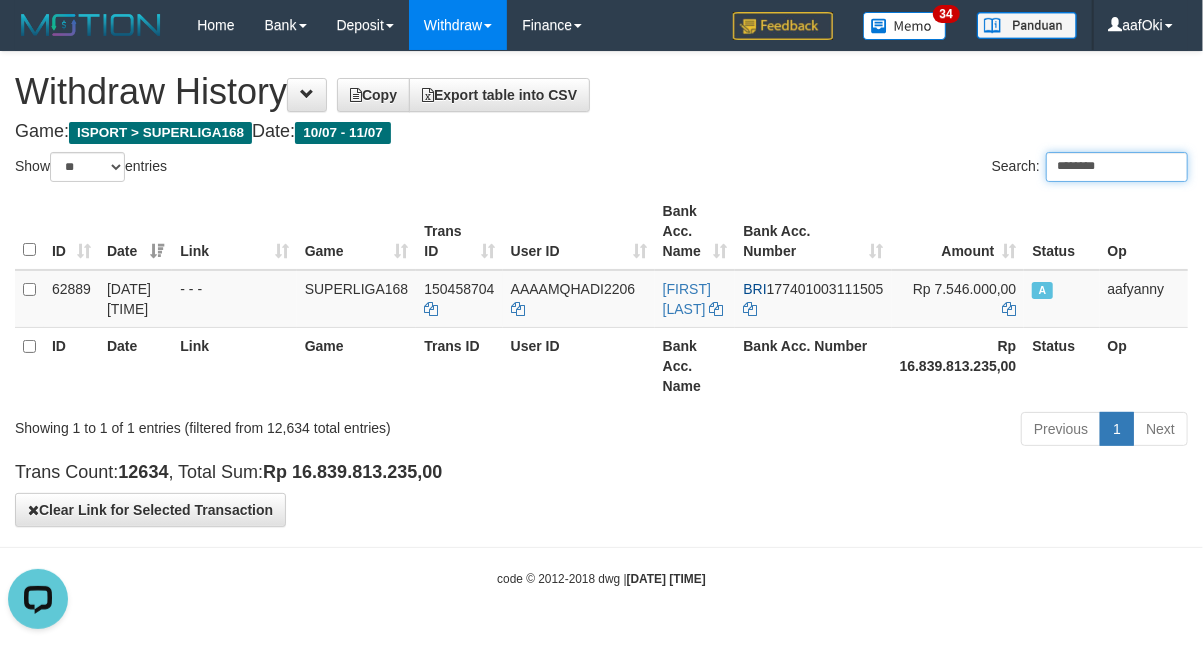 click on "********" at bounding box center [1117, 167] 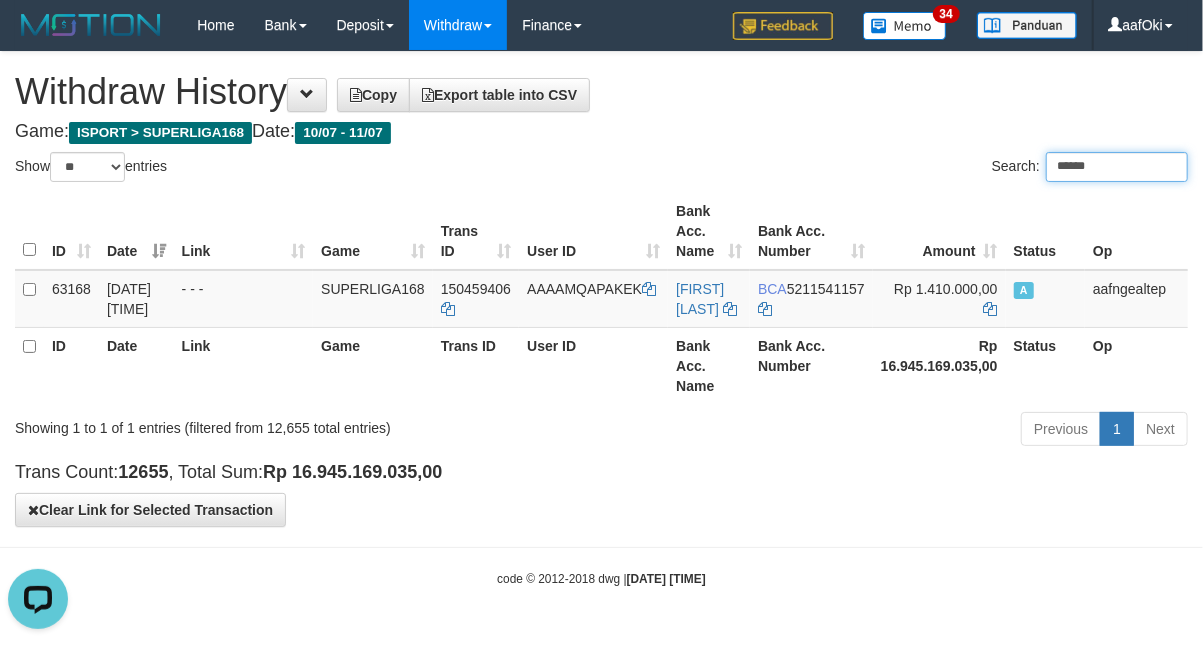 click on "******" at bounding box center (1117, 167) 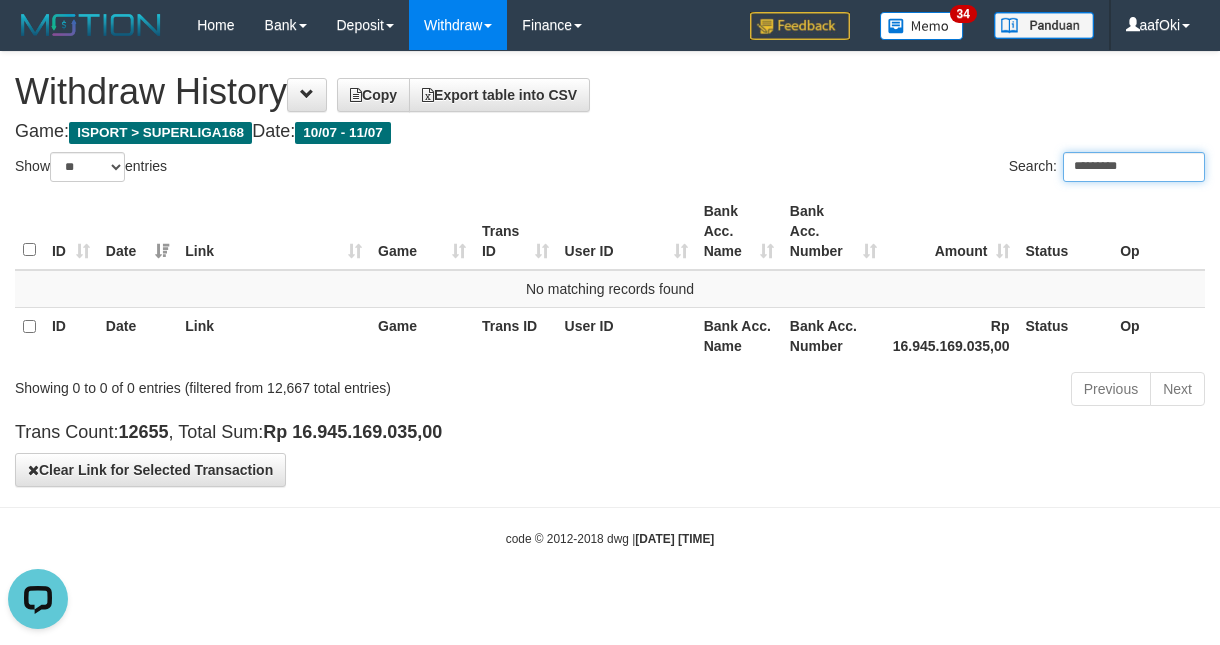 click on "*********" at bounding box center (1134, 167) 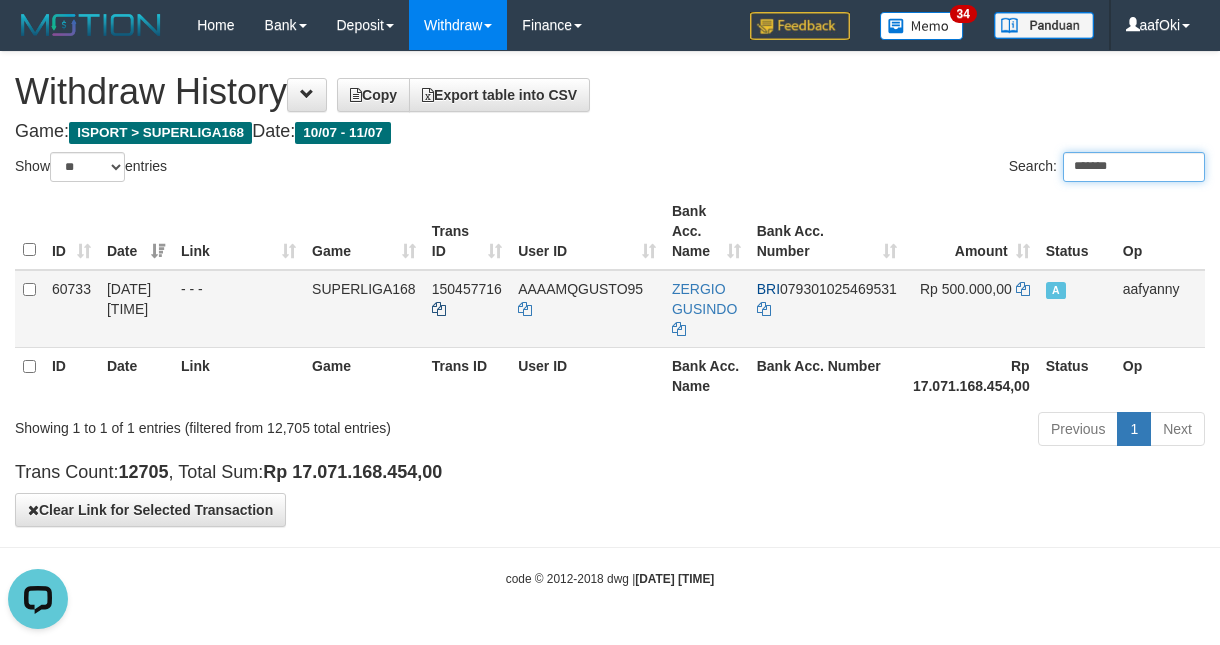 type on "*******" 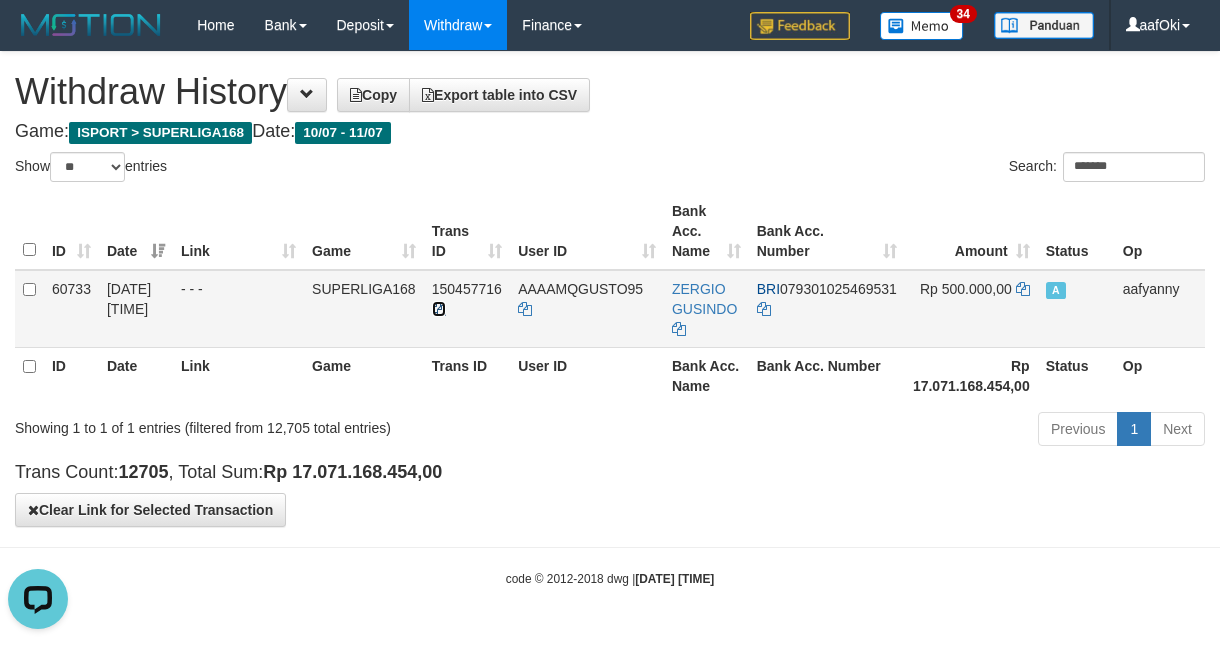 click at bounding box center [439, 309] 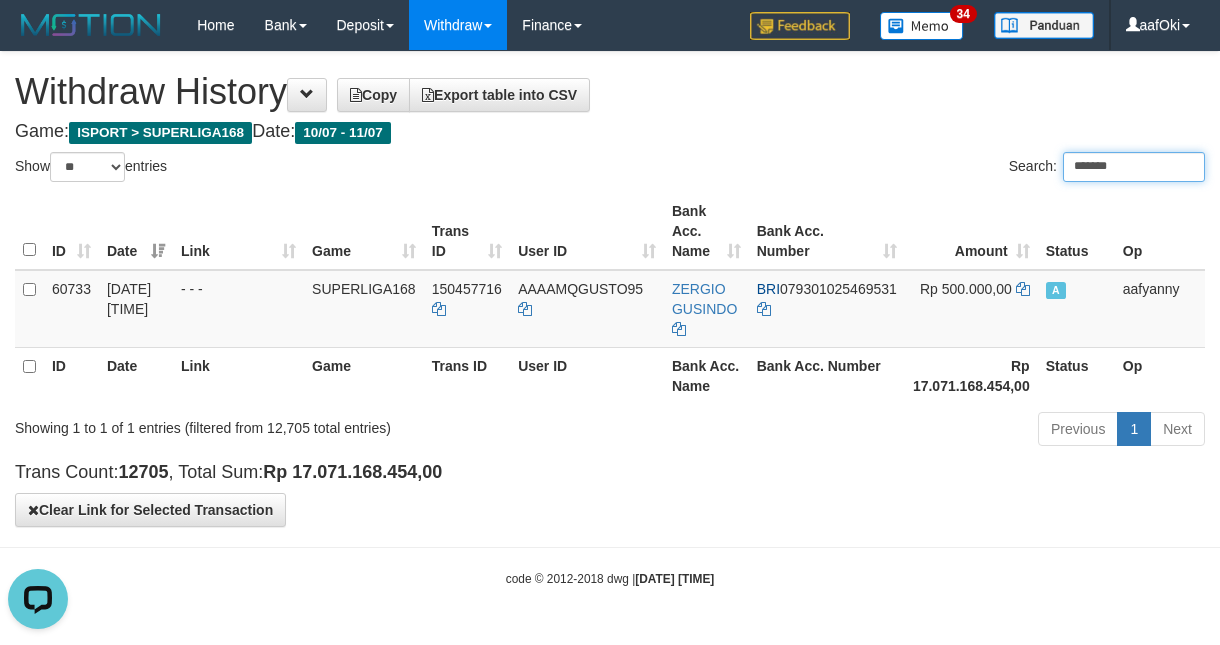 click on "*******" at bounding box center (1134, 167) 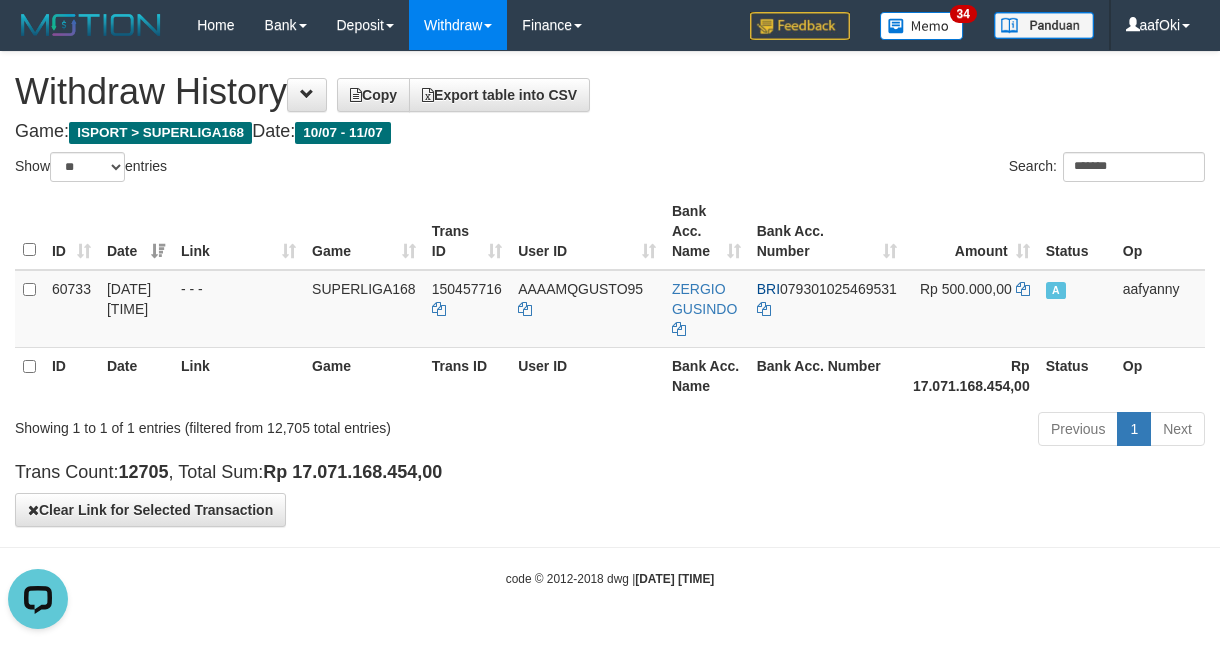 click on "Toggle navigation
Home
Bank
Account List
Search
Deposit
DPS List
History
Withdraw
WD List
Report Link
History
Finance
Financial Data
aafOki" at bounding box center (610, 319) 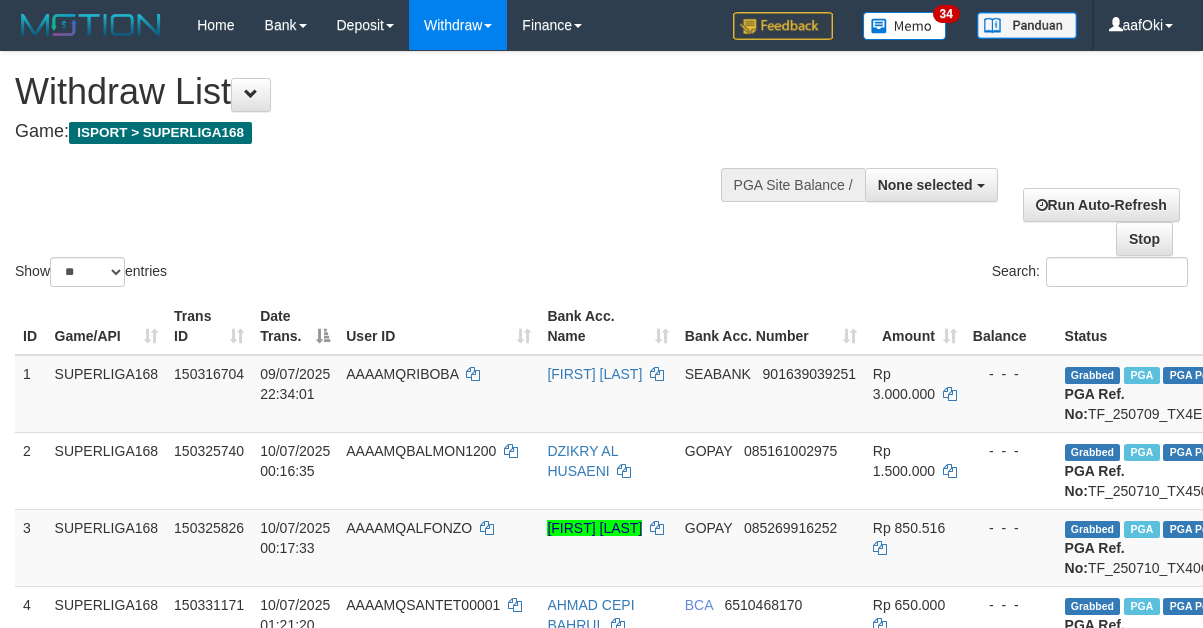 select 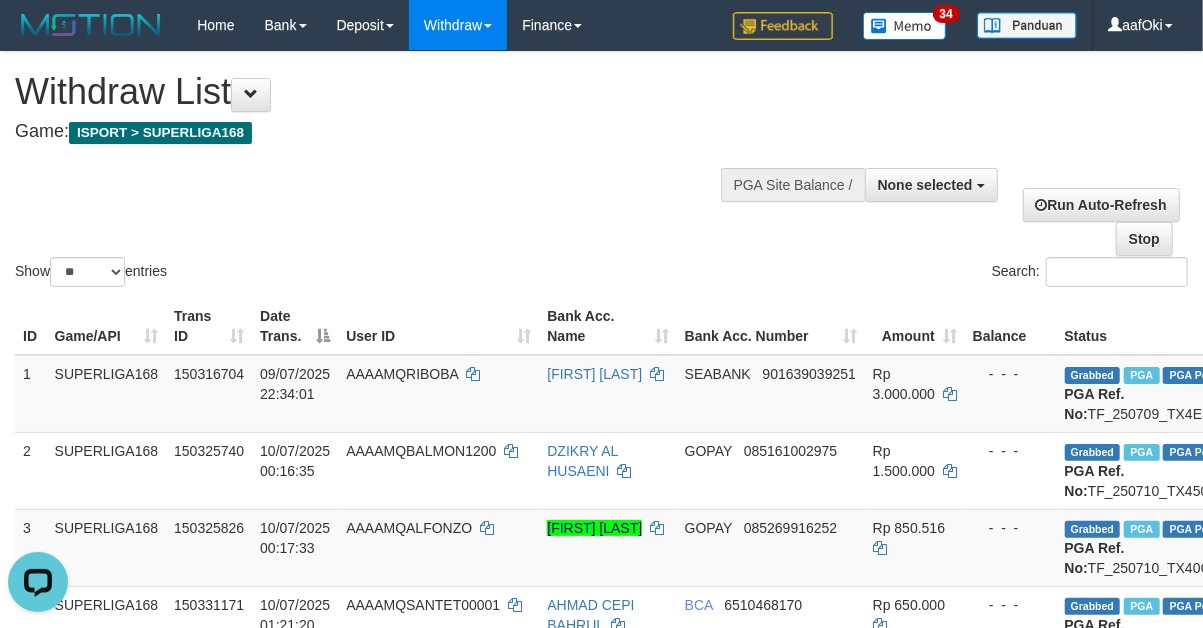 scroll, scrollTop: 0, scrollLeft: 0, axis: both 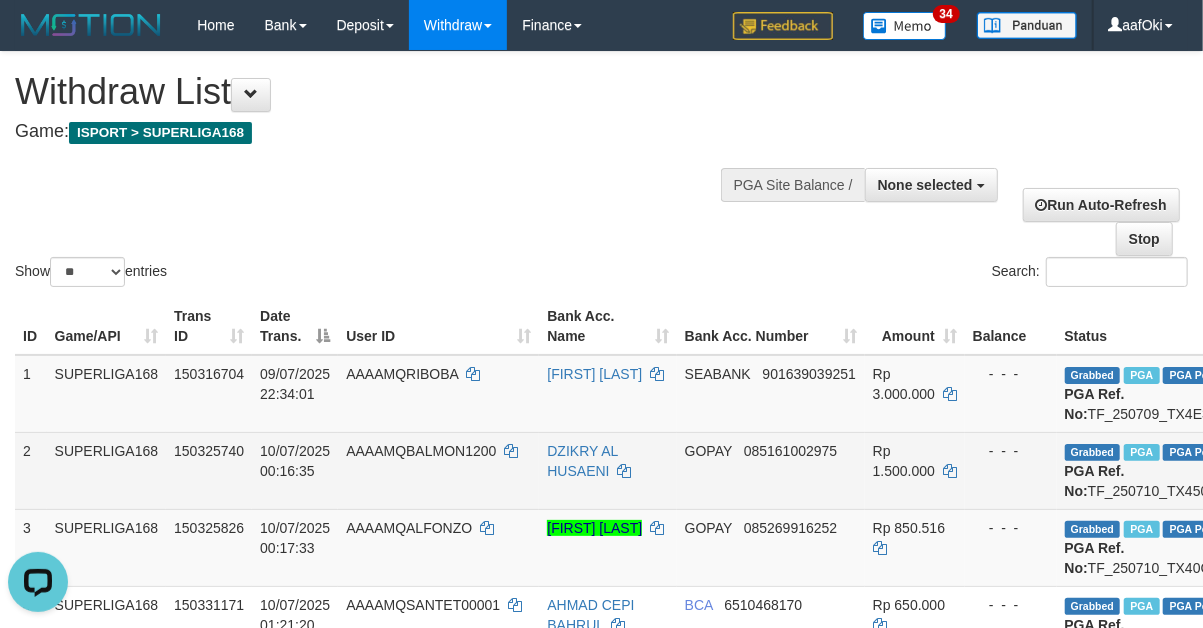 click on "-  -  -" at bounding box center [1011, 470] 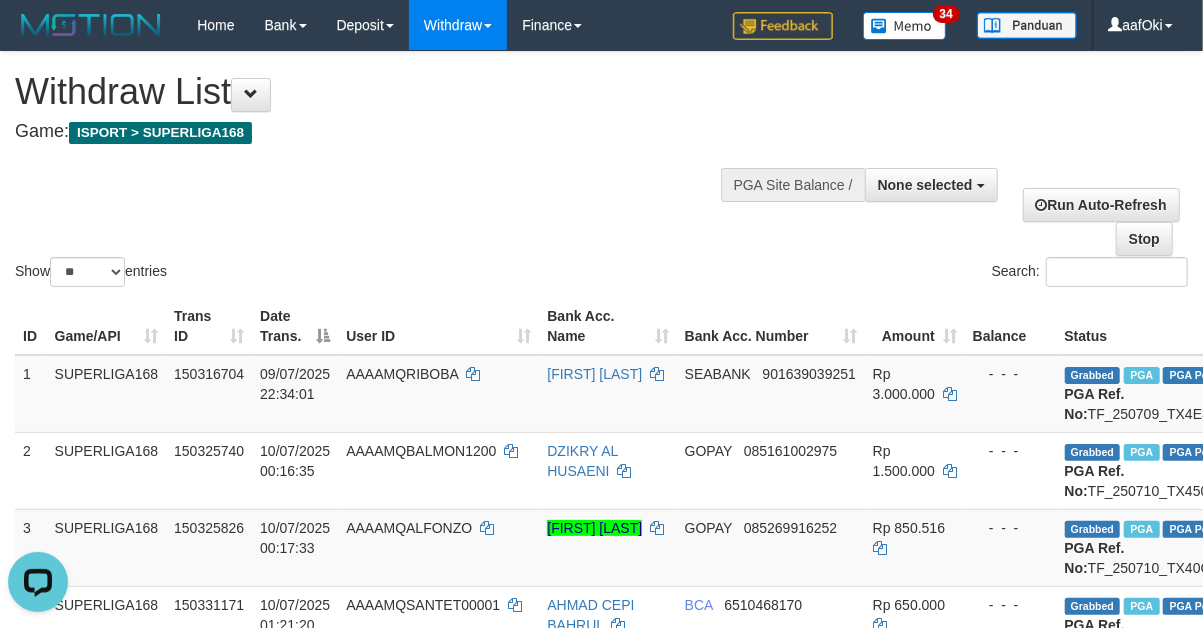 click on "Run Auto-Refresh
Stop" at bounding box center (1098, 212) 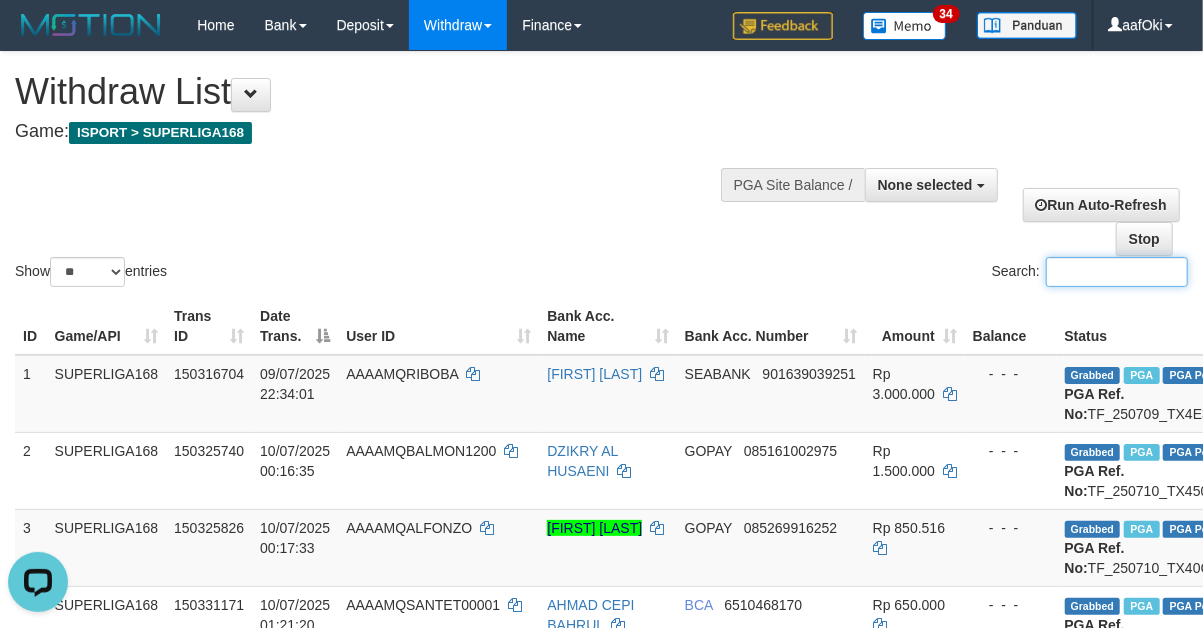 click on "Search:" at bounding box center (1117, 272) 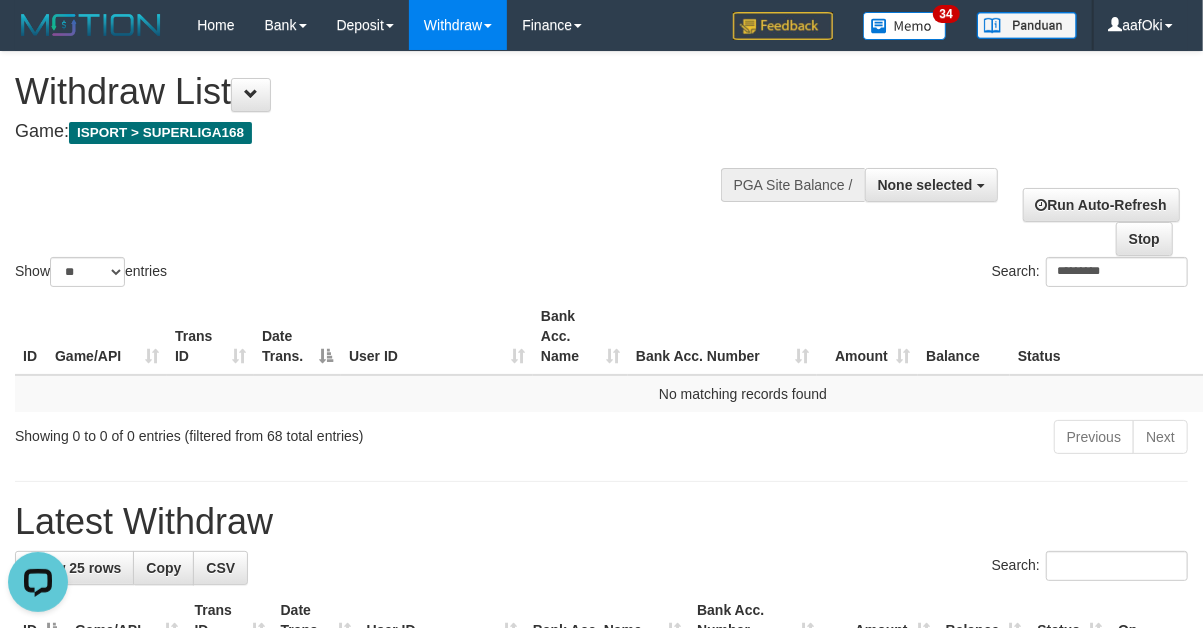 click on "Search: *********" at bounding box center (903, 274) 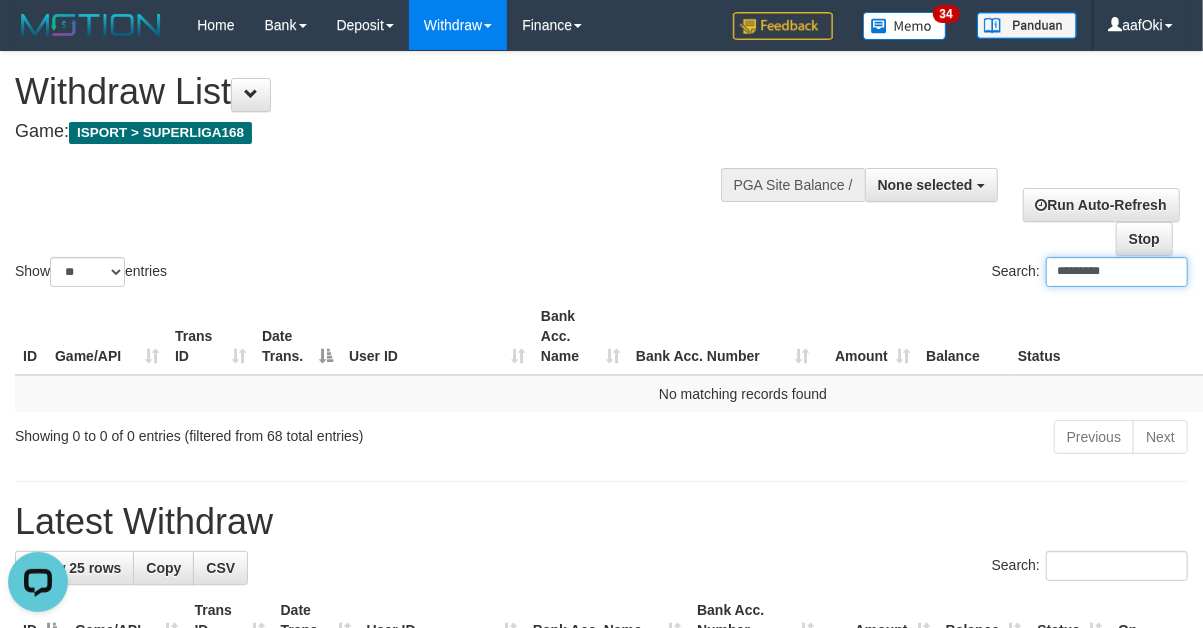 click on "*********" at bounding box center [1117, 272] 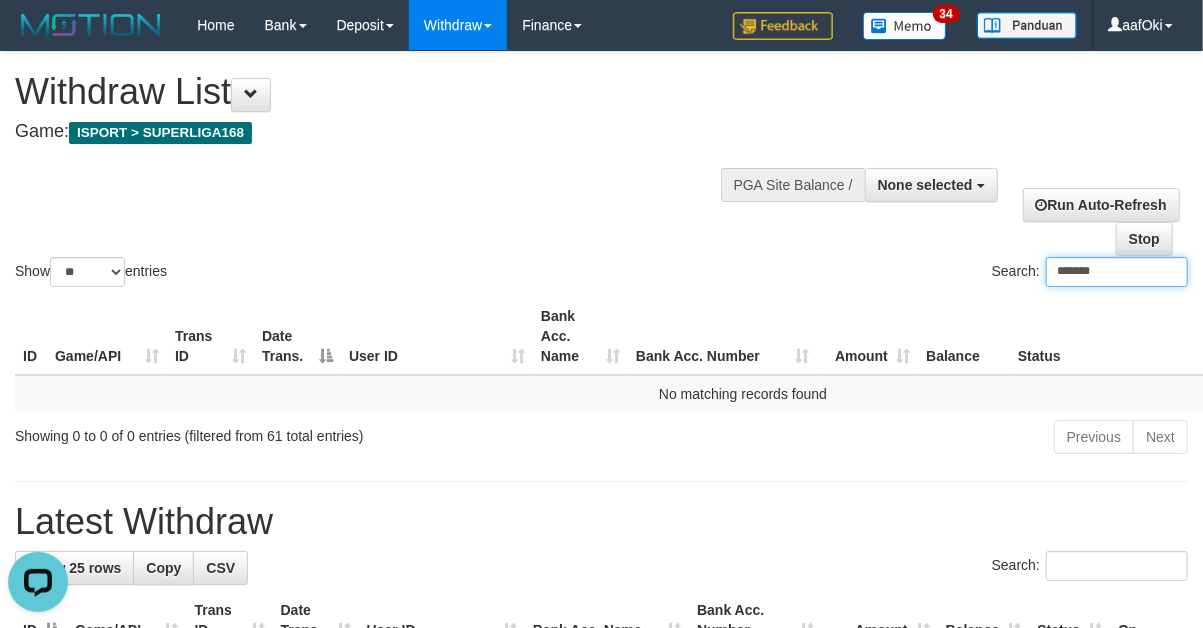 type on "*******" 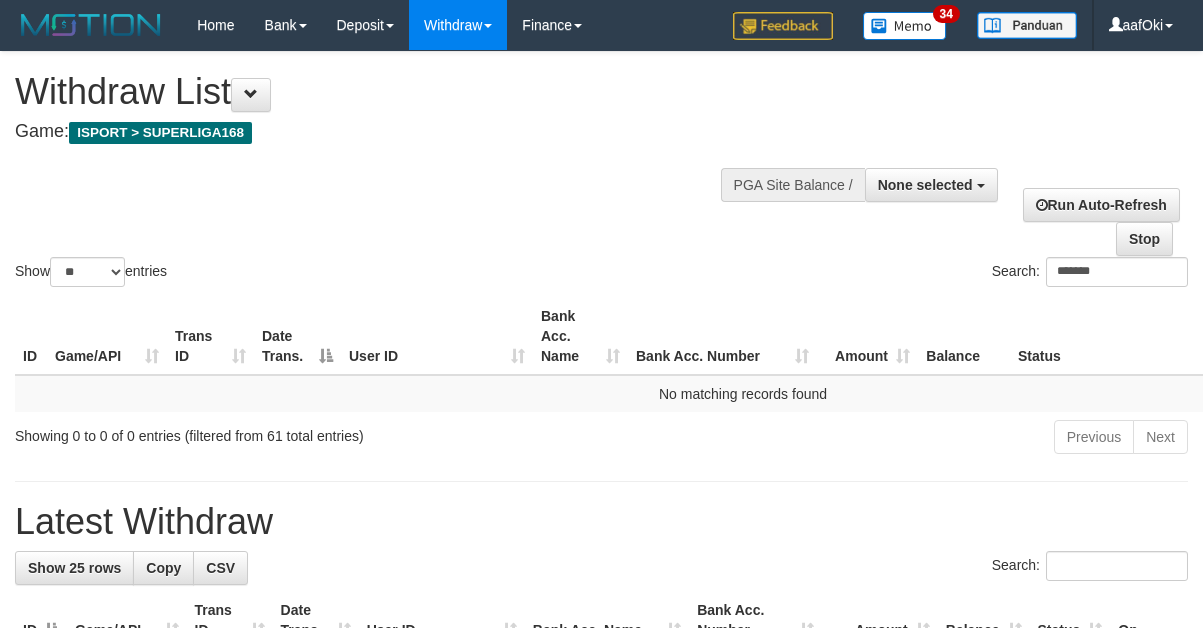 select 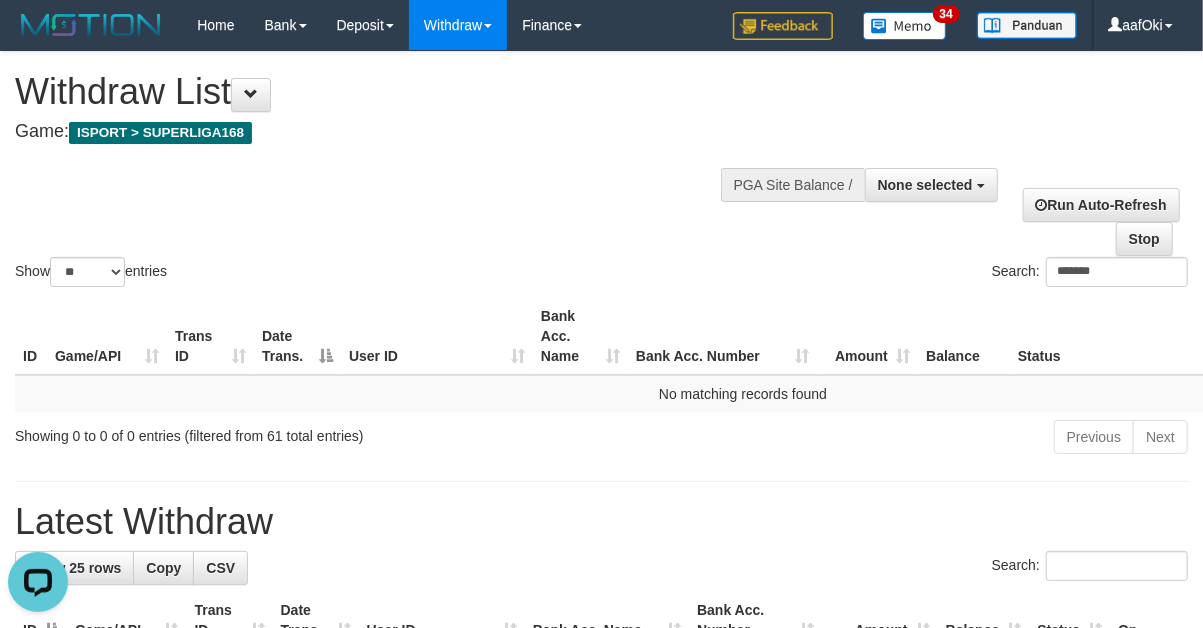 scroll, scrollTop: 0, scrollLeft: 0, axis: both 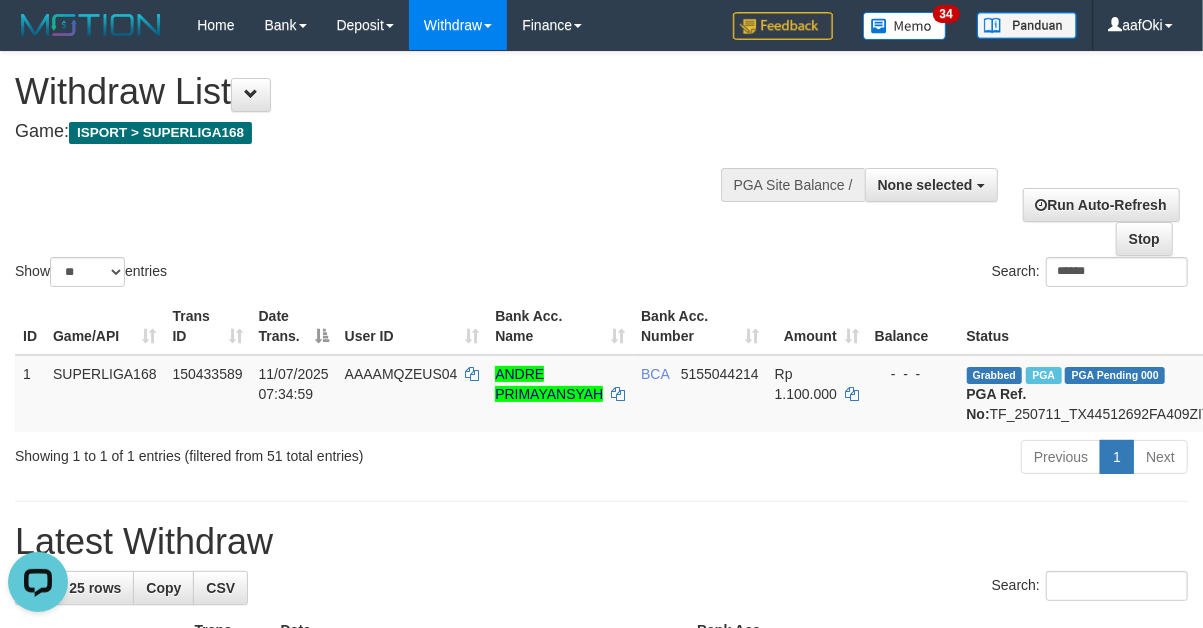 click on "Previous 1 Next" at bounding box center (852, 459) 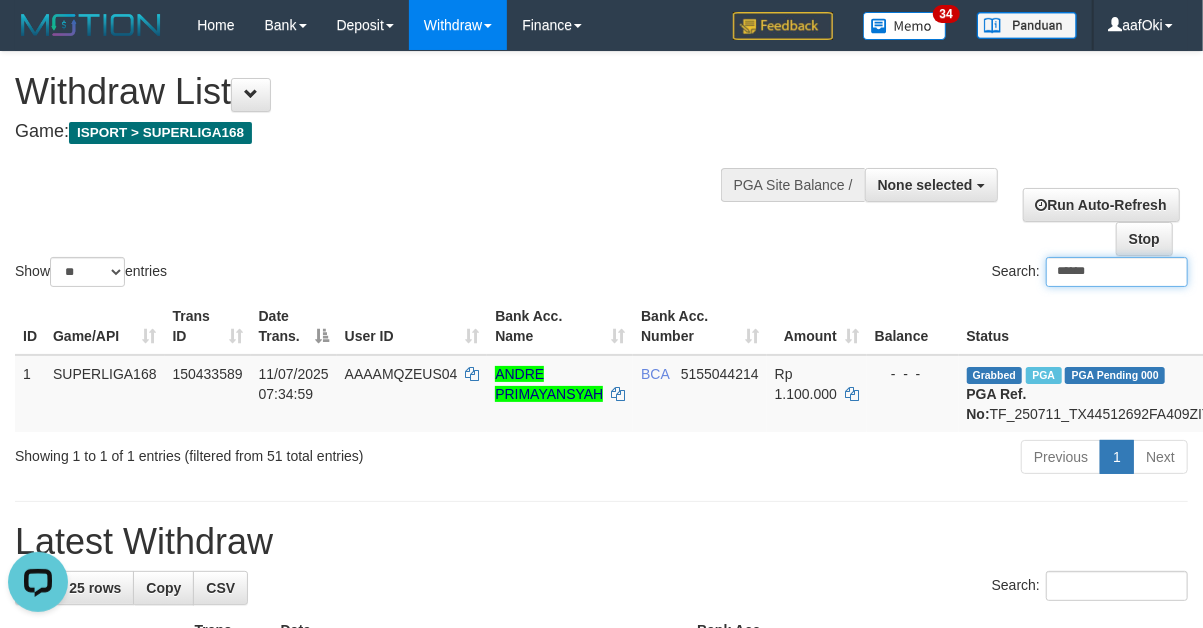 click on "******" at bounding box center [1117, 272] 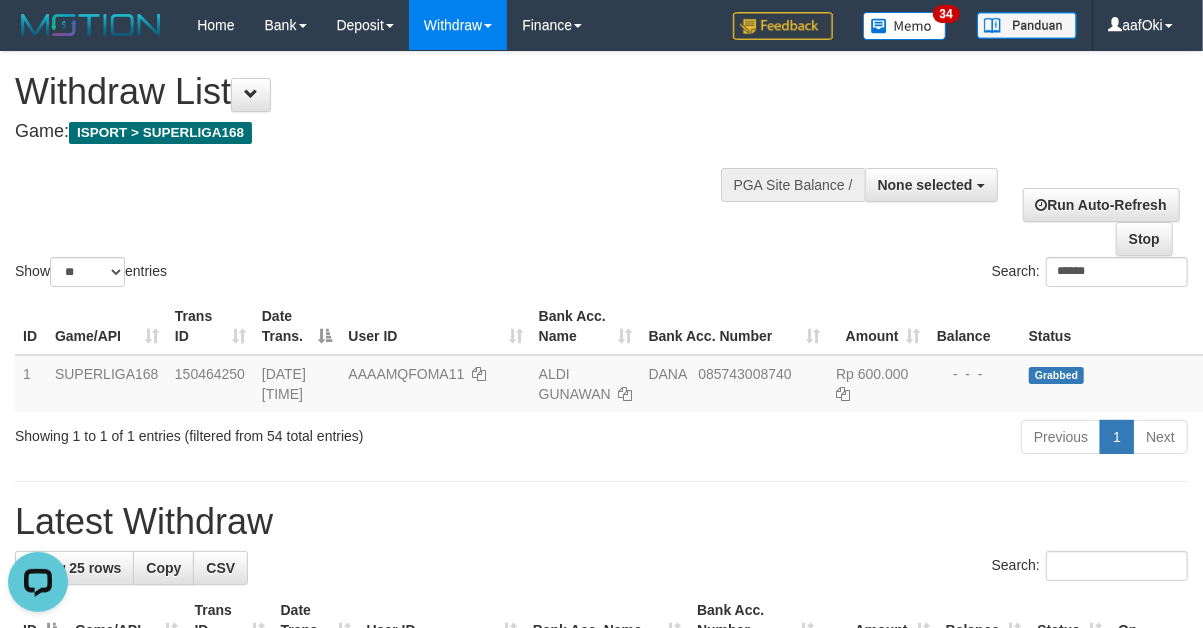 click on "Previous 1 Next" at bounding box center [852, 439] 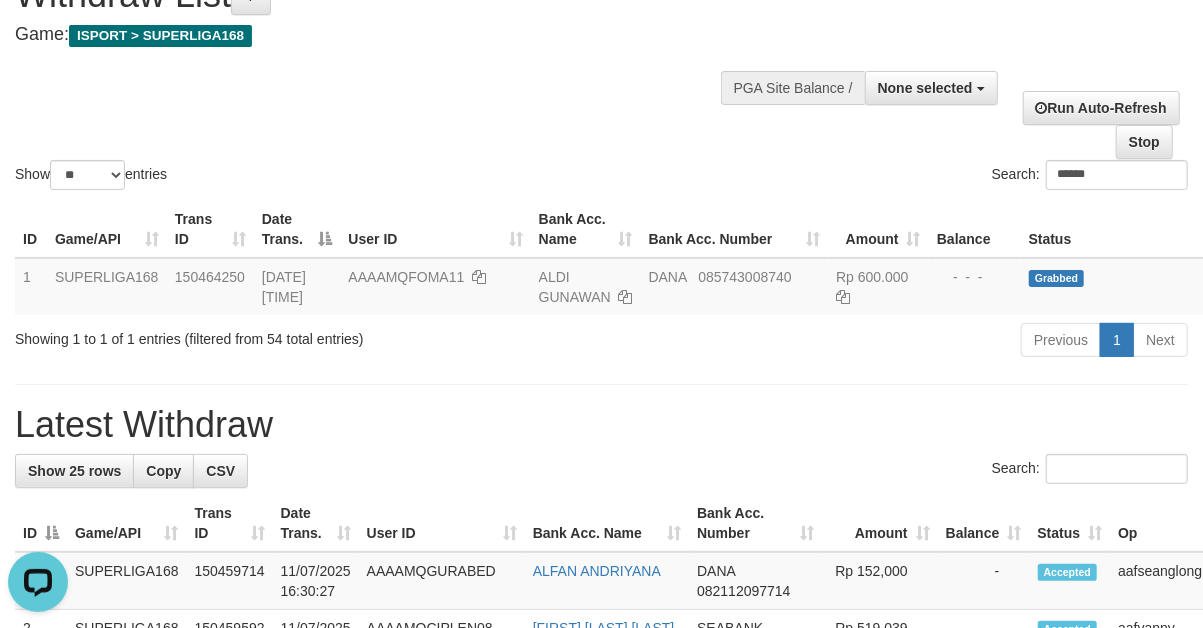 scroll, scrollTop: 147, scrollLeft: 0, axis: vertical 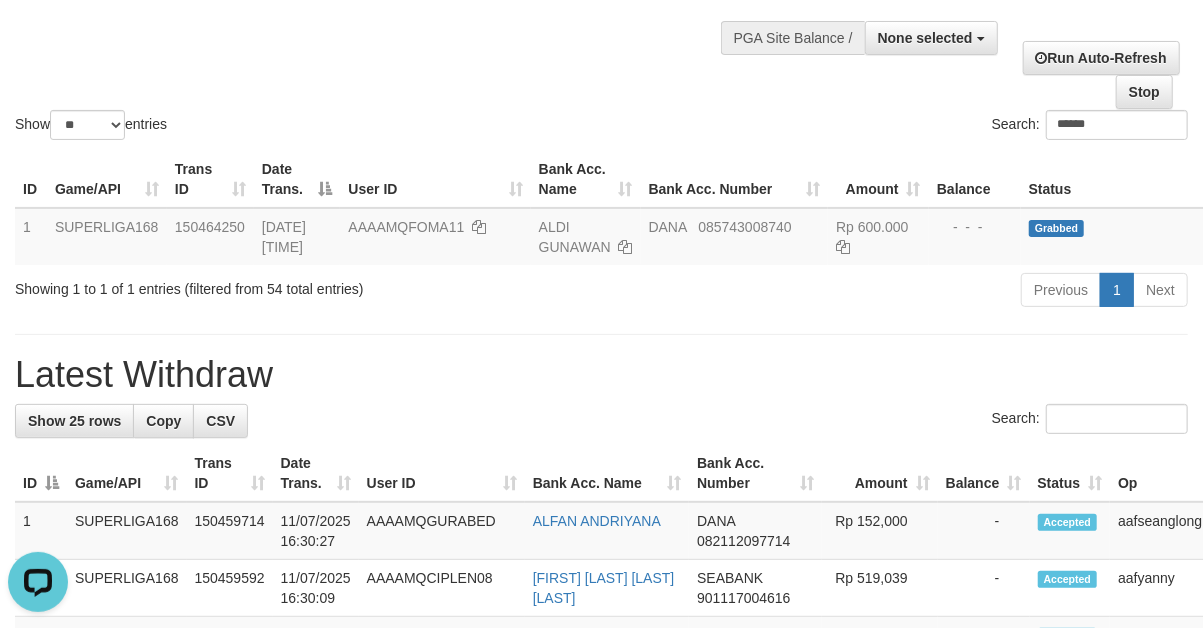 click on "Search: ******" at bounding box center (903, 127) 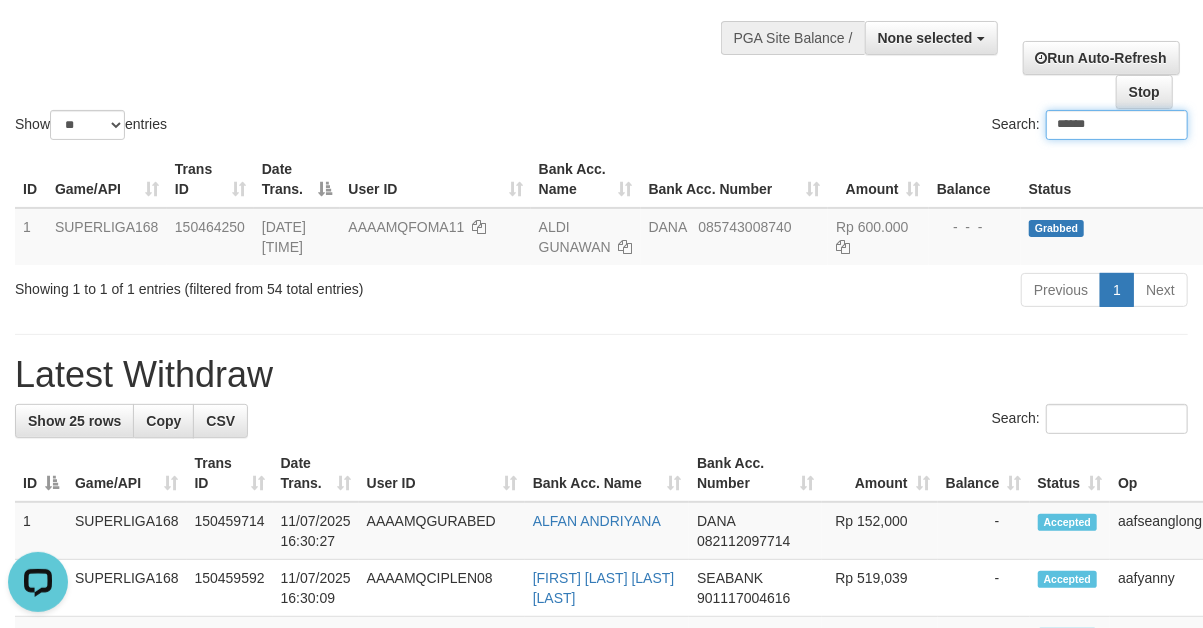 click on "******" at bounding box center (1117, 125) 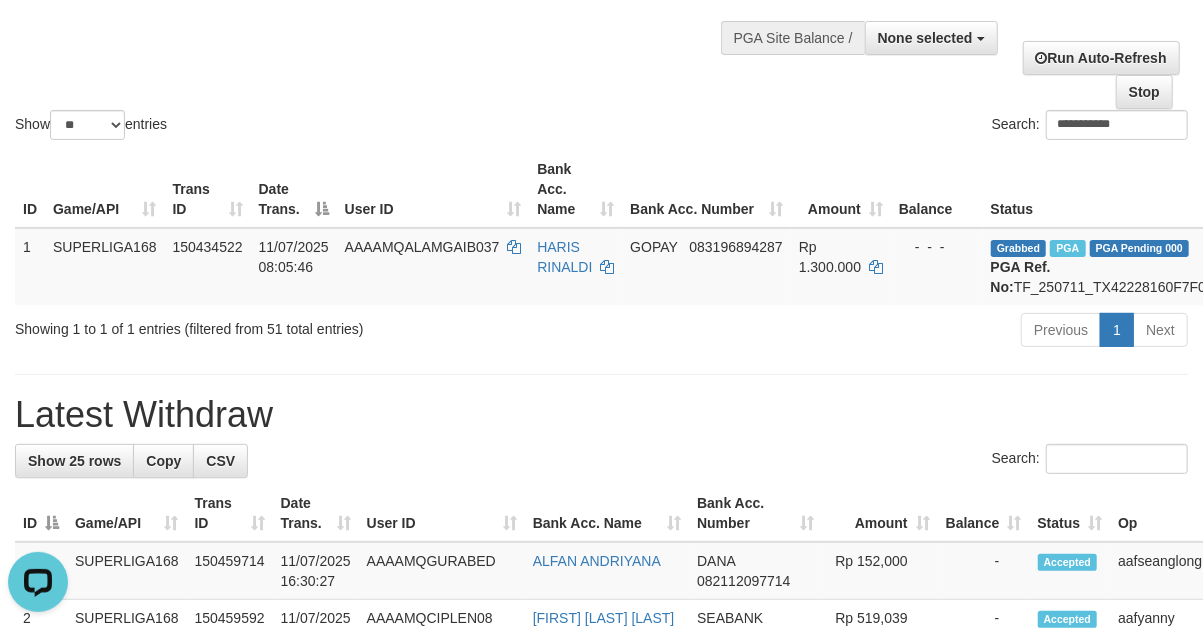 click on "**********" at bounding box center (903, 127) 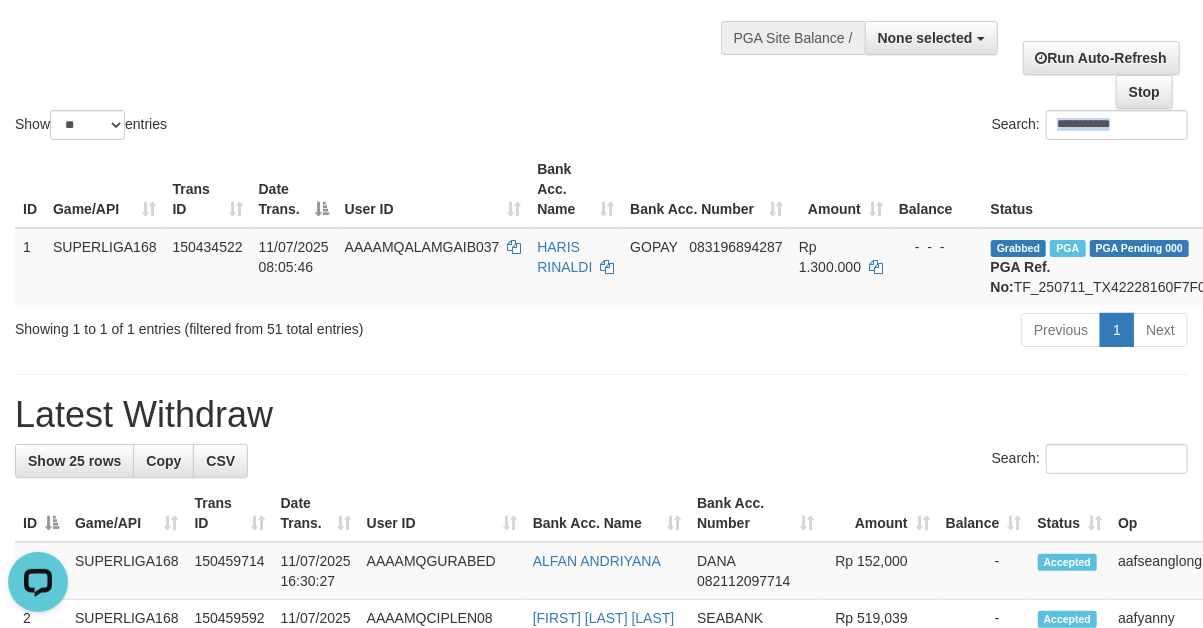click on "**********" at bounding box center [903, 127] 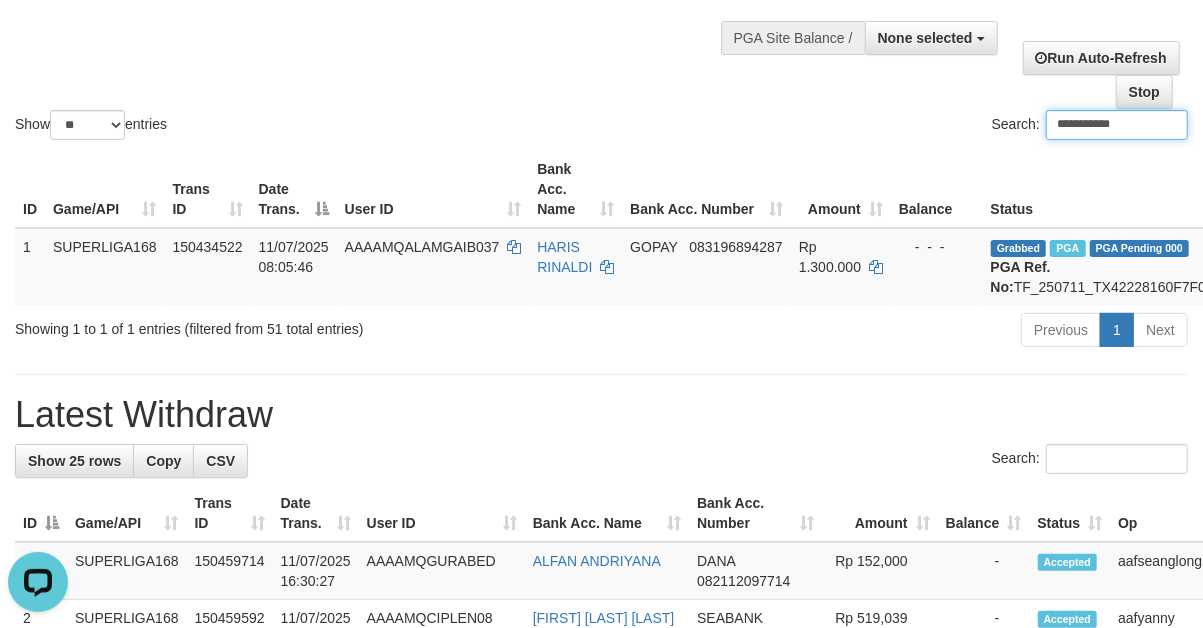 click on "**********" at bounding box center [1117, 125] 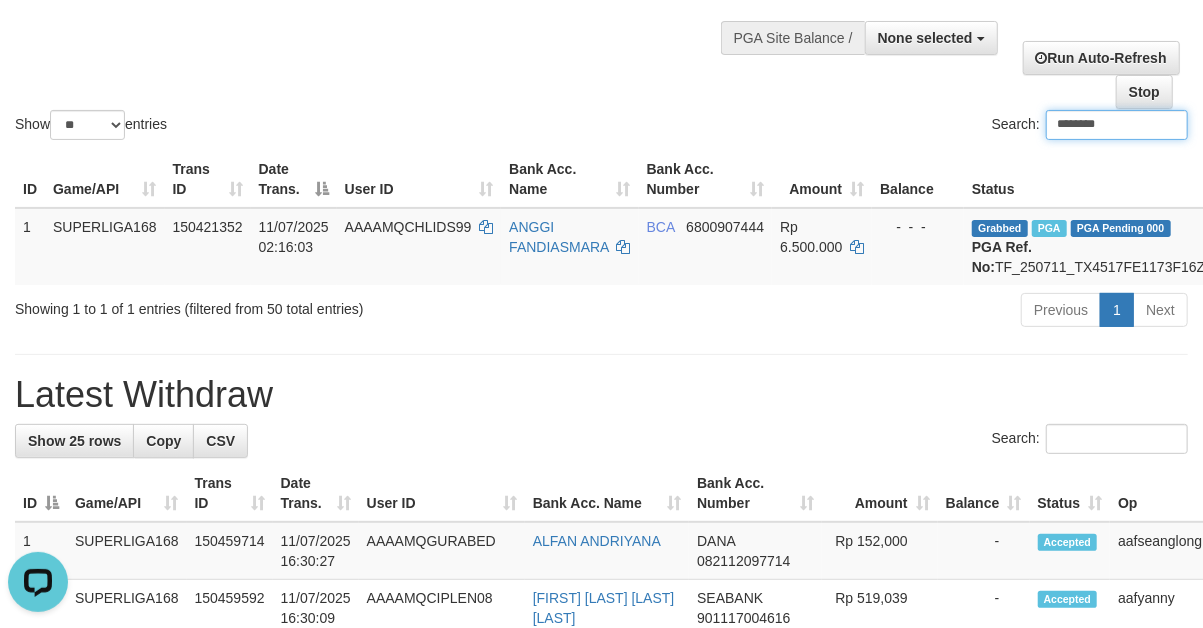 click on "********" at bounding box center (1117, 125) 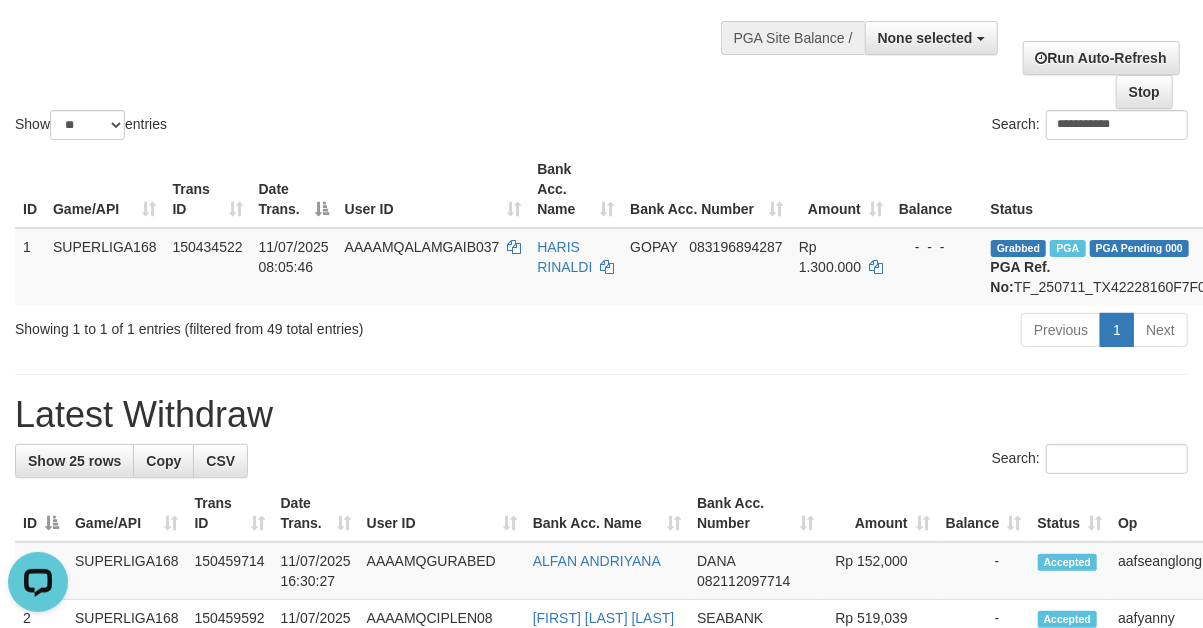 click on "Search:" at bounding box center (601, 461) 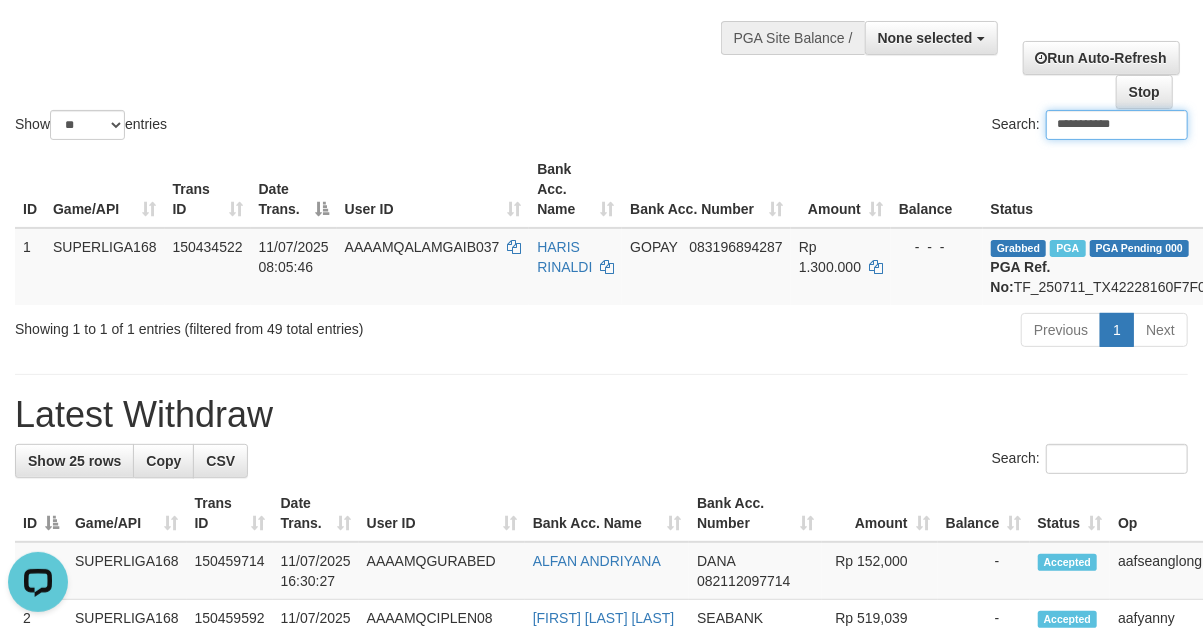 click on "**********" at bounding box center (1117, 125) 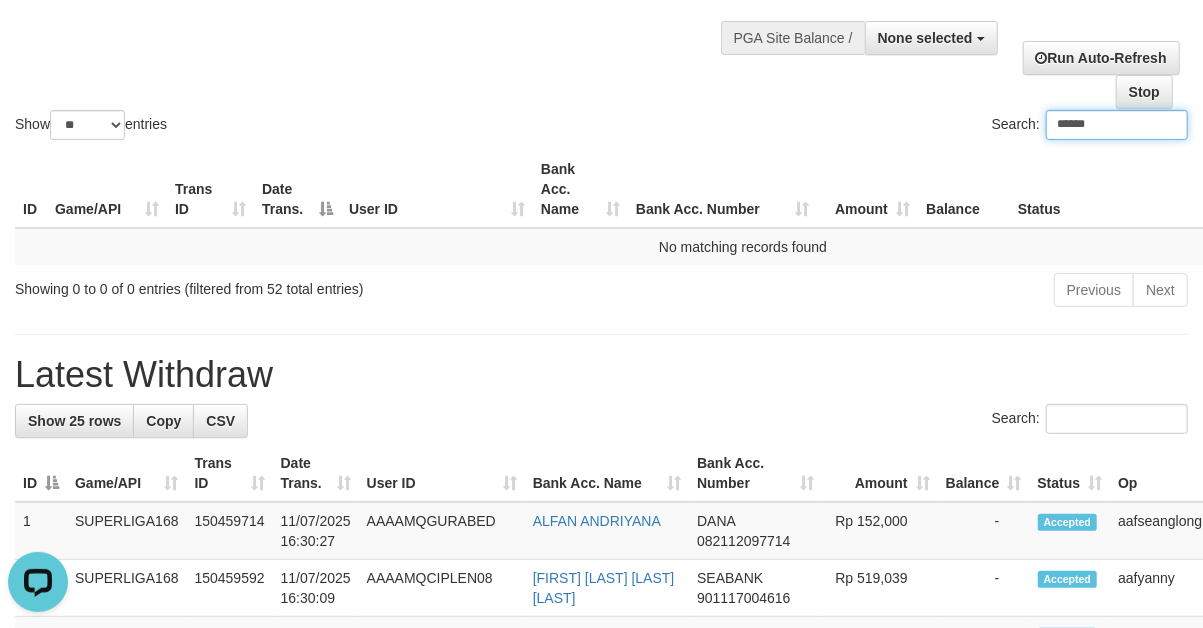 type on "******" 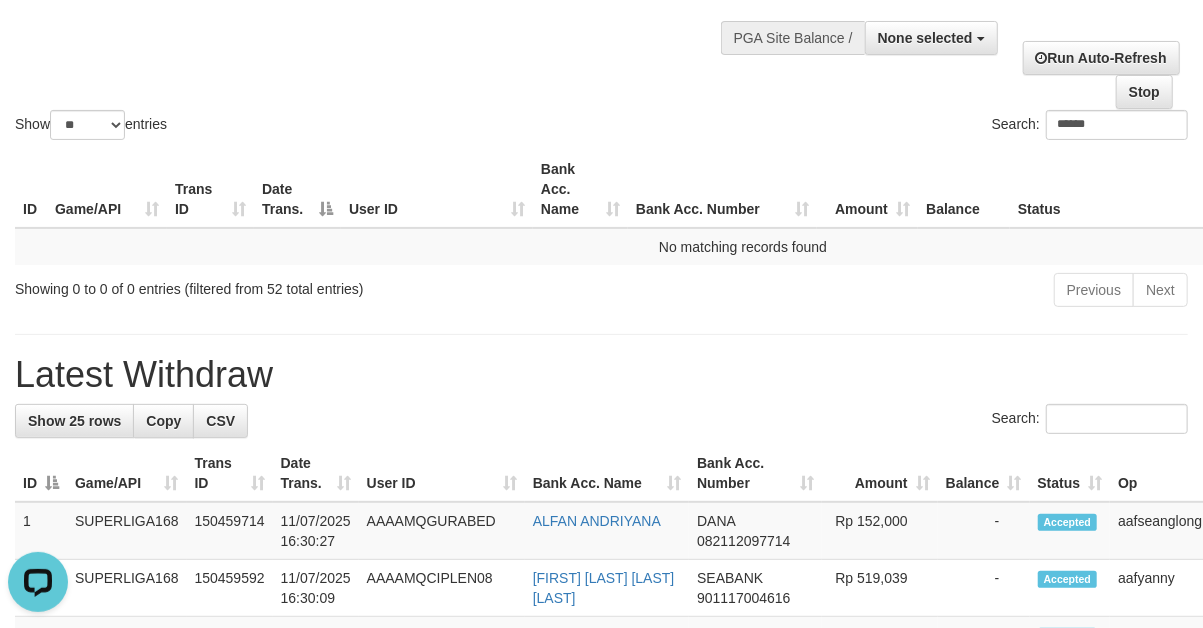 click on "Search: ******" at bounding box center [903, 127] 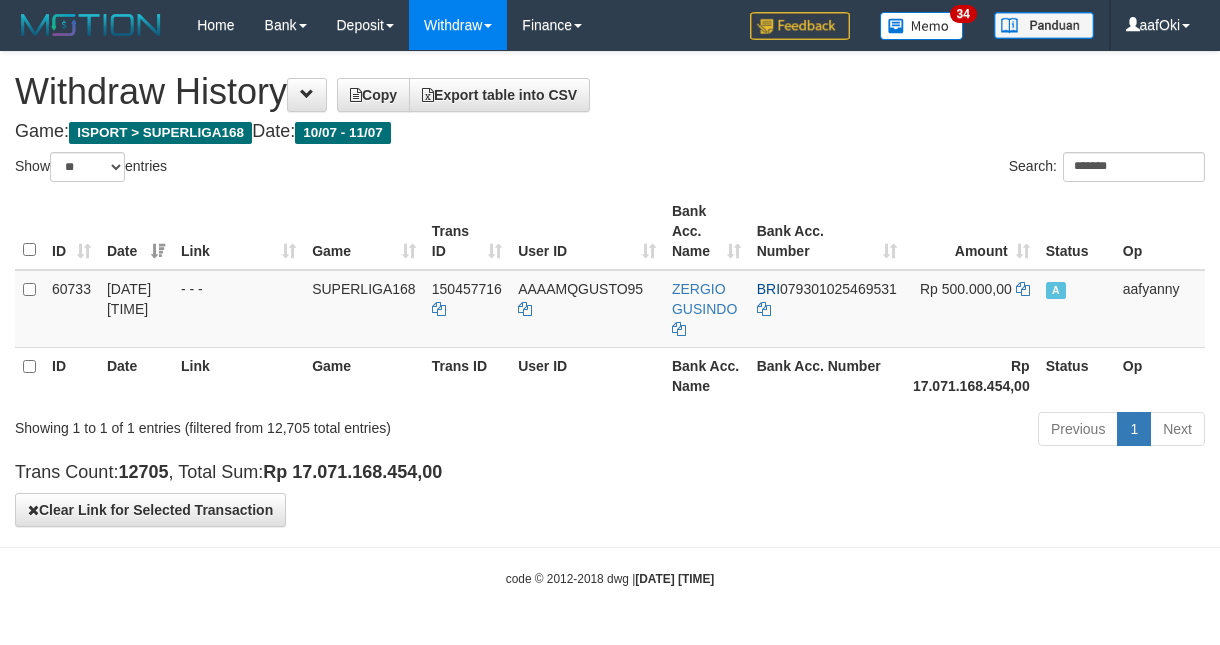 select on "**" 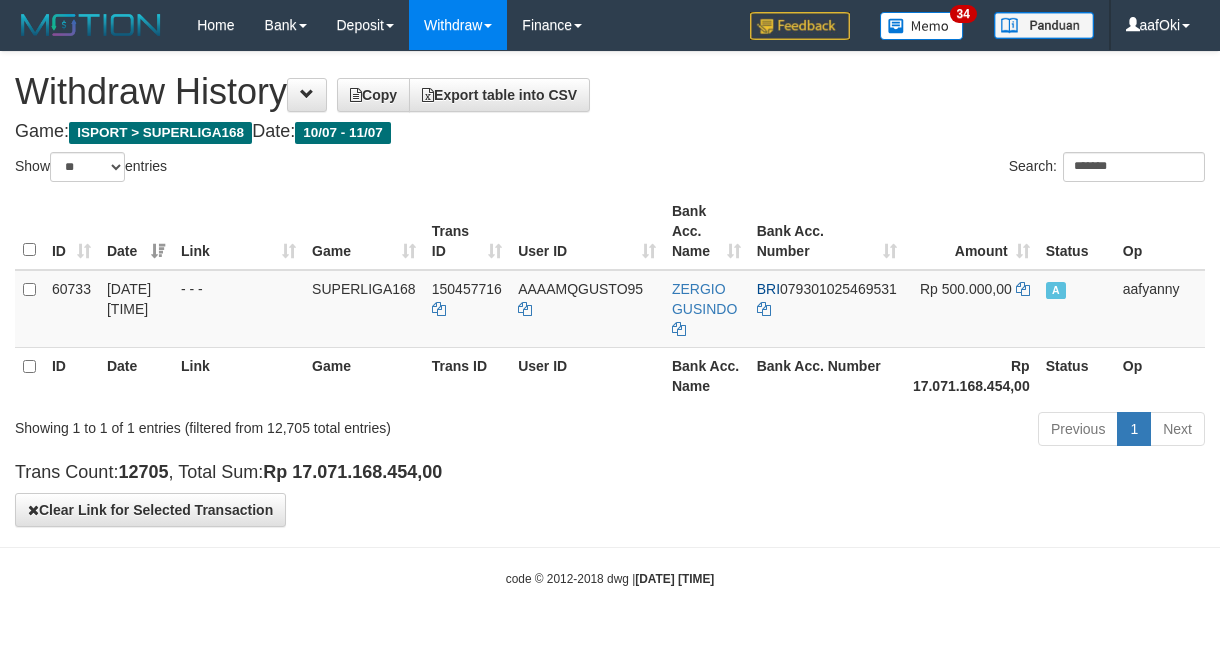 scroll, scrollTop: 0, scrollLeft: 0, axis: both 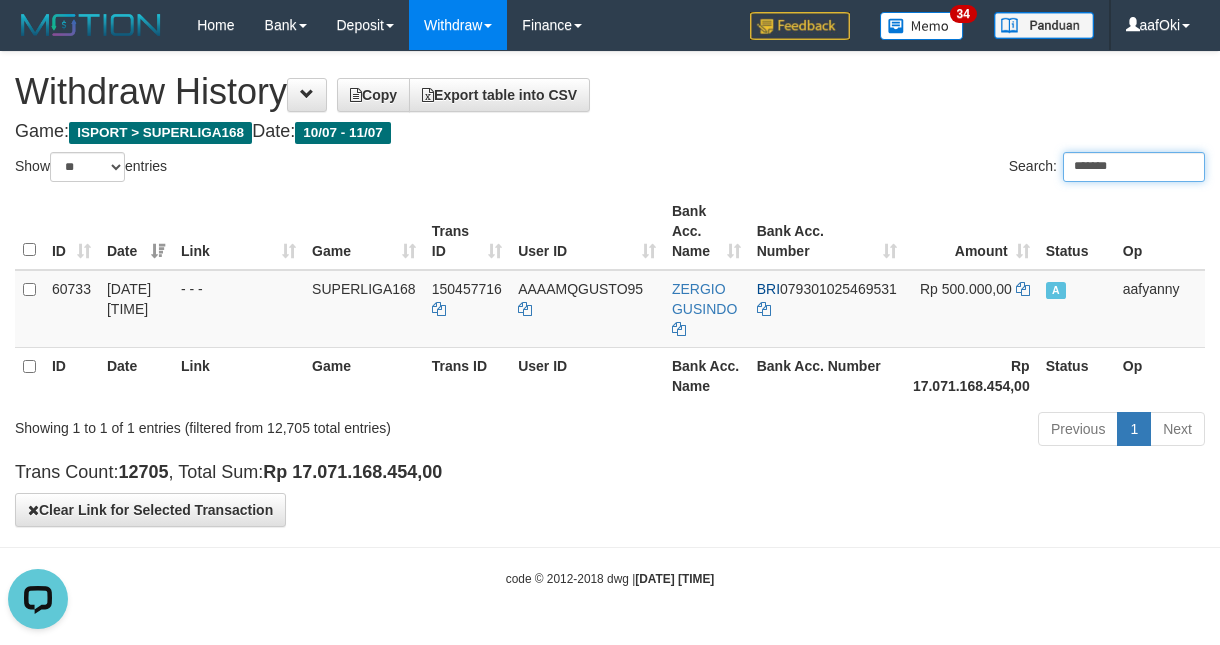 click on "*******" at bounding box center [1134, 167] 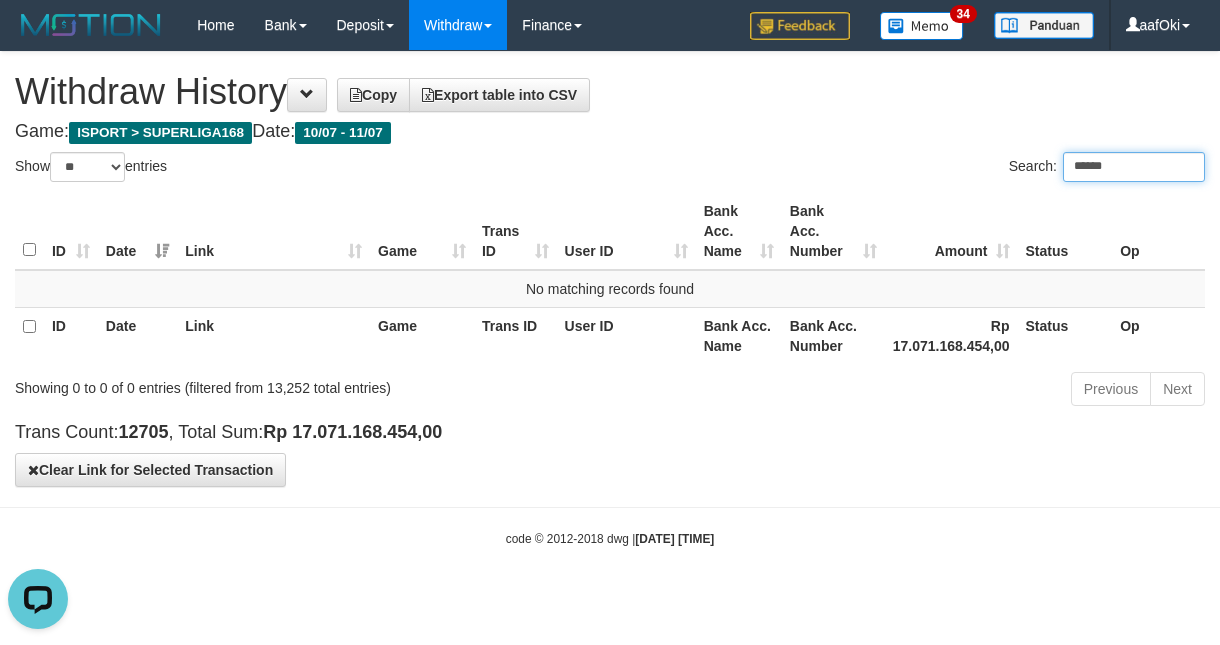 type on "******" 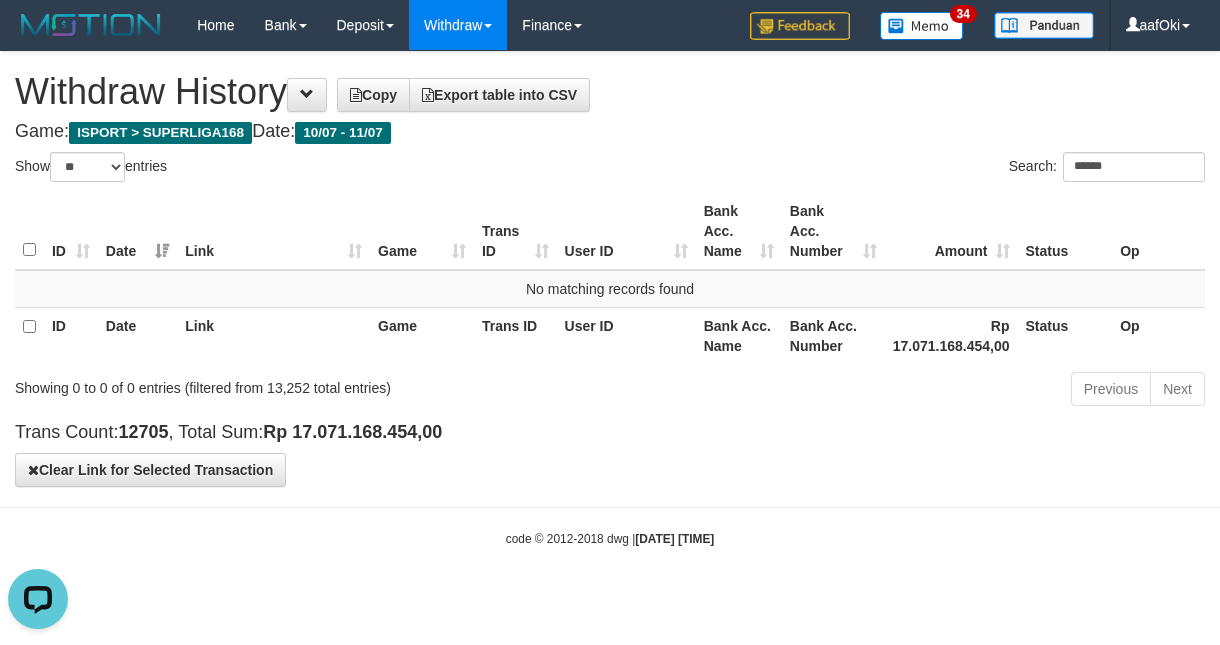 click on "Toggle navigation
Home
Bank
Account List
Search
Deposit
DPS List
History
Withdraw
WD List
Report Link
History
Finance
Financial Data
aafOki" at bounding box center [610, 299] 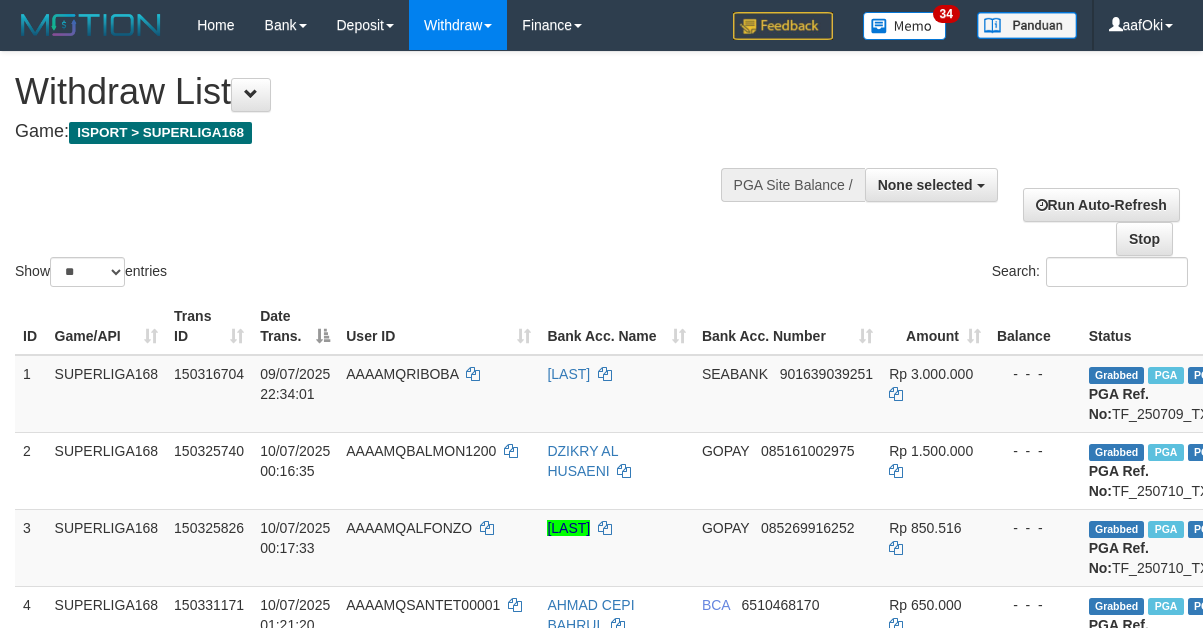 select 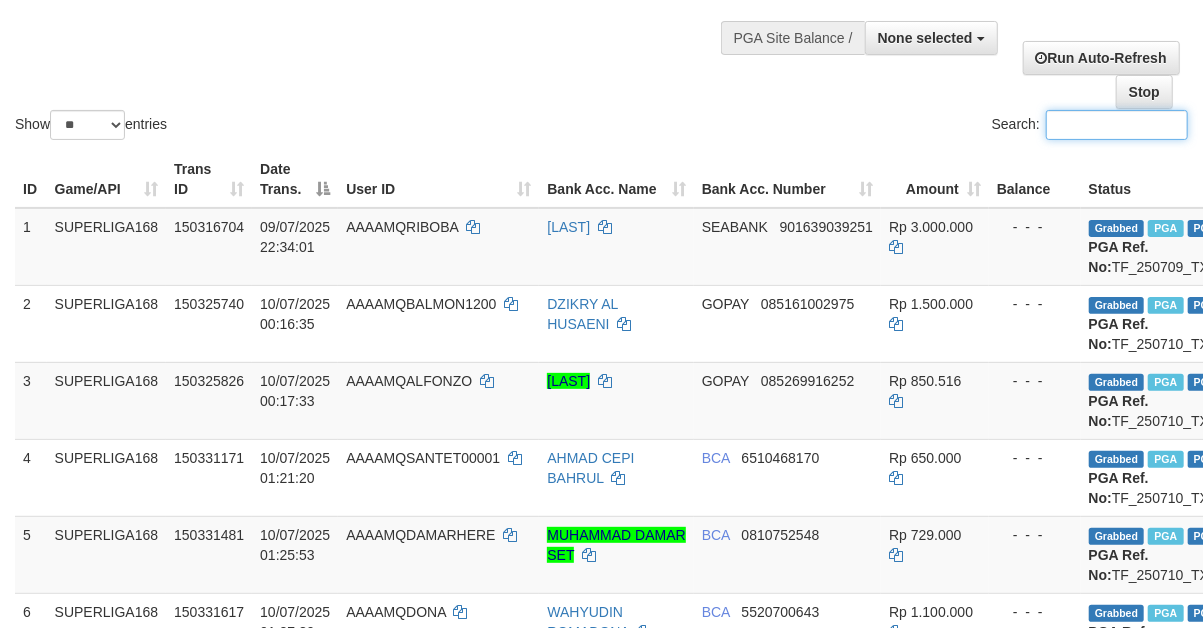 click on "Search:" at bounding box center (1117, 125) 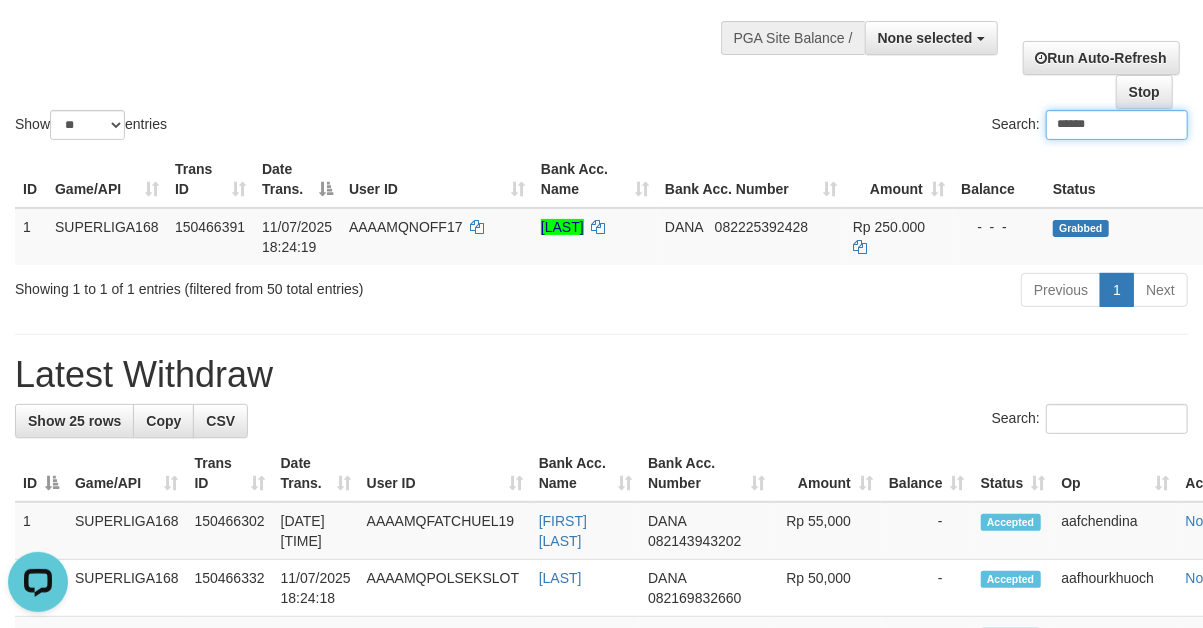 scroll, scrollTop: 0, scrollLeft: 0, axis: both 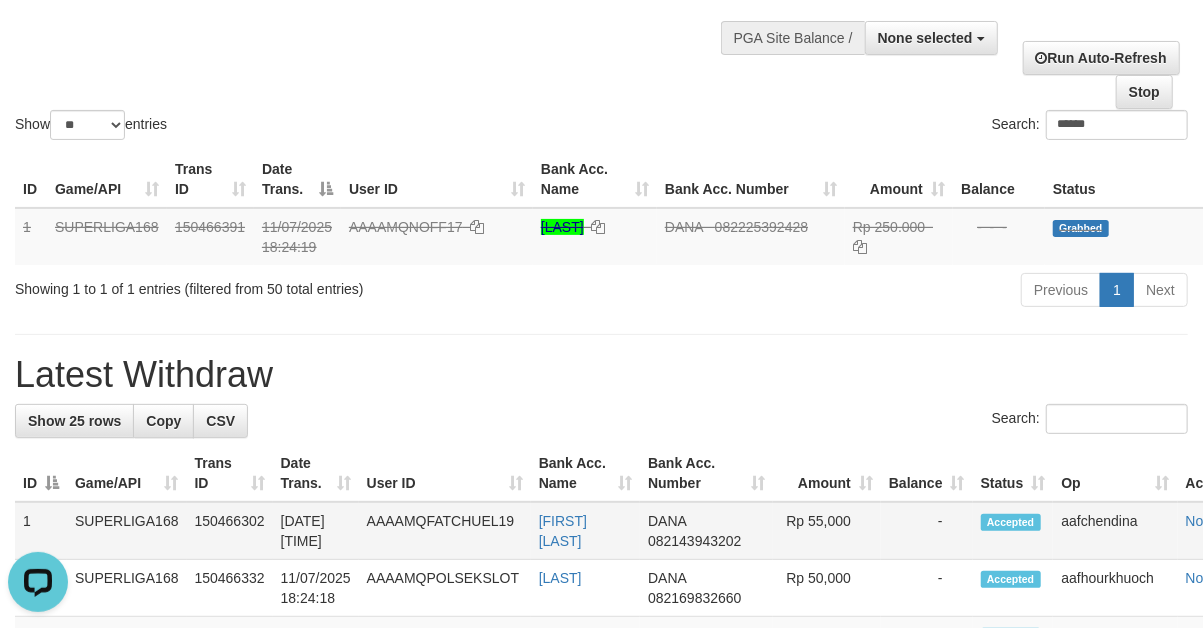 click on "Rp 55,000" at bounding box center [827, 531] 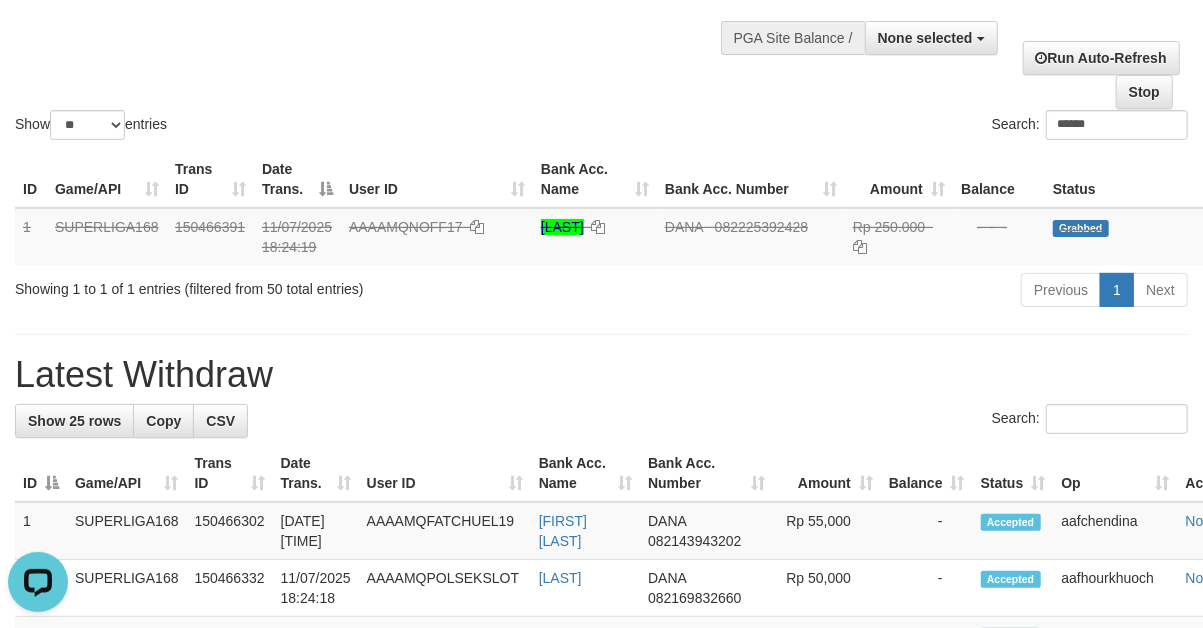 drag, startPoint x: 875, startPoint y: 558, endPoint x: 880, endPoint y: 478, distance: 80.1561 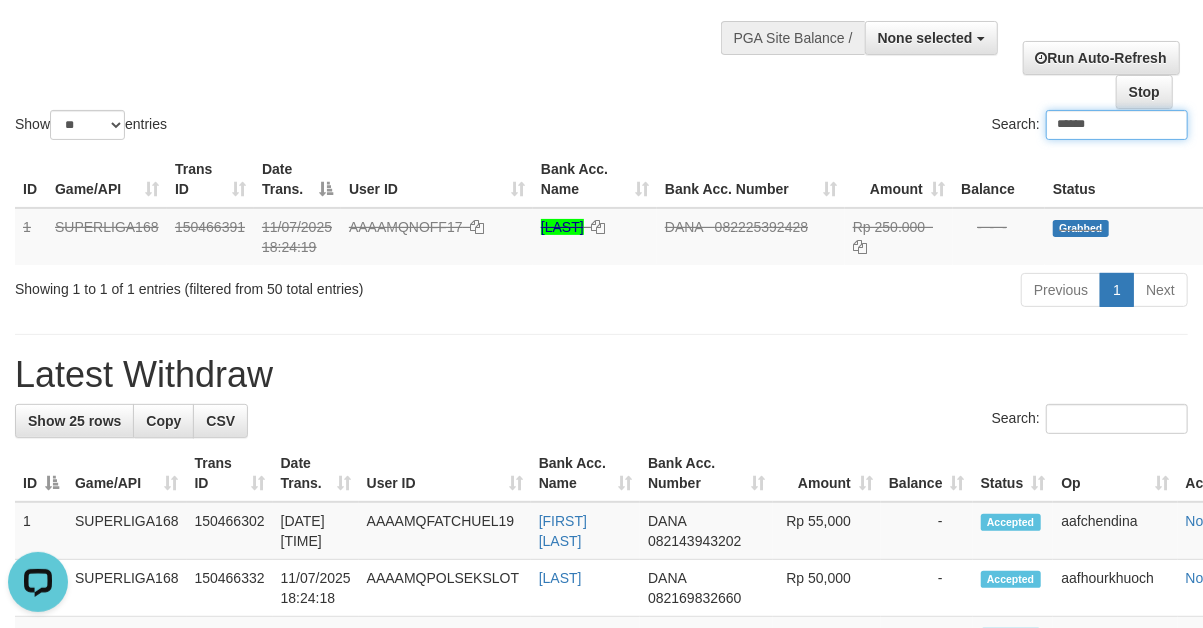 click on "******" at bounding box center (1117, 125) 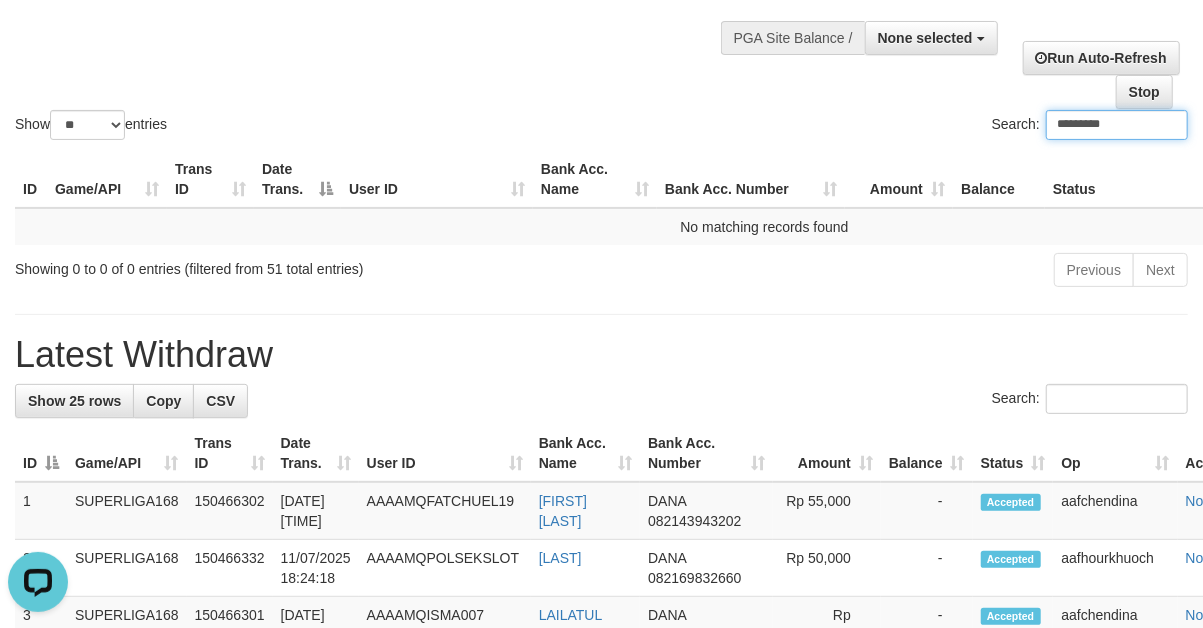 click on "*********" at bounding box center (1117, 125) 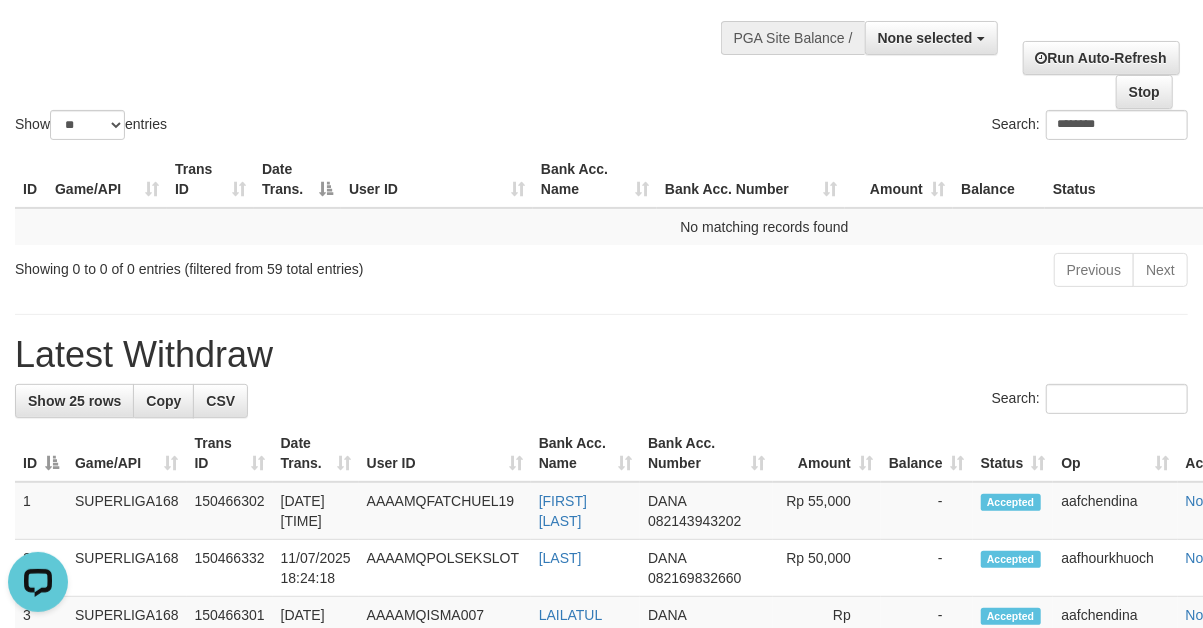 click on "ID Game/API Trans ID Date Trans. User ID Bank Acc. Name Bank Acc. Number Amount Balance Status Op Action
No matching records found Processing..." at bounding box center [601, 198] 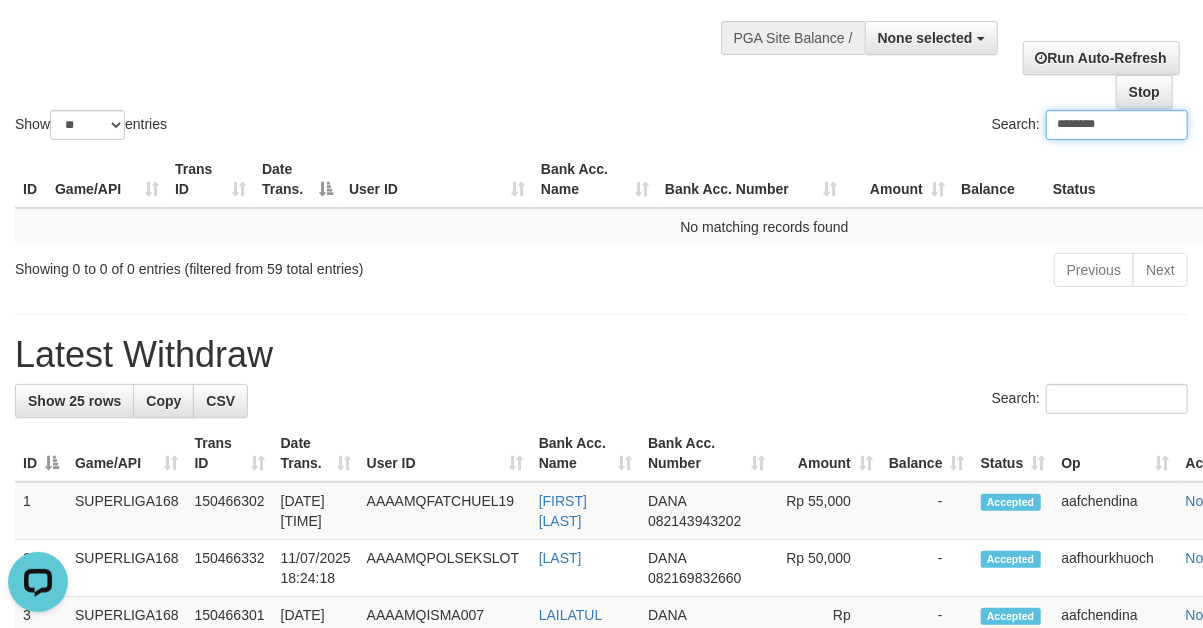 click on "********" at bounding box center (1117, 125) 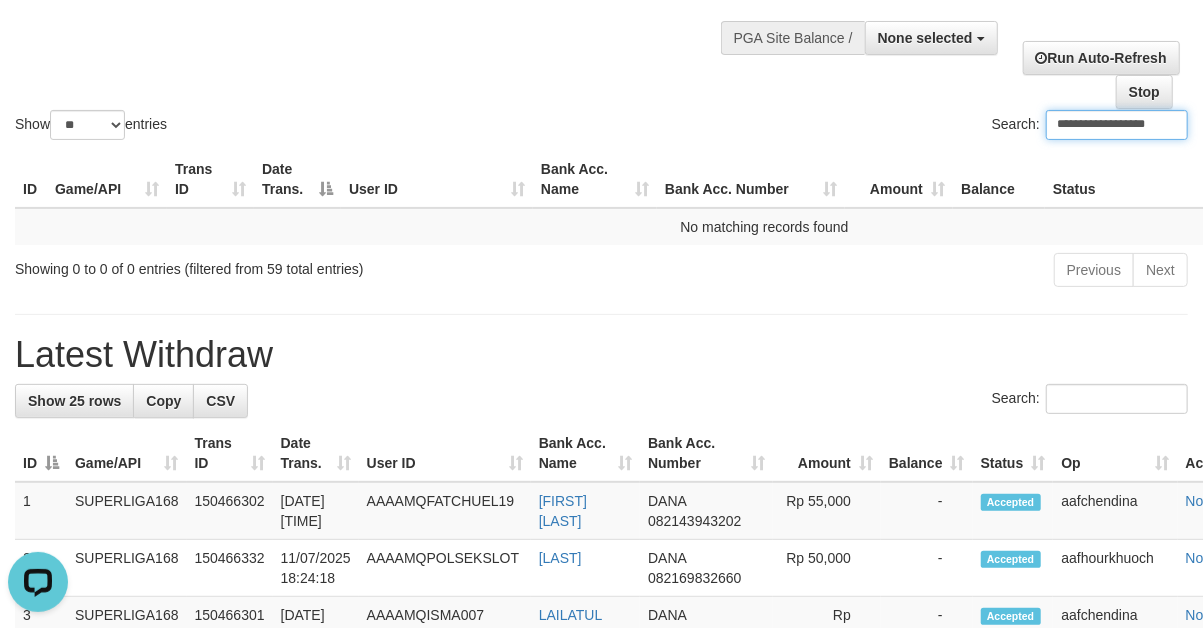 click on "**********" at bounding box center (1117, 125) 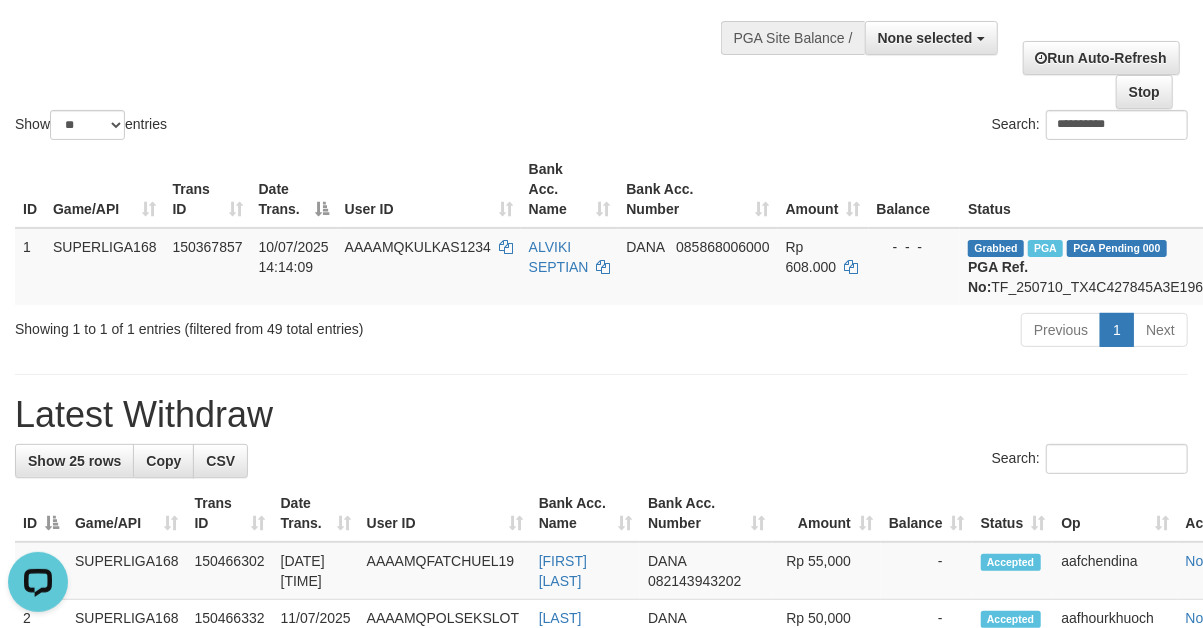 click on "Previous 1 Next" at bounding box center (852, 332) 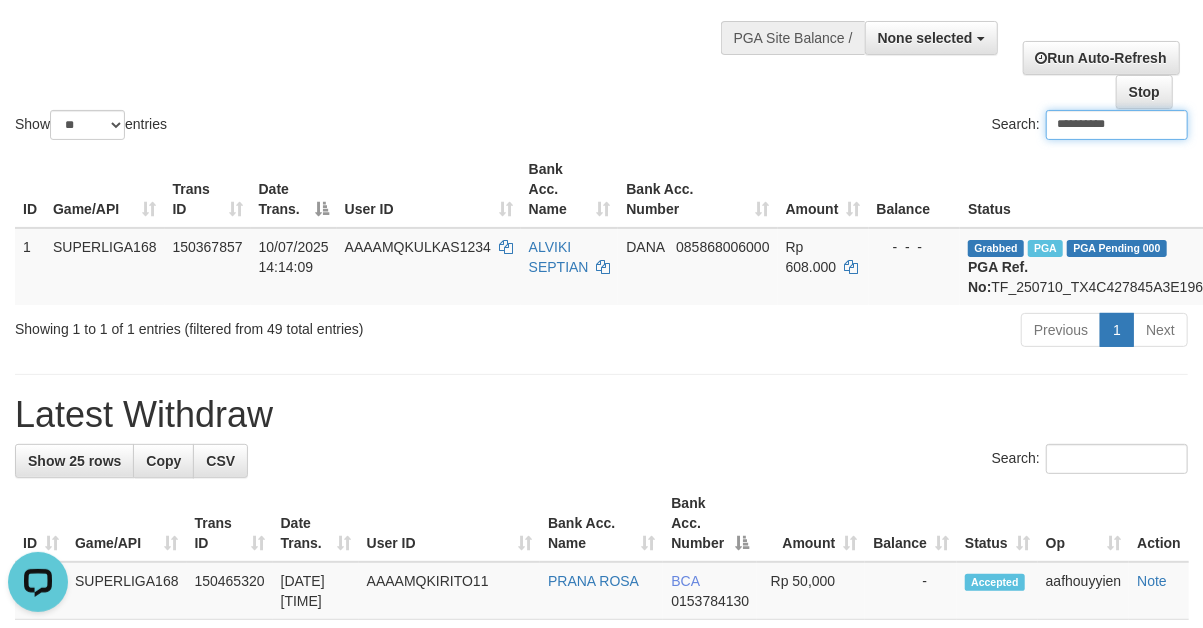 click on "**********" at bounding box center [1117, 125] 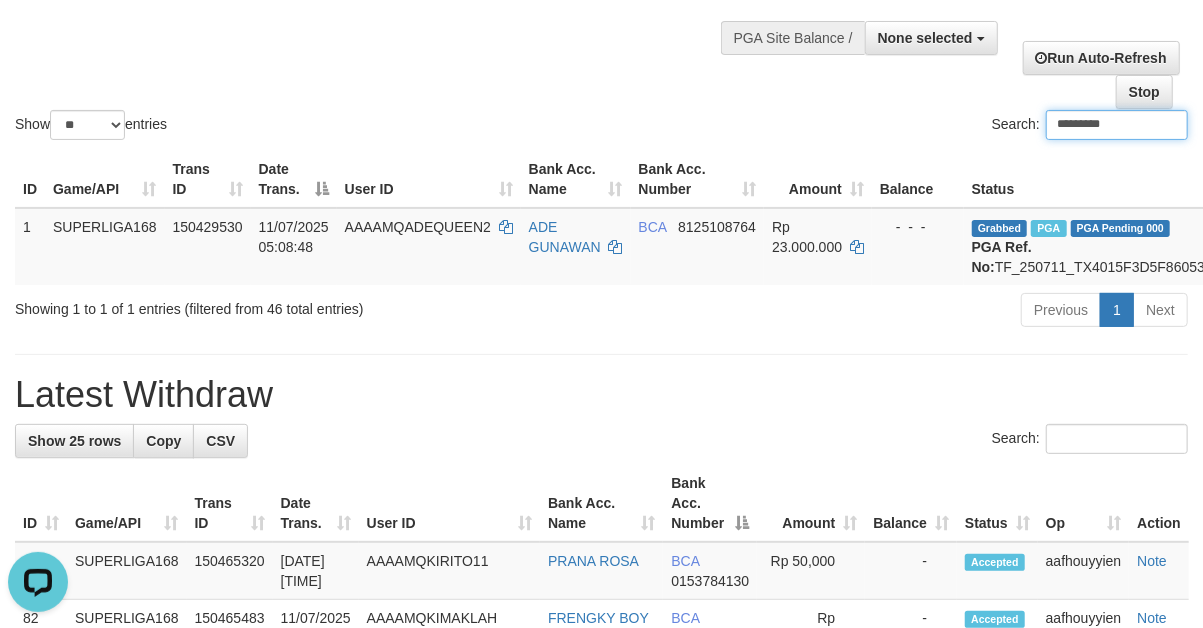 type on "*********" 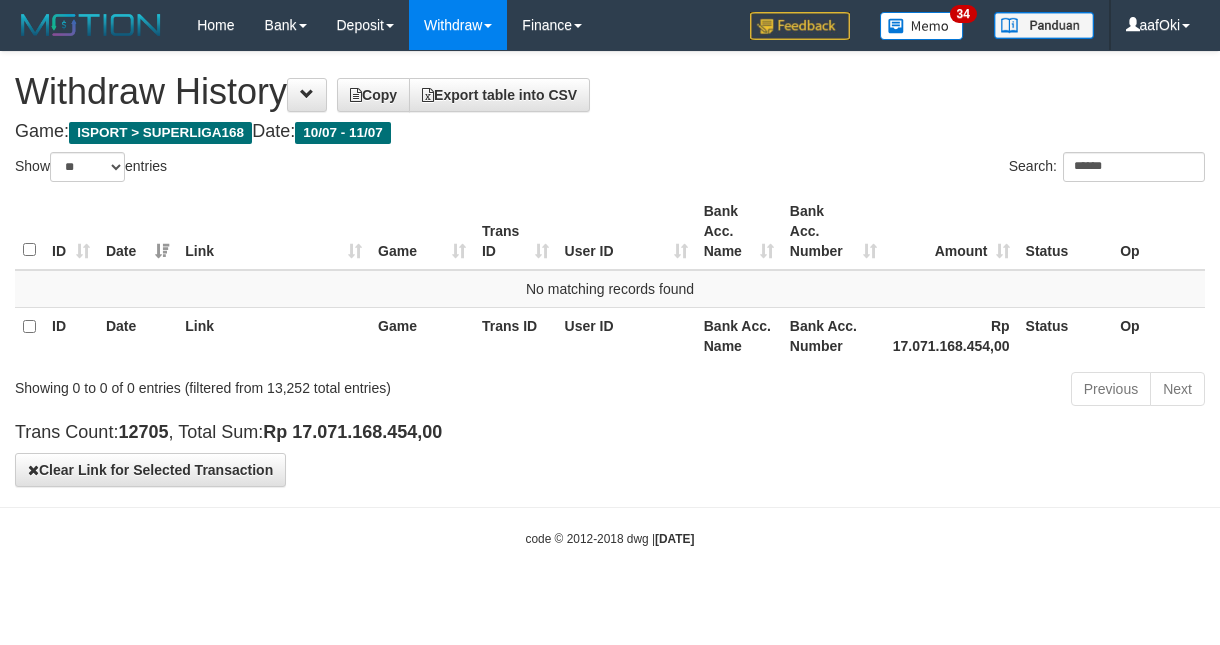 select on "**" 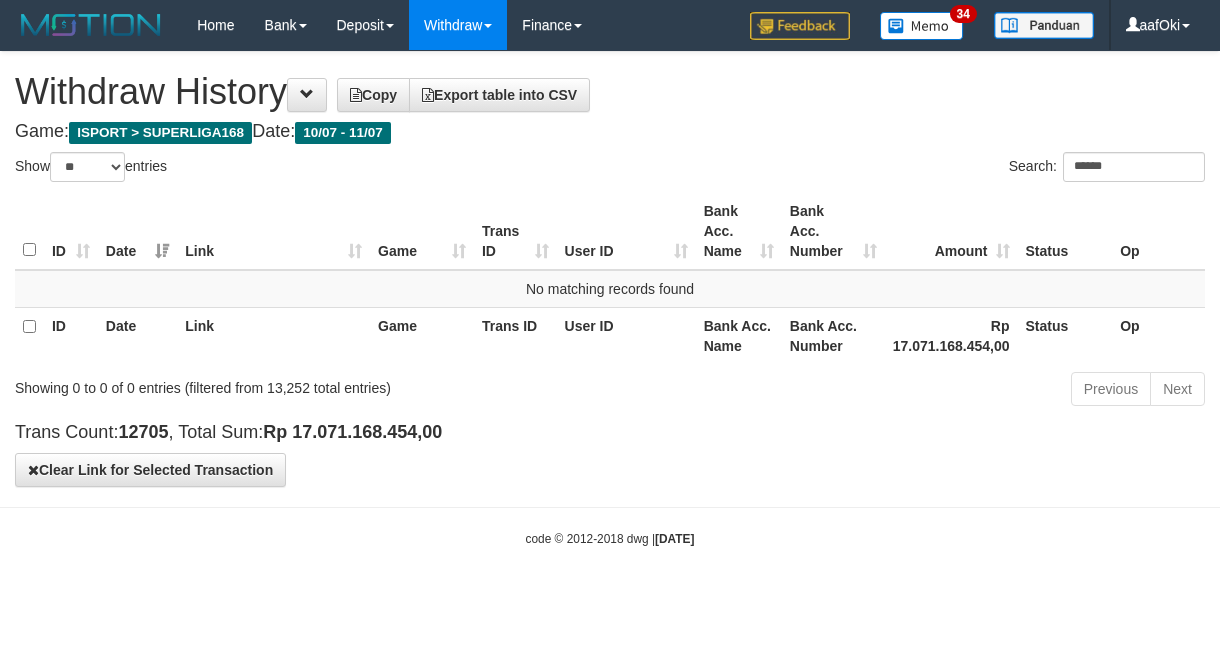 scroll, scrollTop: 0, scrollLeft: 0, axis: both 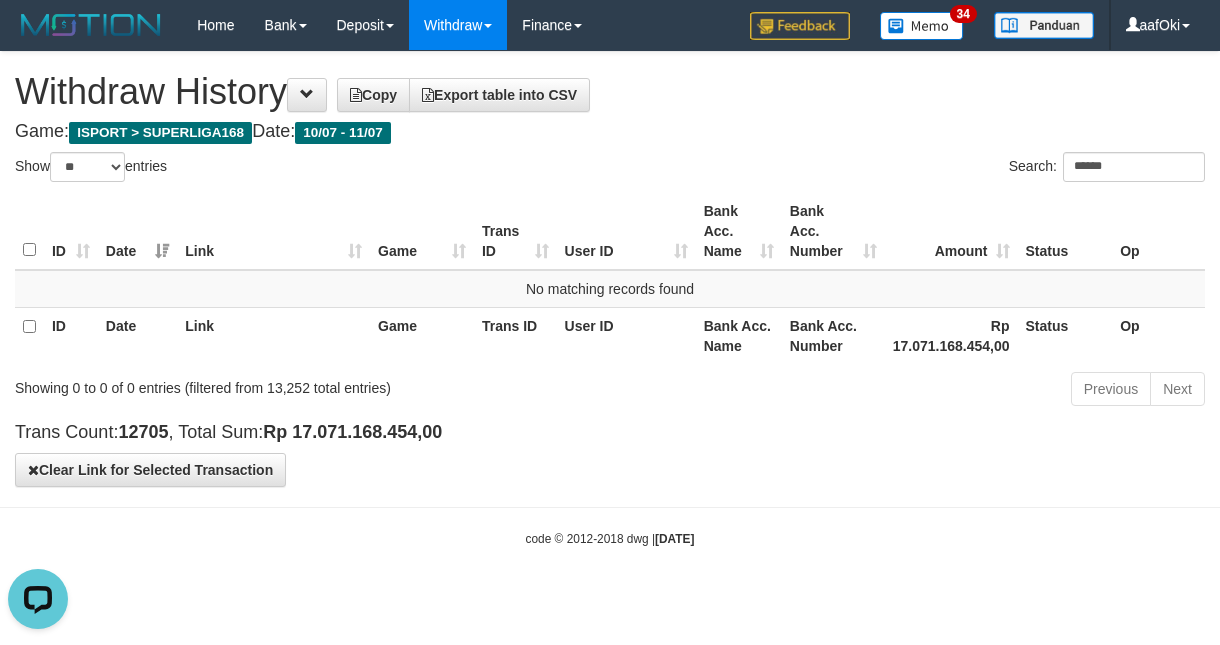 click on "******" at bounding box center [1134, 167] 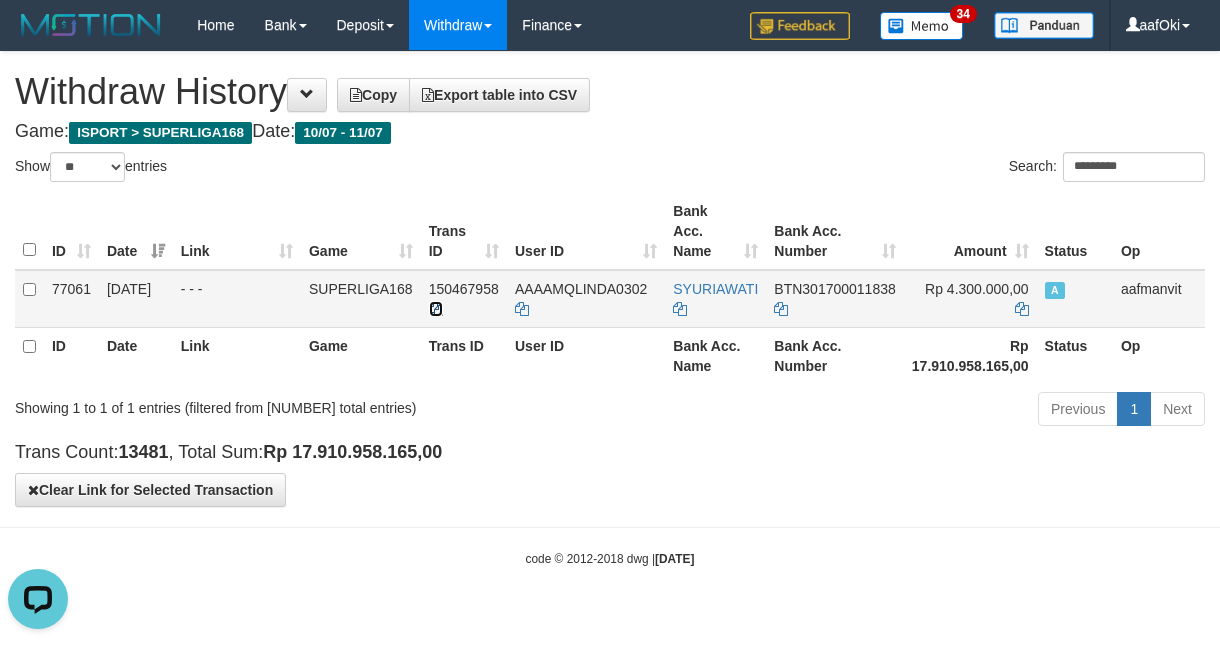 click at bounding box center (436, 309) 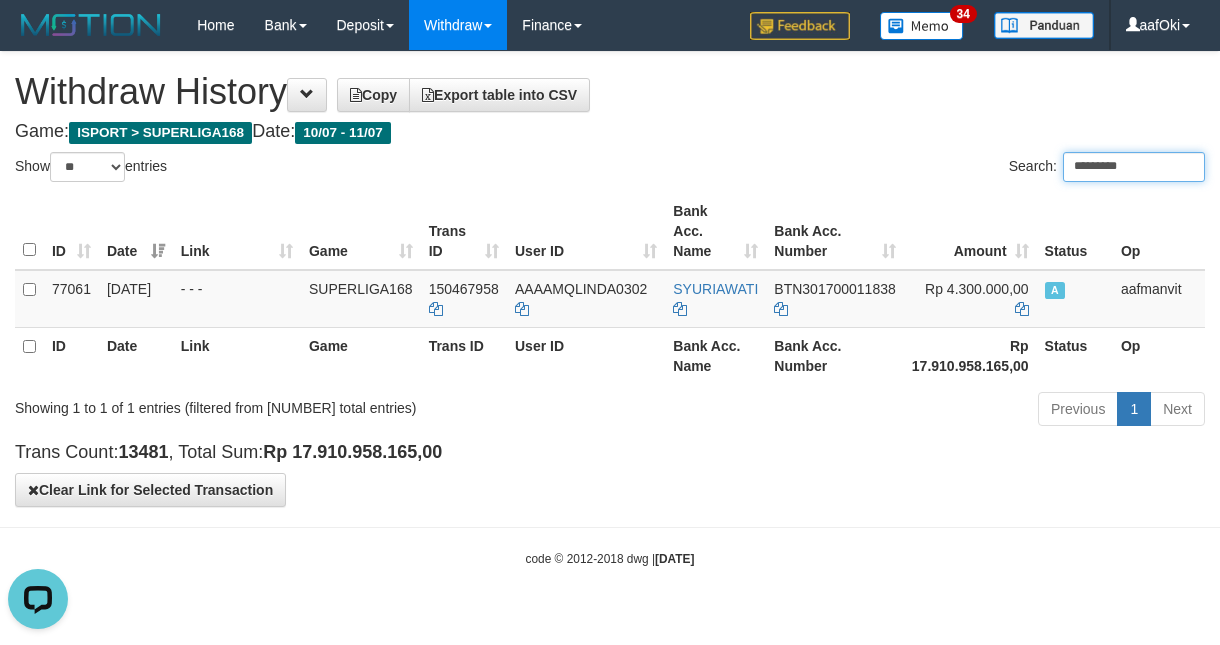 click on "*********" at bounding box center [1134, 167] 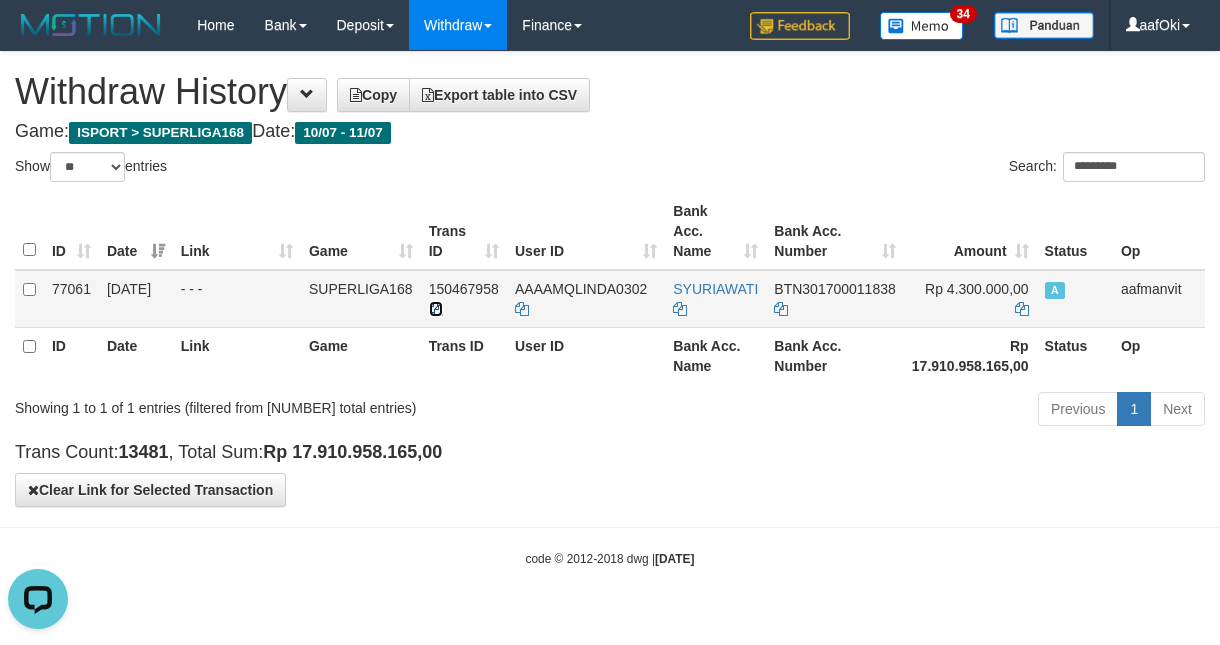 click at bounding box center [436, 309] 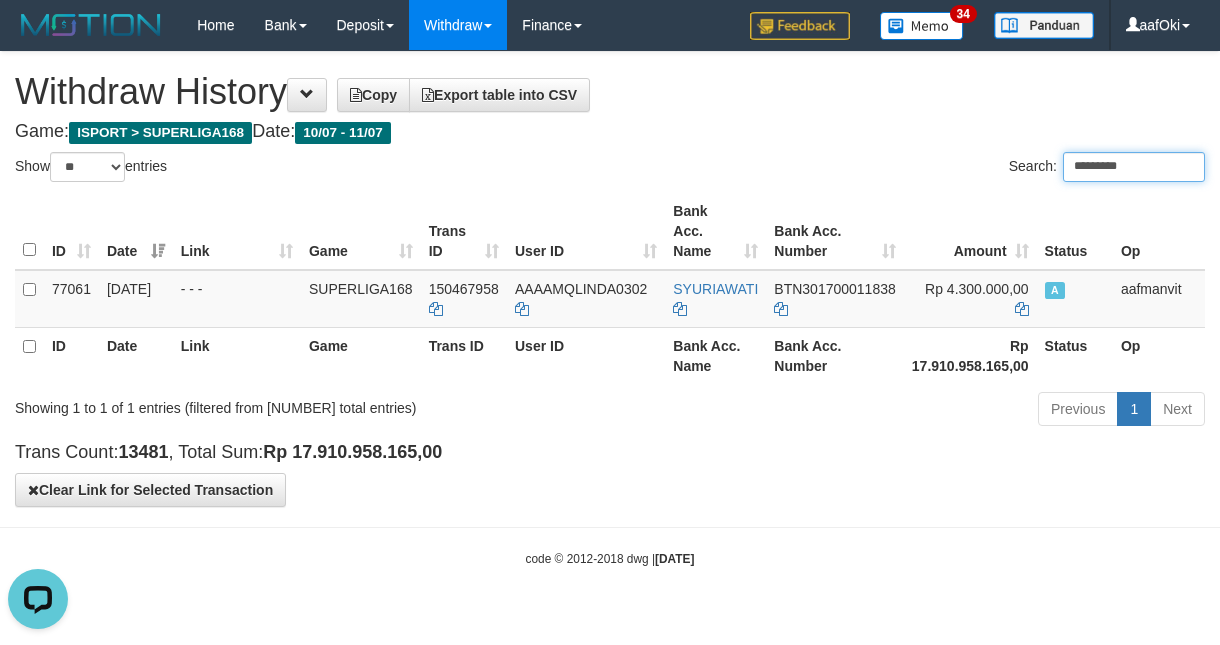 click on "*********" at bounding box center [1134, 167] 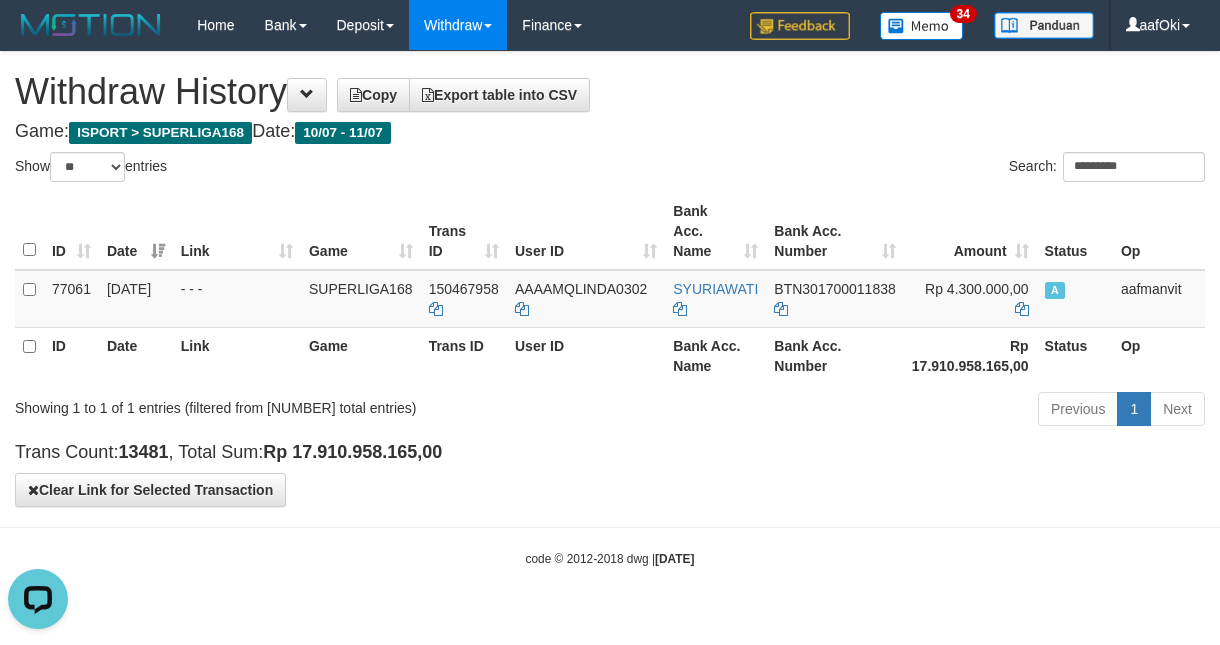 click on "Toggle navigation
Home
Bank
Account List
Search
Deposit
DPS List
History
Withdraw
WD List
Report Link
History
Finance
Financial Data
aafOki" at bounding box center [610, 309] 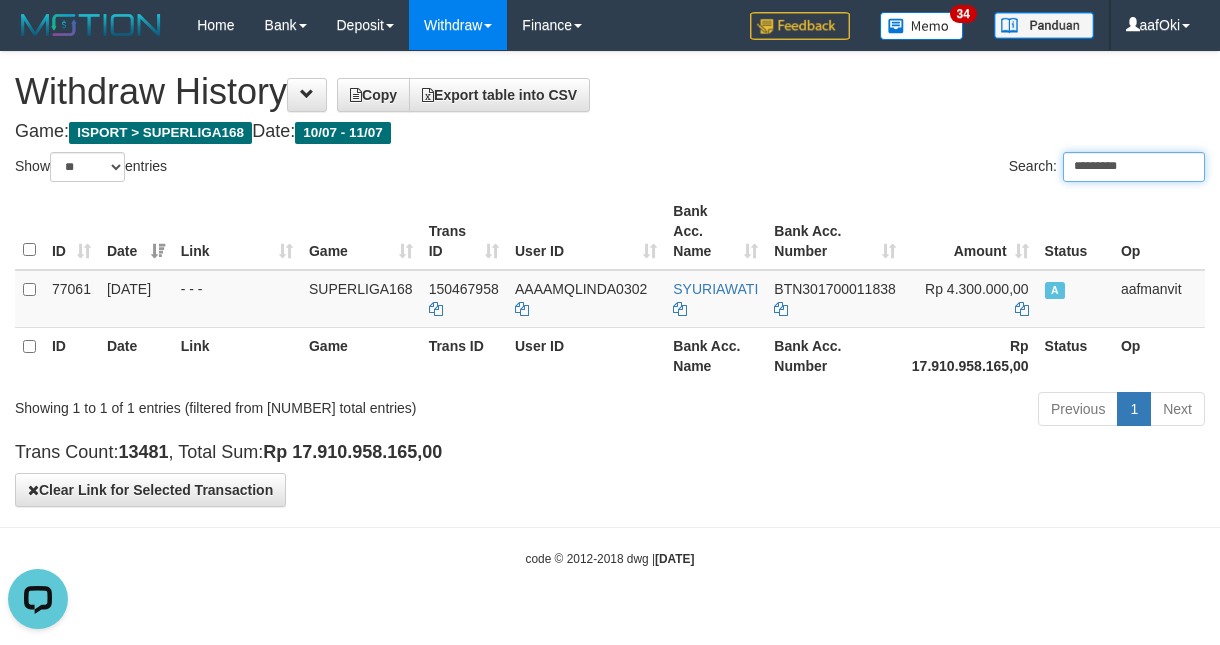 click on "*********" at bounding box center [1134, 167] 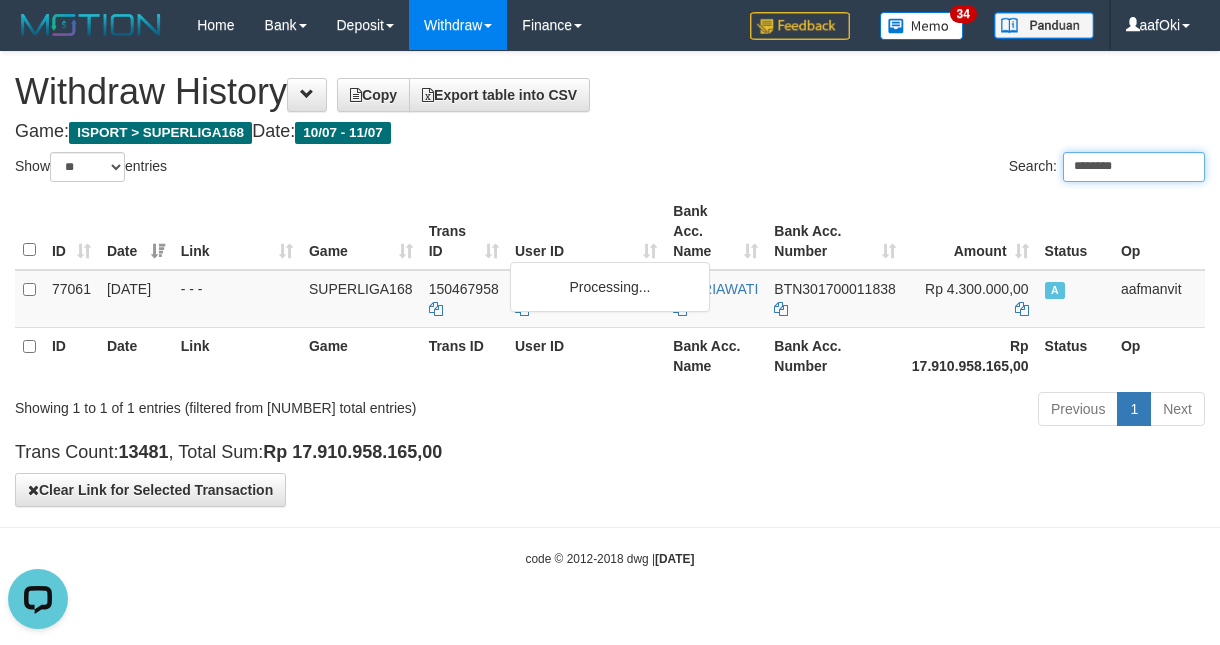 type on "********" 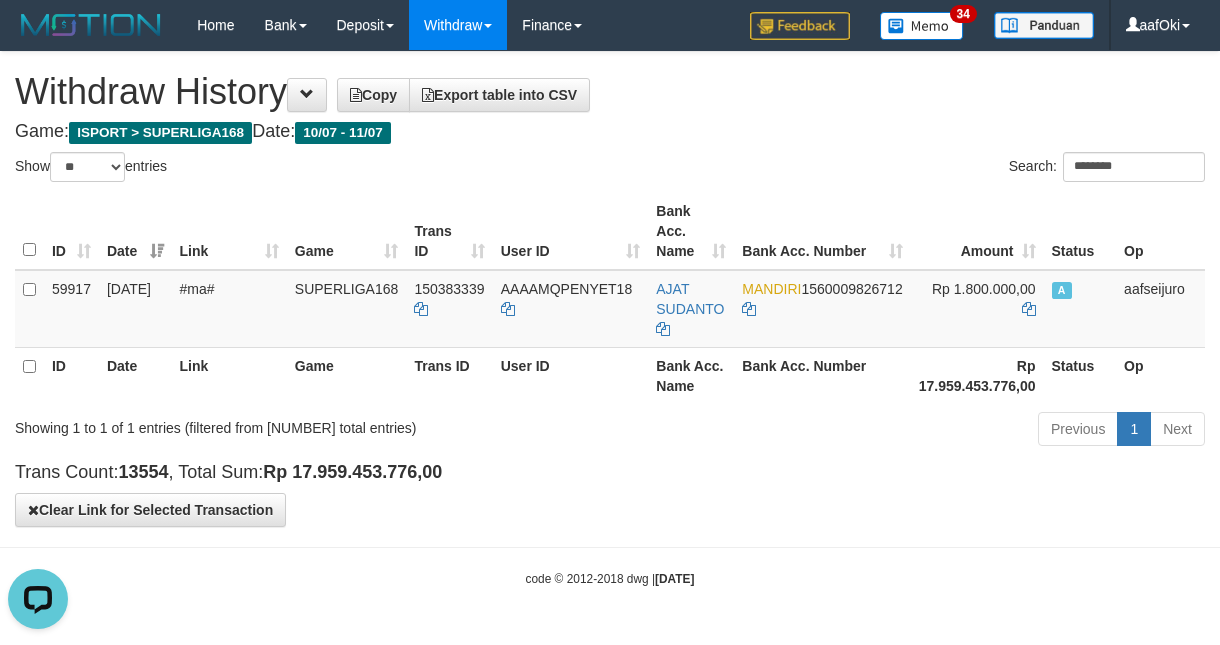 drag, startPoint x: 931, startPoint y: 520, endPoint x: 1208, endPoint y: 471, distance: 281.30054 